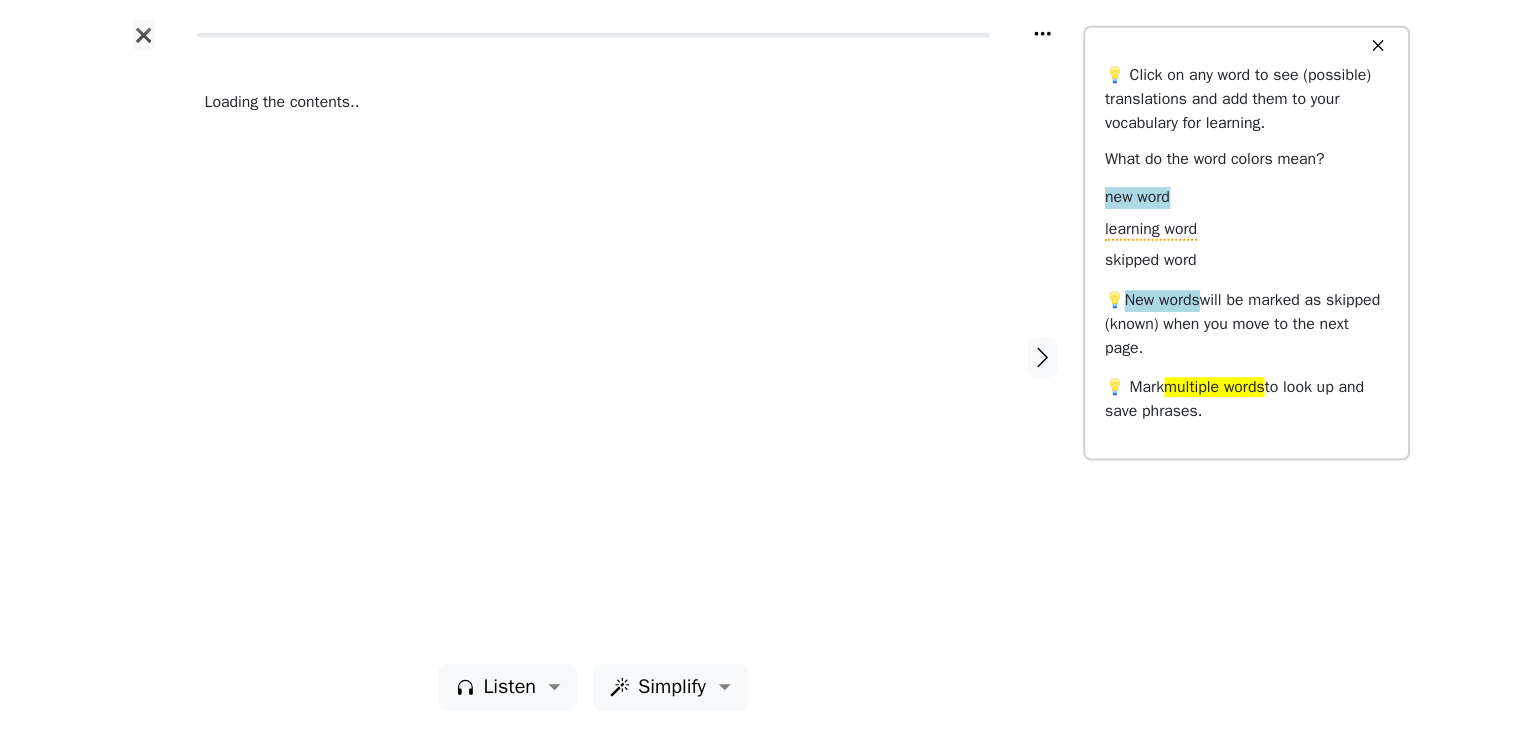 scroll, scrollTop: 0, scrollLeft: 0, axis: both 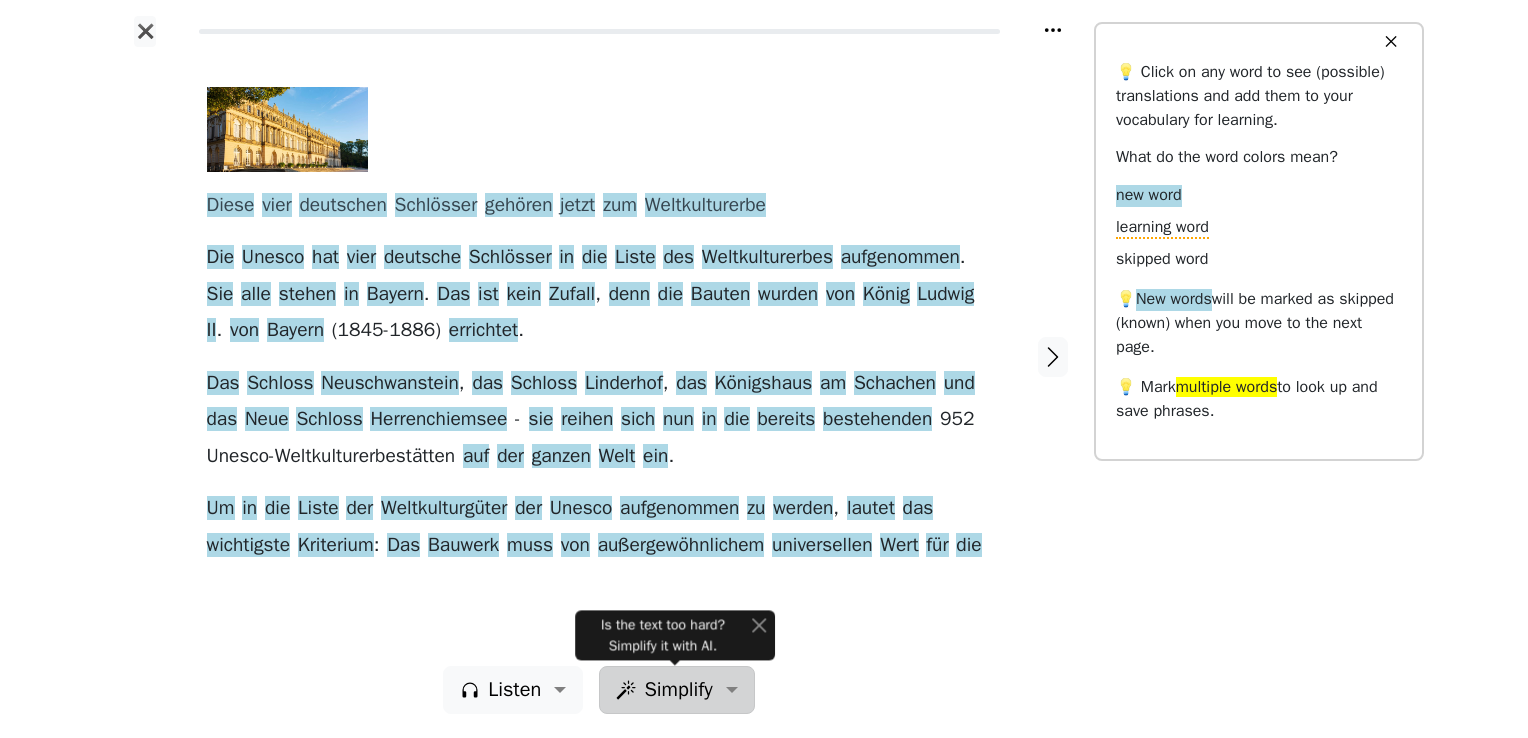 click on "Simplify" at bounding box center [514, 690] 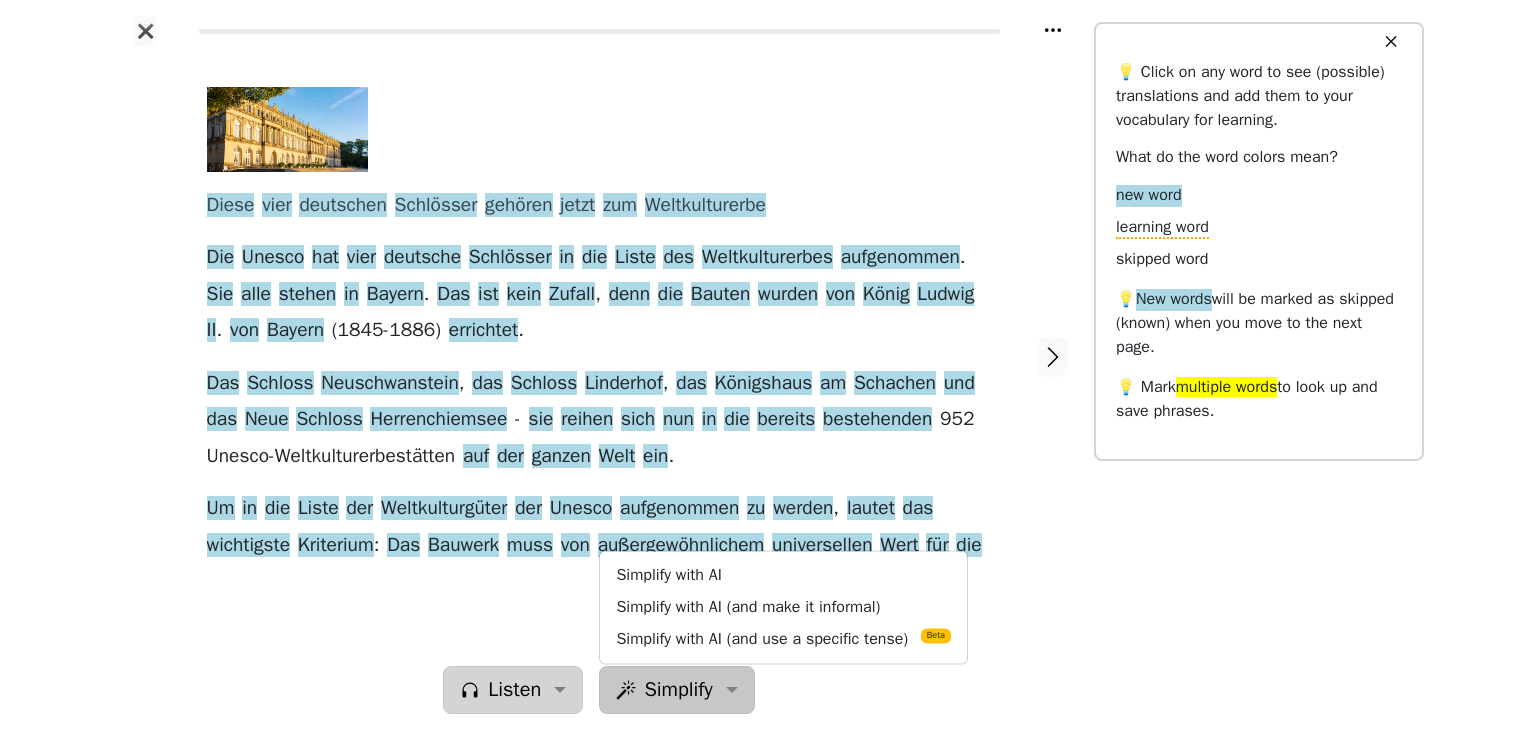click on "Listen" at bounding box center (514, 690) 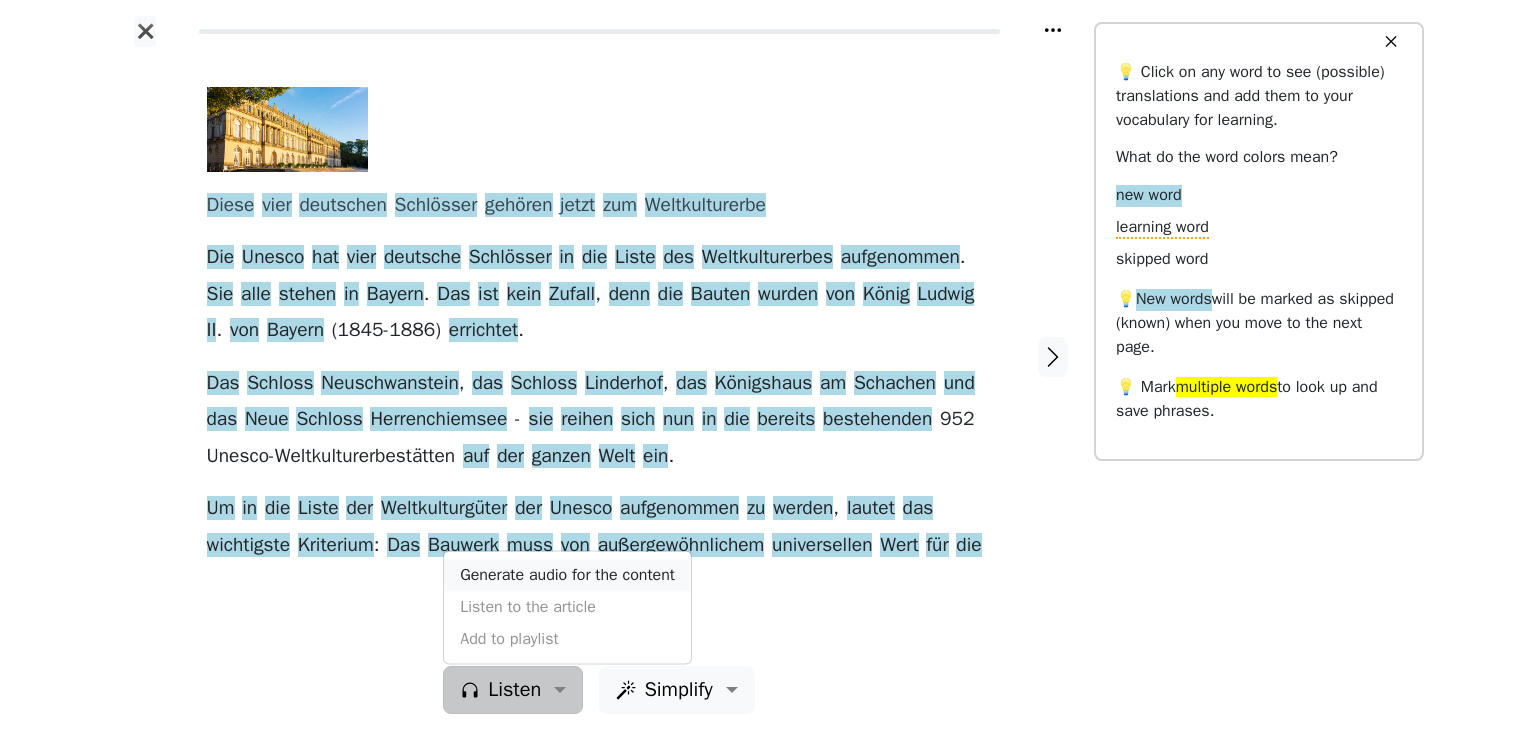 click on "Generate audio for the content" at bounding box center [567, 575] 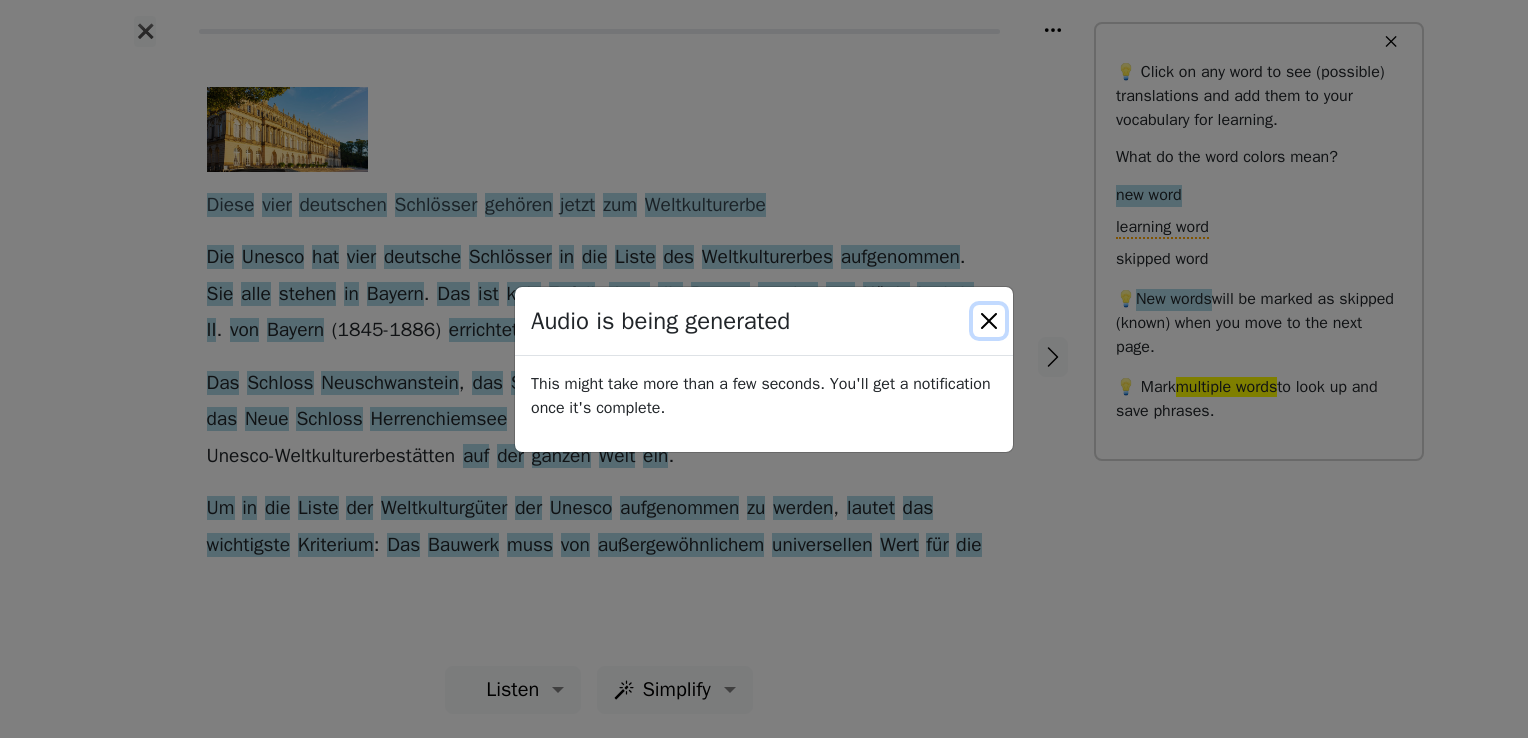 click at bounding box center (989, 321) 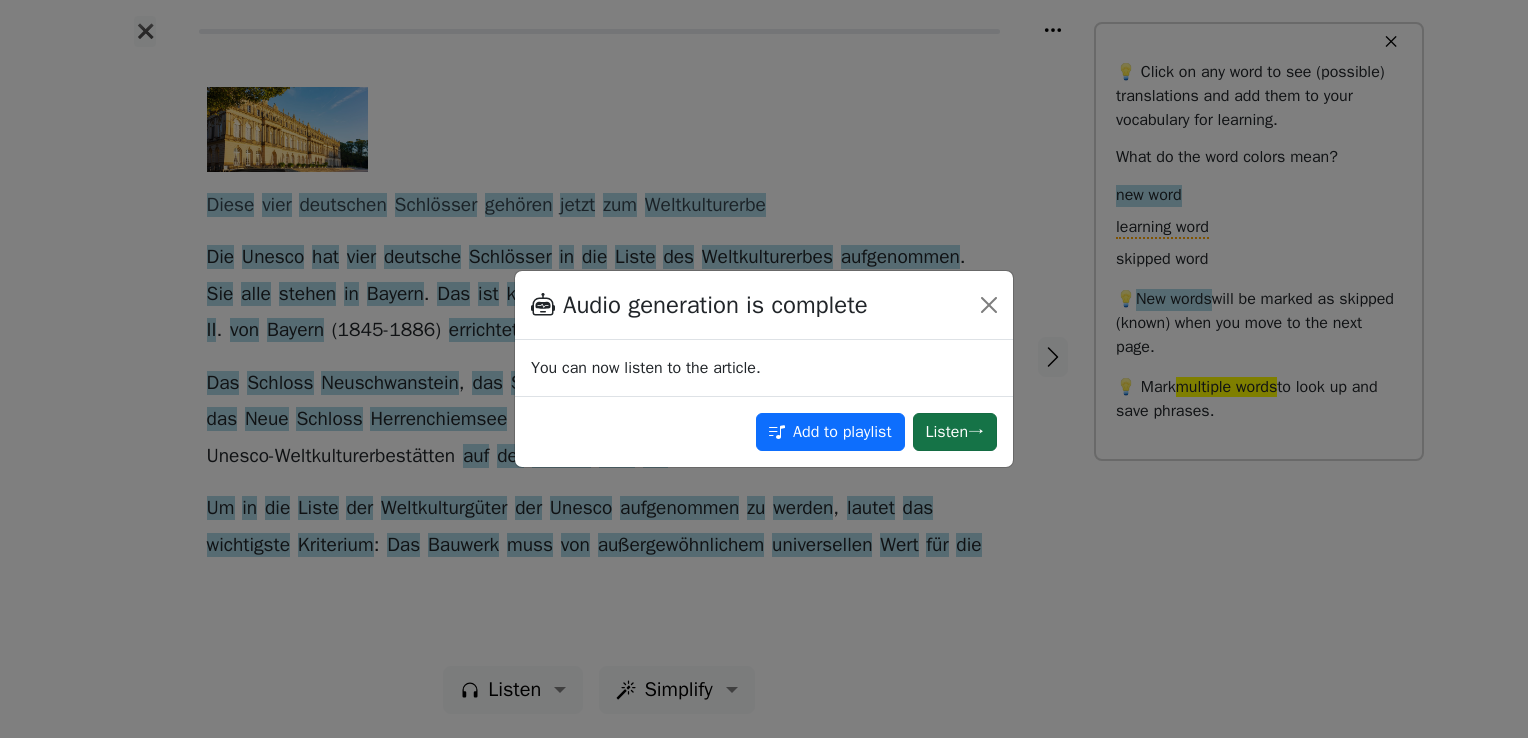 click on "Listen  →" at bounding box center [955, 432] 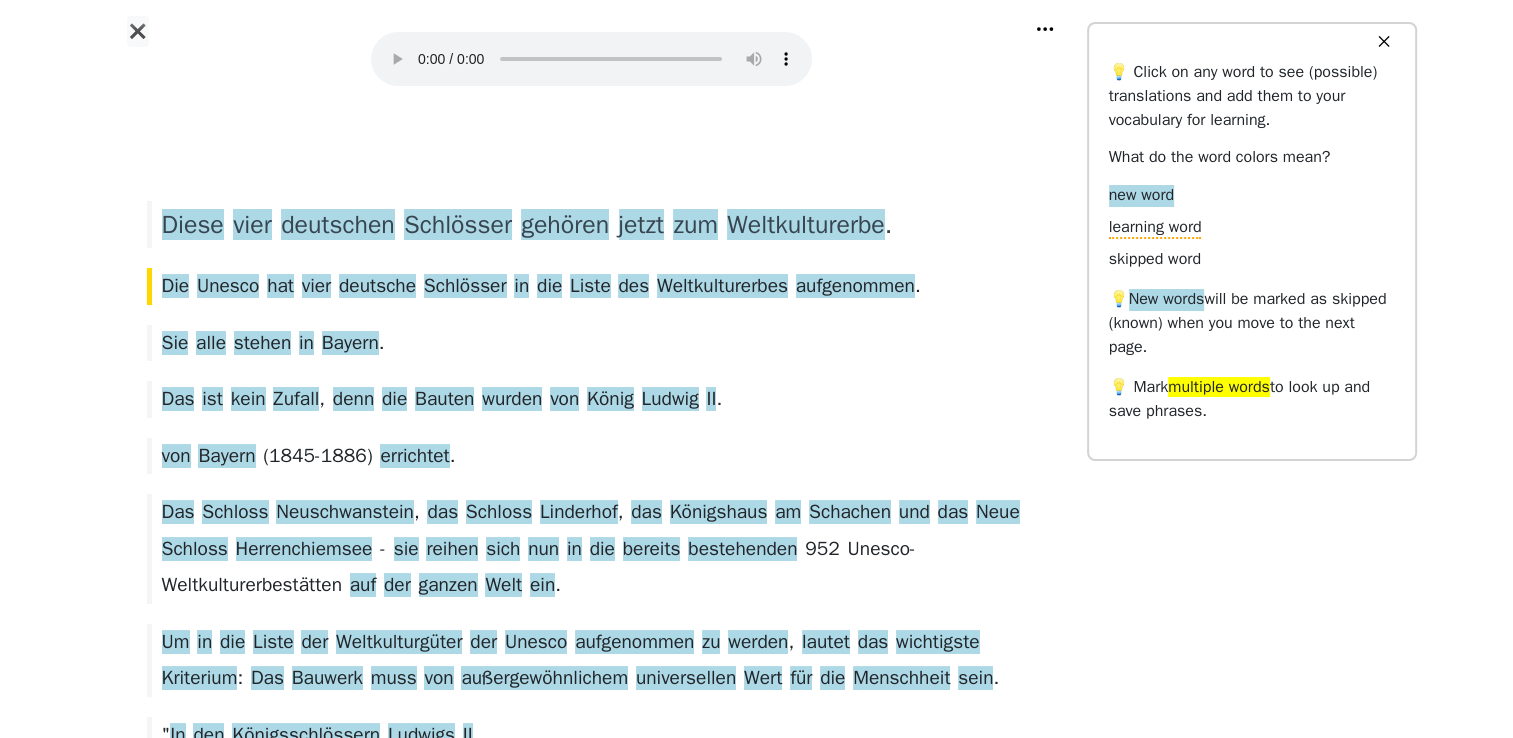click on "✖ Diese   vier   deutschen   Schlösser   gehören   jetzt   zum   Weltkulturerbe . Die   Unesco   hat   vier   deutsche   Schlösser   in   die   Liste   des   Weltkulturerbes   aufgenommen . Sie   alle   stehen   in   Bayern . Das   ist   kein   Zufall ,   denn   die   Bauten   wurden   von   König   Ludwig   II . von   Bayern   ( 1845-1886 )   errichtet . Das   Schloss   Neuschwanstein ,   das   Schloss   Linderhof ,   das   Königshaus   am   Schachen   und   das   Neue   Schloss   Herrenchiemsee   -   sie   reihen   sich   nun   in   die   bereits   bestehenden   952   Unesco-Weltkulturerbestätten   auf   der   ganzen   Welt   ein . Um   in   die   Liste   der   Weltkulturgüter   der   Unesco   aufgenommen   zu   werden ,   lautet   das   wichtigste   Kriterium :   Das   Bauwerk   muss   von   außergewöhnlichem   universellen   Wert   für   die   Menschheit   sein . " In   den   Königsschlössern   Ludwigs   II . manifestieren   sich   in   einzigartiger   Form   deutsche   und   europäische" at bounding box center (756, 1761) 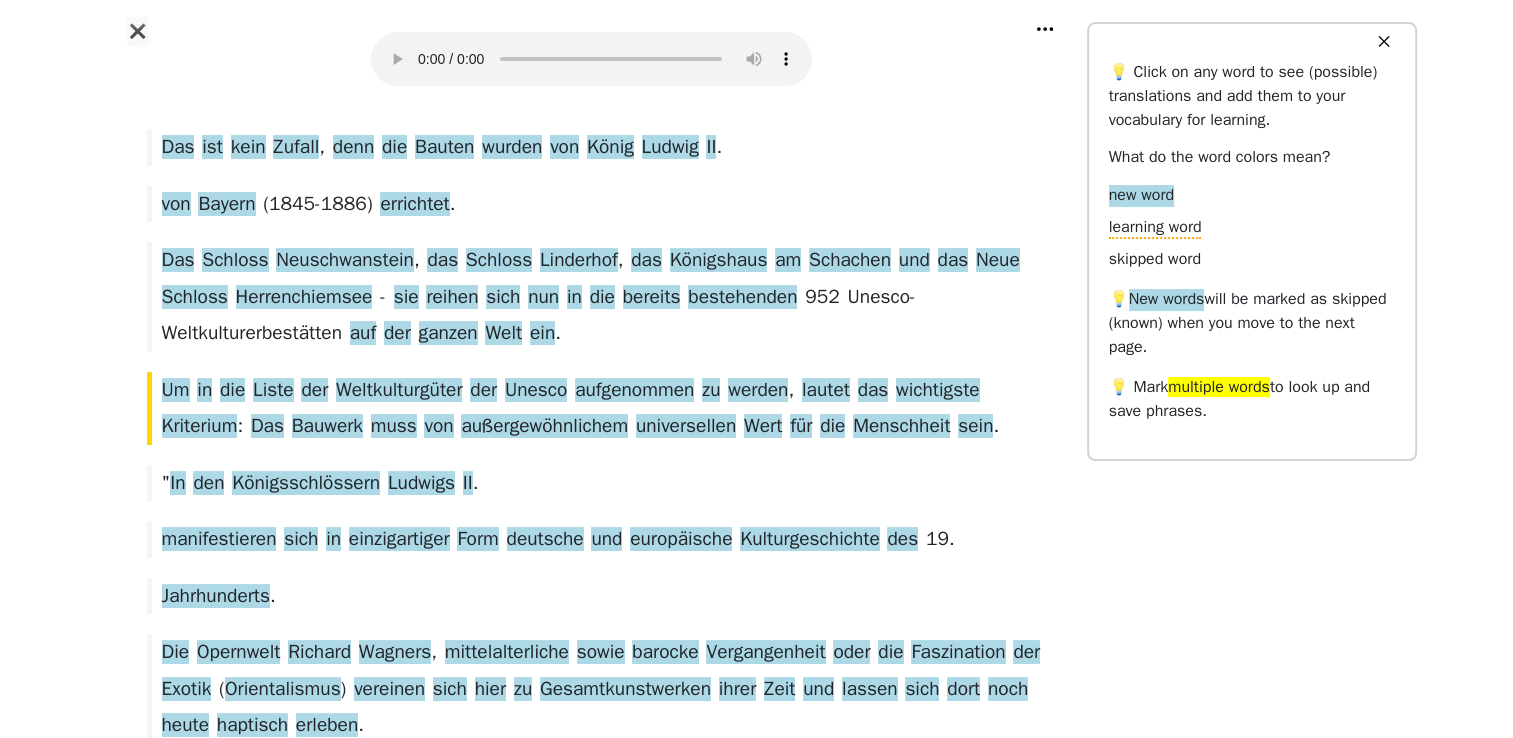 scroll, scrollTop: 289, scrollLeft: 0, axis: vertical 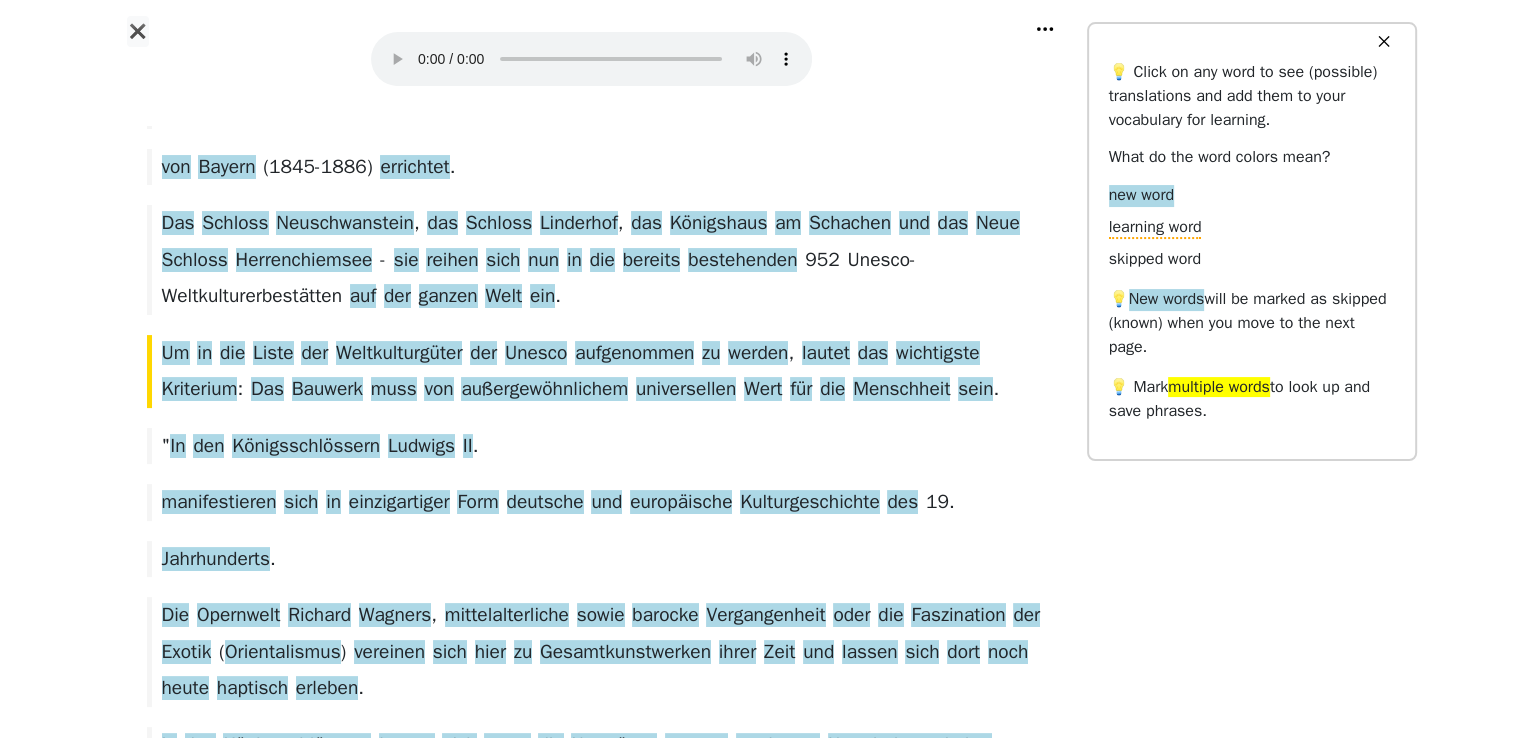click on "✖ Diese   vier   deutschen   Schlösser   gehören   jetzt   zum   Weltkulturerbe . Die   Unesco   hat   vier   deutsche   Schlösser   in   die   Liste   des   Weltkulturerbes   aufgenommen . Sie   alle   stehen   in   Bayern . Das   ist   kein   Zufall ,   denn   die   Bauten   wurden   von   König   Ludwig   II . von   Bayern   ( 1845-1886 )   errichtet . Das   Schloss   Neuschwanstein ,   das   Schloss   Linderhof ,   das   Königshaus   am   Schachen   und   das   Neue   Schloss   Herrenchiemsee   -   sie   reihen   sich   nun   in   die   bereits   bestehenden   952   Unesco-Weltkulturerbestätten   auf   der   ganzen   Welt   ein . Um   in   die   Liste   der   Weltkulturgüter   der   Unesco   aufgenommen   zu   werden ,   lautet   das   wichtigste   Kriterium :   Das   Bauwerk   muss   von   außergewöhnlichem   universellen   Wert   für   die   Menschheit   sein . " In   den   Königsschlössern   Ludwigs   II . manifestieren   sich   in   einzigartiger   Form   deutsche   und   europäische" at bounding box center (757, 1472) 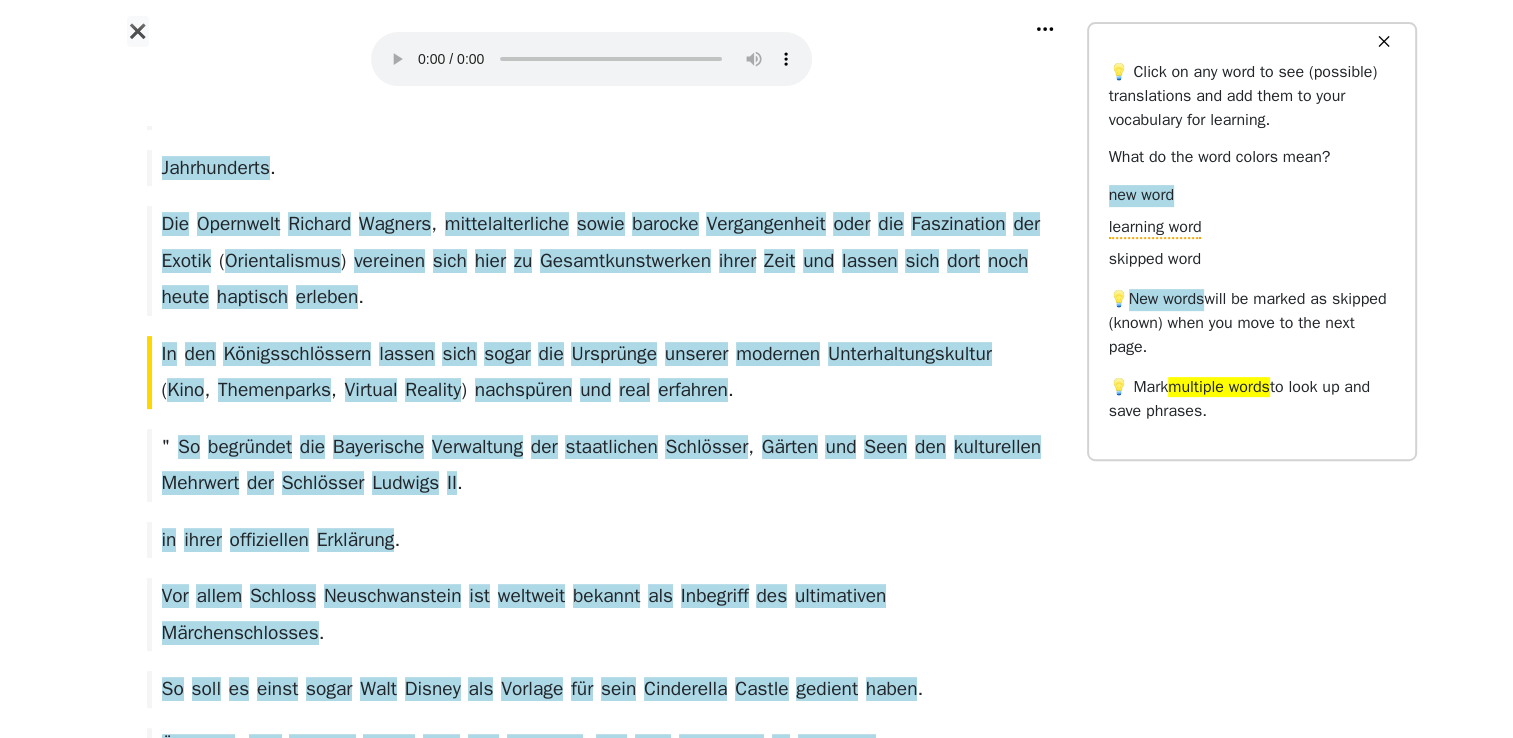 scroll, scrollTop: 681, scrollLeft: 0, axis: vertical 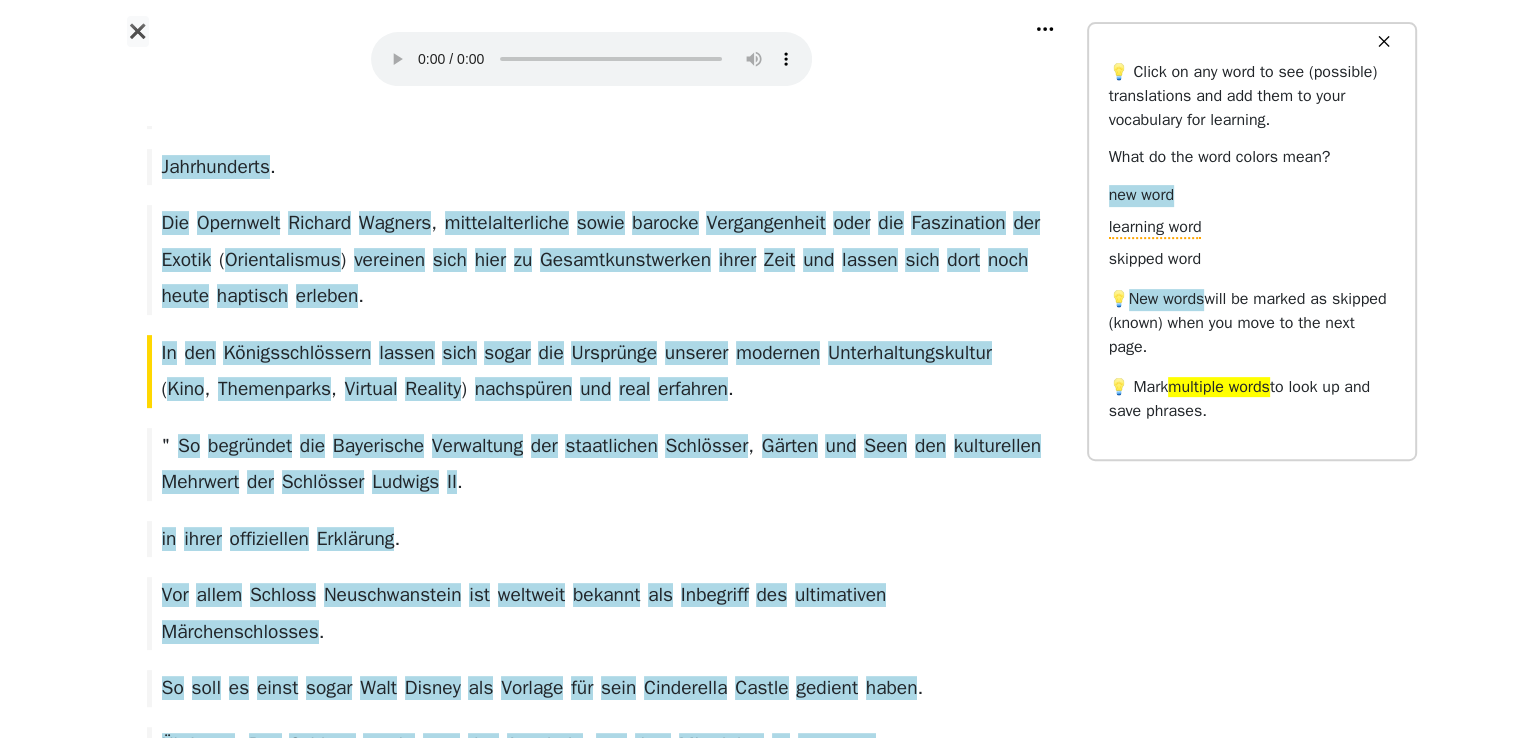 click on "✖ Diese   vier   deutschen   Schlösser   gehören   jetzt   zum   Weltkulturerbe . Die   Unesco   hat   vier   deutsche   Schlösser   in   die   Liste   des   Weltkulturerbes   aufgenommen . Sie   alle   stehen   in   Bayern . Das   ist   kein   Zufall ,   denn   die   Bauten   wurden   von   König   Ludwig   II . von   Bayern   ( 1845-1886 )   errichtet . Das   Schloss   Neuschwanstein ,   das   Schloss   Linderhof ,   das   Königshaus   am   Schachen   und   das   Neue   Schloss   Herrenchiemsee   -   sie   reihen   sich   nun   in   die   bereits   bestehenden   952   Unesco-Weltkulturerbestätten   auf   der   ganzen   Welt   ein . Um   in   die   Liste   der   Weltkulturgüter   der   Unesco   aufgenommen   zu   werden ,   lautet   das   wichtigste   Kriterium :   Das   Bauwerk   muss   von   außergewöhnlichem   universellen   Wert   für   die   Menschheit   sein . " In   den   Königsschlössern   Ludwigs   II . manifestieren   sich   in   einzigartiger   Form   deutsche   und   europäische" at bounding box center [756, 1080] 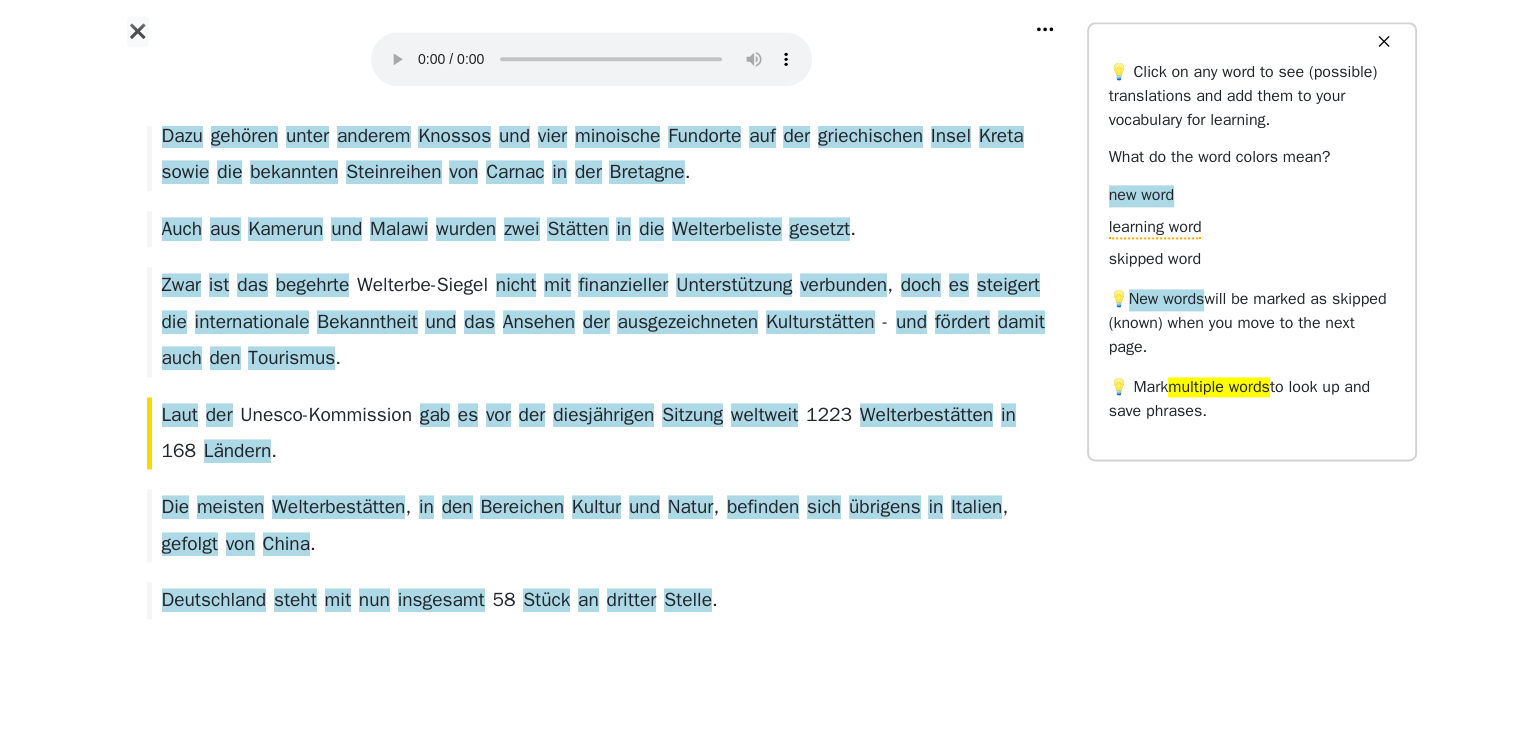 scroll, scrollTop: 2781, scrollLeft: 0, axis: vertical 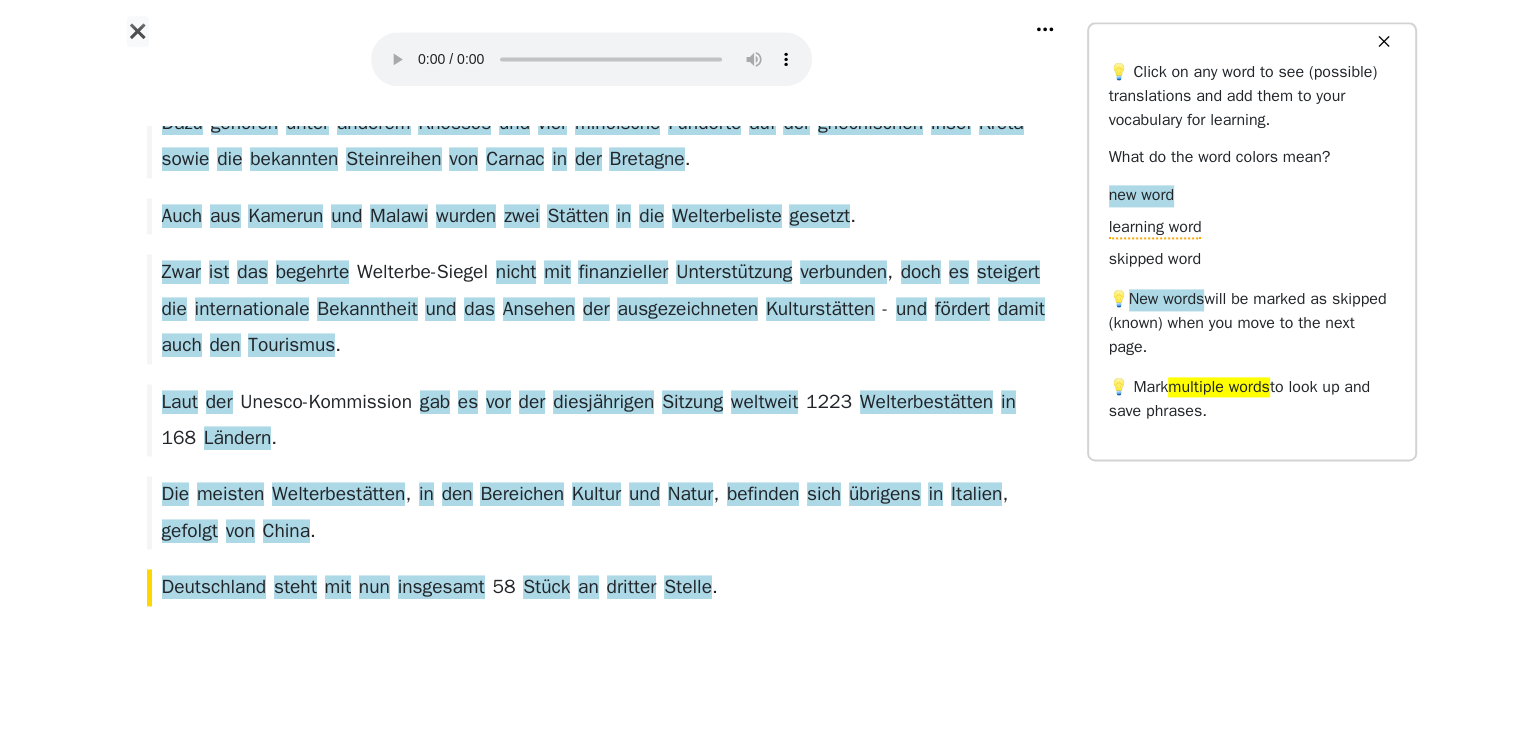 click on "✖ Diese   vier   deutschen   Schlösser   gehören   jetzt   zum   Weltkulturerbe . Die   Unesco   hat   vier   deutsche   Schlösser   in   die   Liste   des   Weltkulturerbes   aufgenommen . Sie   alle   stehen   in   Bayern . Das   ist   kein   Zufall ,   denn   die   Bauten   wurden   von   König   Ludwig   II . von   Bayern   ( 1845-1886 )   errichtet . Das   Schloss   Neuschwanstein ,   das   Schloss   Linderhof ,   das   Königshaus   am   Schachen   und   das   Neue   Schloss   Herrenchiemsee   -   sie   reihen   sich   nun   in   die   bereits   bestehenden   952   Unesco-Weltkulturerbestätten   auf   der   ganzen   Welt   ein . Um   in   die   Liste   der   Weltkulturgüter   der   Unesco   aufgenommen   zu   werden ,   lautet   das   wichtigste   Kriterium :   Das   Bauwerk   muss   von   außergewöhnlichem   universellen   Wert   für   die   Menschheit   sein . " In   den   Königsschlössern   Ludwigs   II . manifestieren   sich   in   einzigartiger   Form   deutsche   und   europäische" at bounding box center [756, -1020] 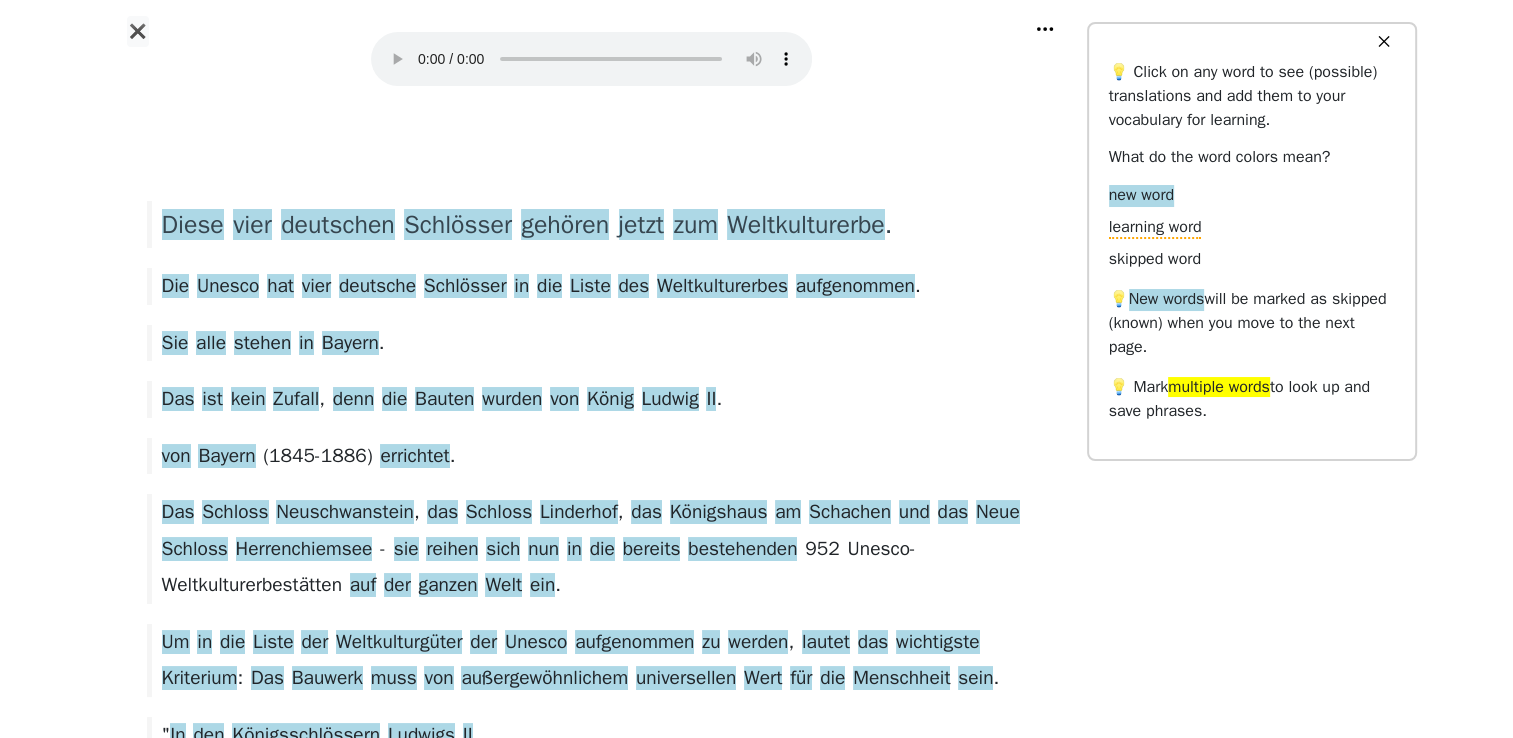scroll, scrollTop: 0, scrollLeft: 0, axis: both 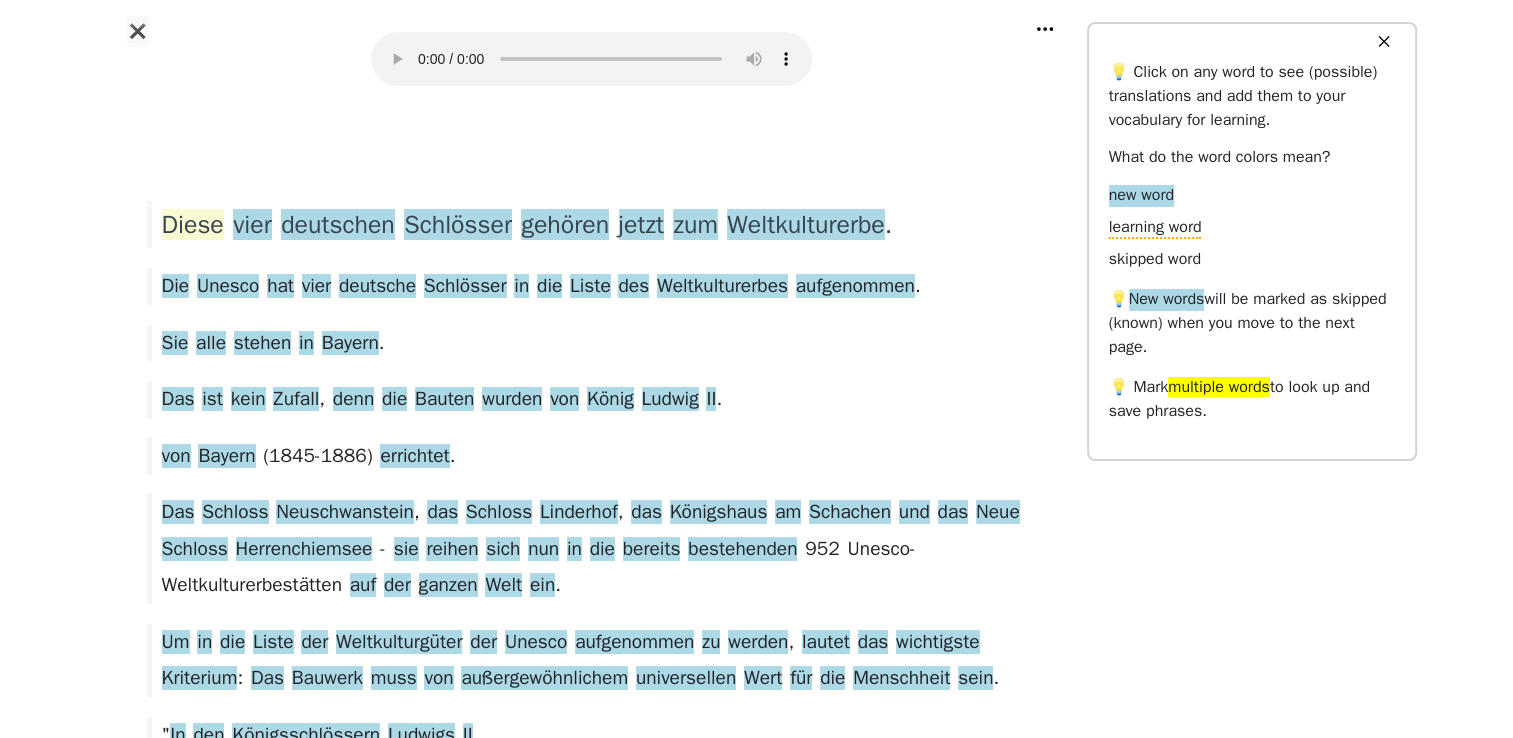 click on "Diese" at bounding box center (193, 225) 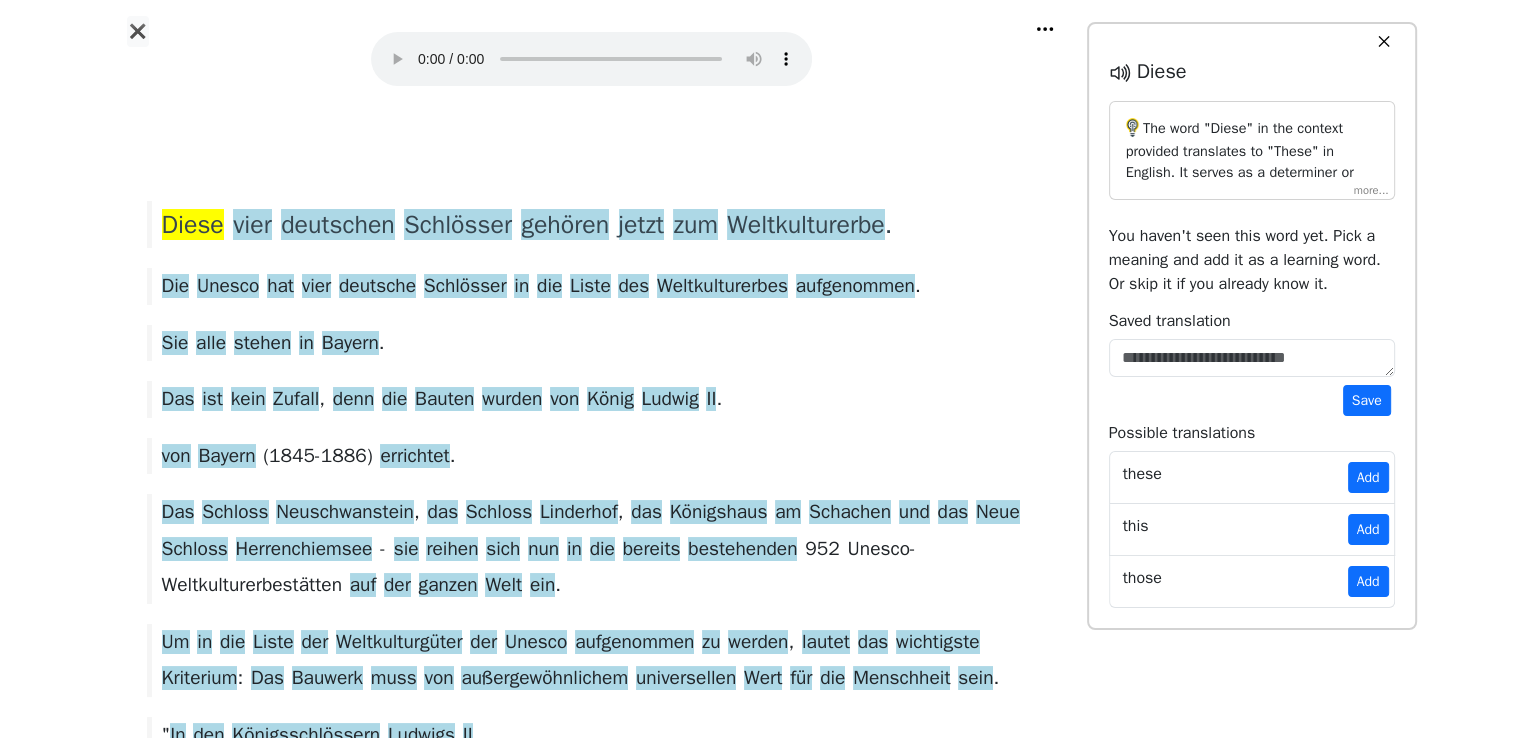 click on "The word "Diese" in the context provided translates to "These" in English. It serves as a determiner or pronoun and is in the nominative case. "Diese" is the plural form used to refer to something specific that is being mentioned. In this sentence, it is used in the noun phrase "Diese vier deutschen Schlösser," which translates as "These four German castles." Here, "Diese" is specifying the particular set of castles that are the subject of the sentence, indicating their inclusion in the World Heritage Site list. The translation remains consistent with its literal meaning in this context." at bounding box center [1252, 150] 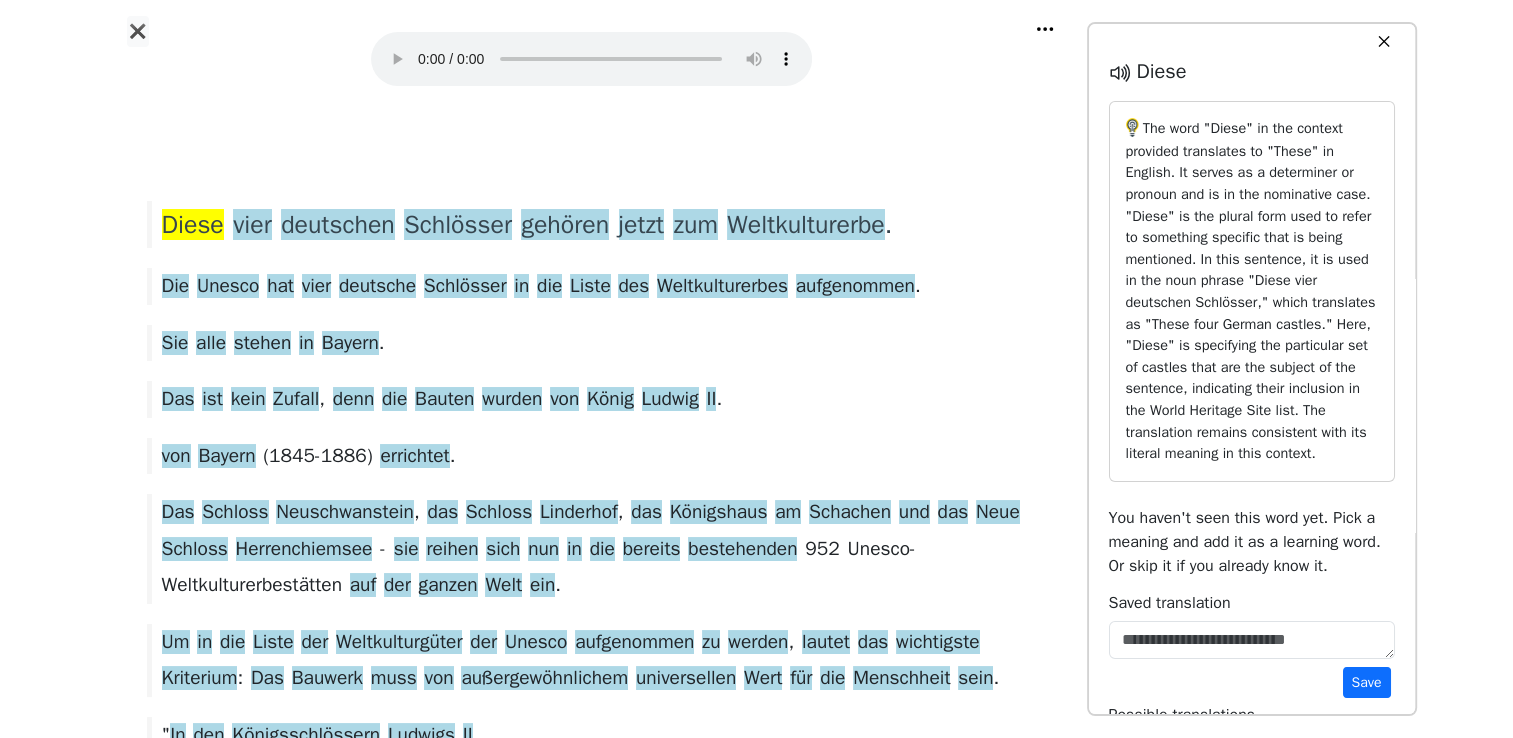 click on "The word "Diese" in the context provided translates to "These" in English. It serves as a determiner or pronoun and is in the nominative case. "Diese" is the plural form used to refer to something specific that is being mentioned. In this sentence, it is used in the noun phrase "Diese vier deutschen Schlösser," which translates as "These four German castles." Here, "Diese" is specifying the particular set of castles that are the subject of the sentence, indicating their inclusion in the World Heritage Site list. The translation remains consistent with its literal meaning in this context." at bounding box center [1252, 291] 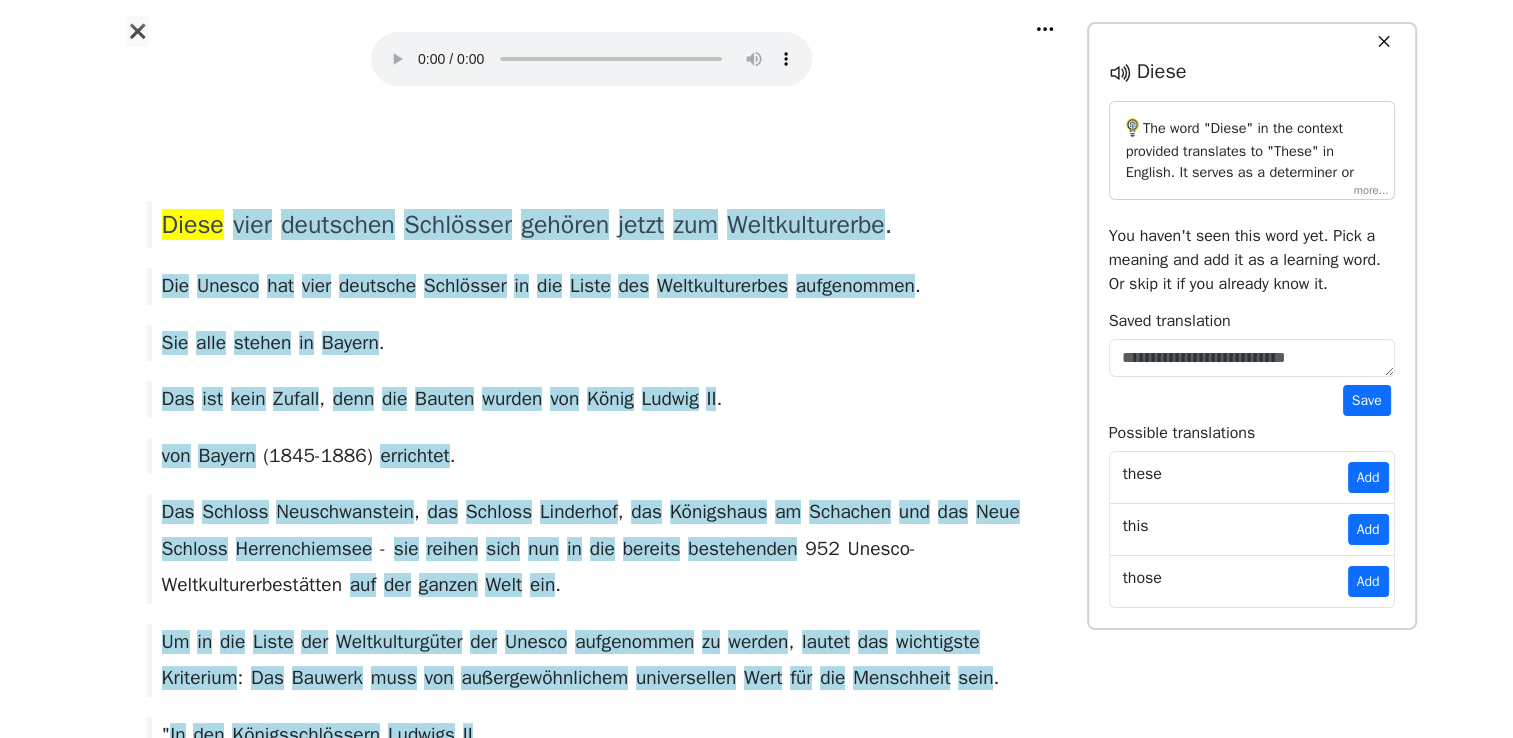 click on "The word "Diese" in the context provided translates to "These" in English. It serves as a determiner or pronoun and is in the nominative case. "Diese" is the plural form used to refer to something specific that is being mentioned. In this sentence, it is used in the noun phrase "Diese vier deutschen Schlösser," which translates as "These four German castles." Here, "Diese" is specifying the particular set of castles that are the subject of the sentence, indicating their inclusion in the World Heritage Site list. The translation remains consistent with its literal meaning in this context." at bounding box center (1252, 150) 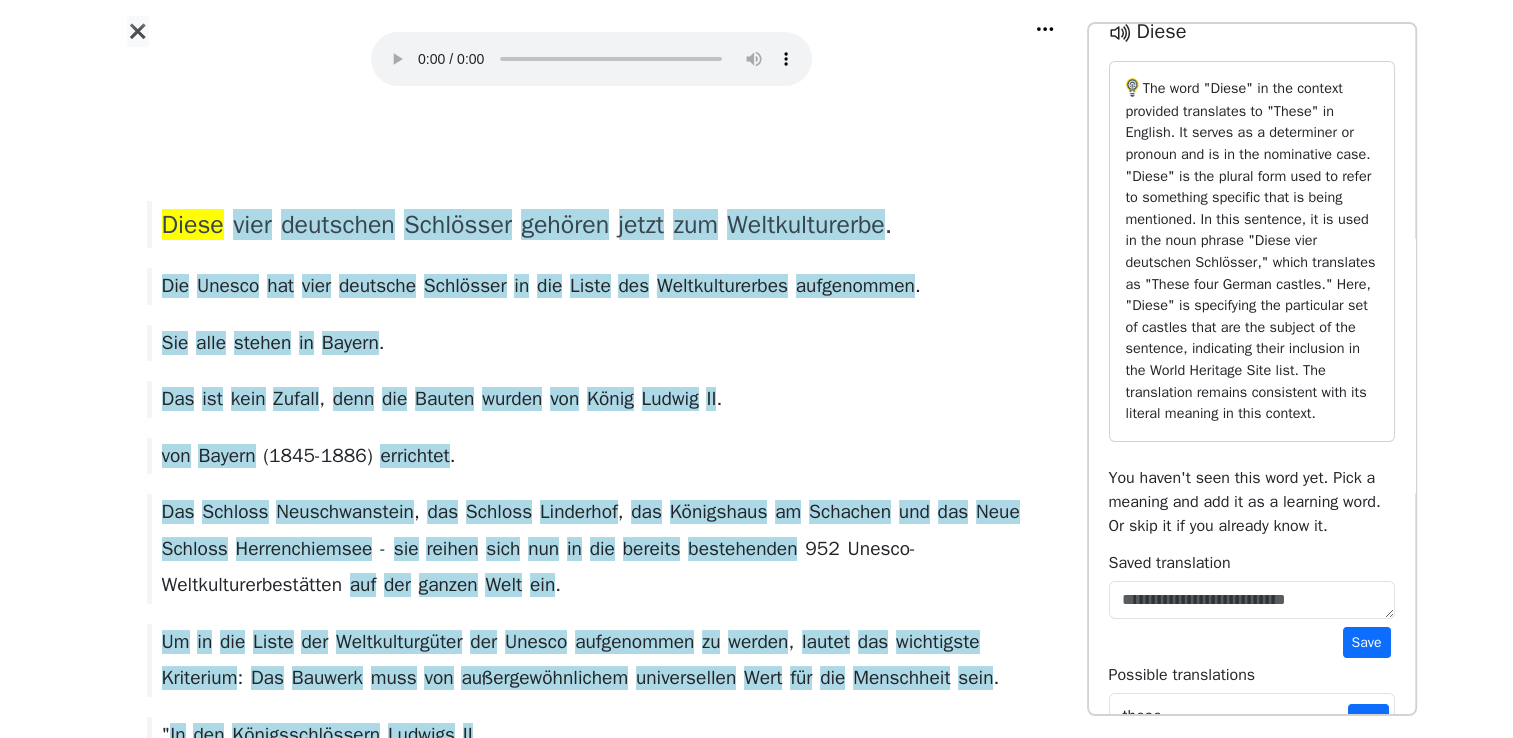 scroll, scrollTop: 112, scrollLeft: 0, axis: vertical 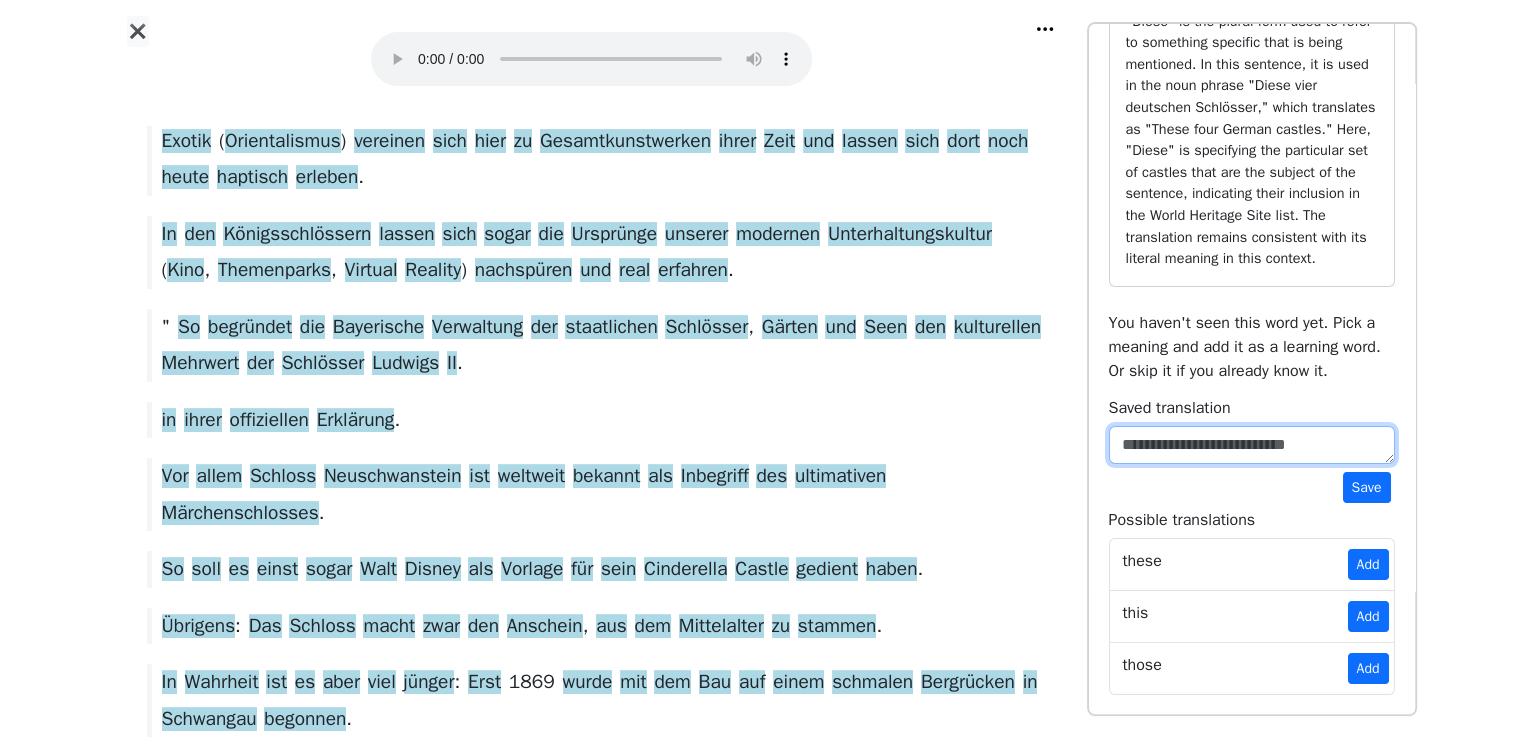 click at bounding box center [1252, 445] 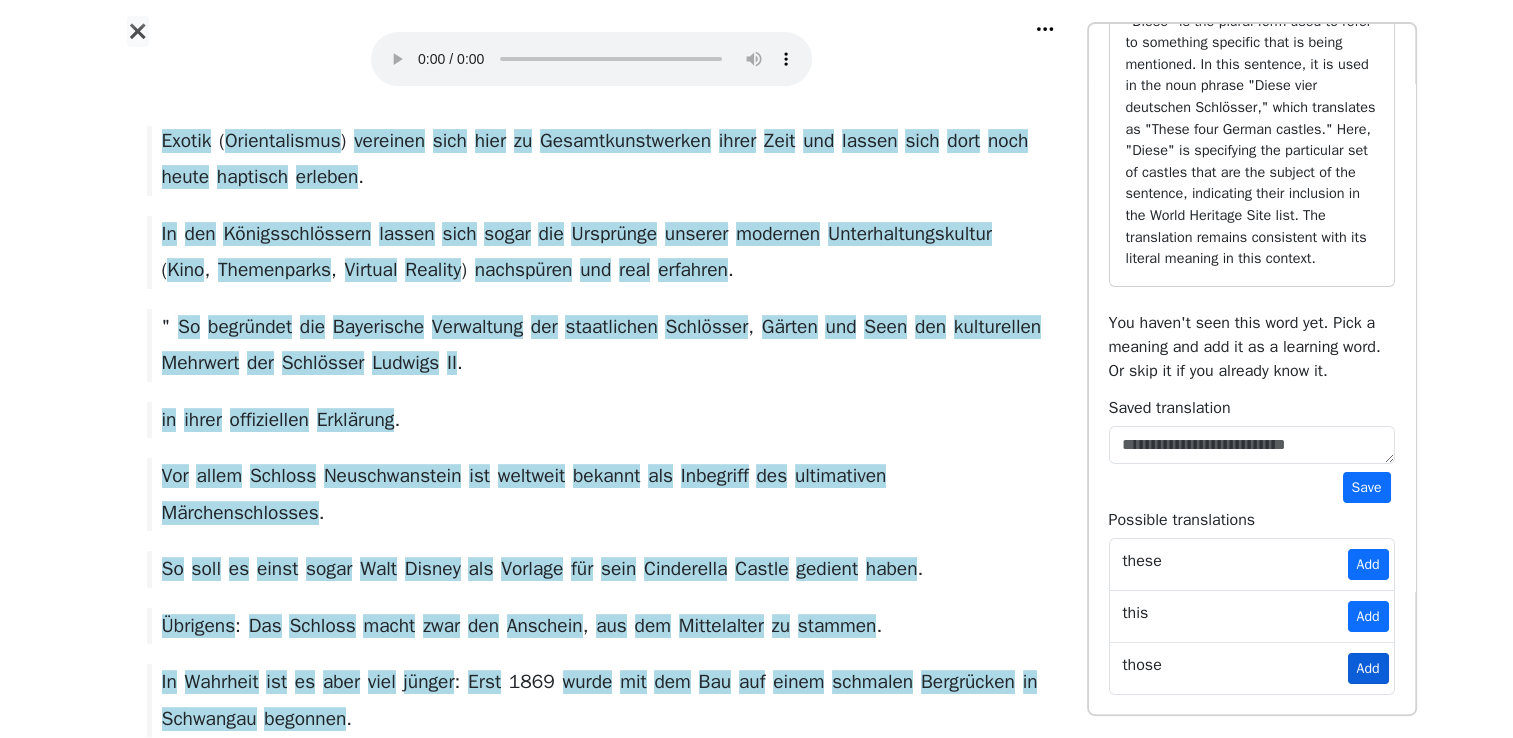 click on "Add" at bounding box center [1368, 668] 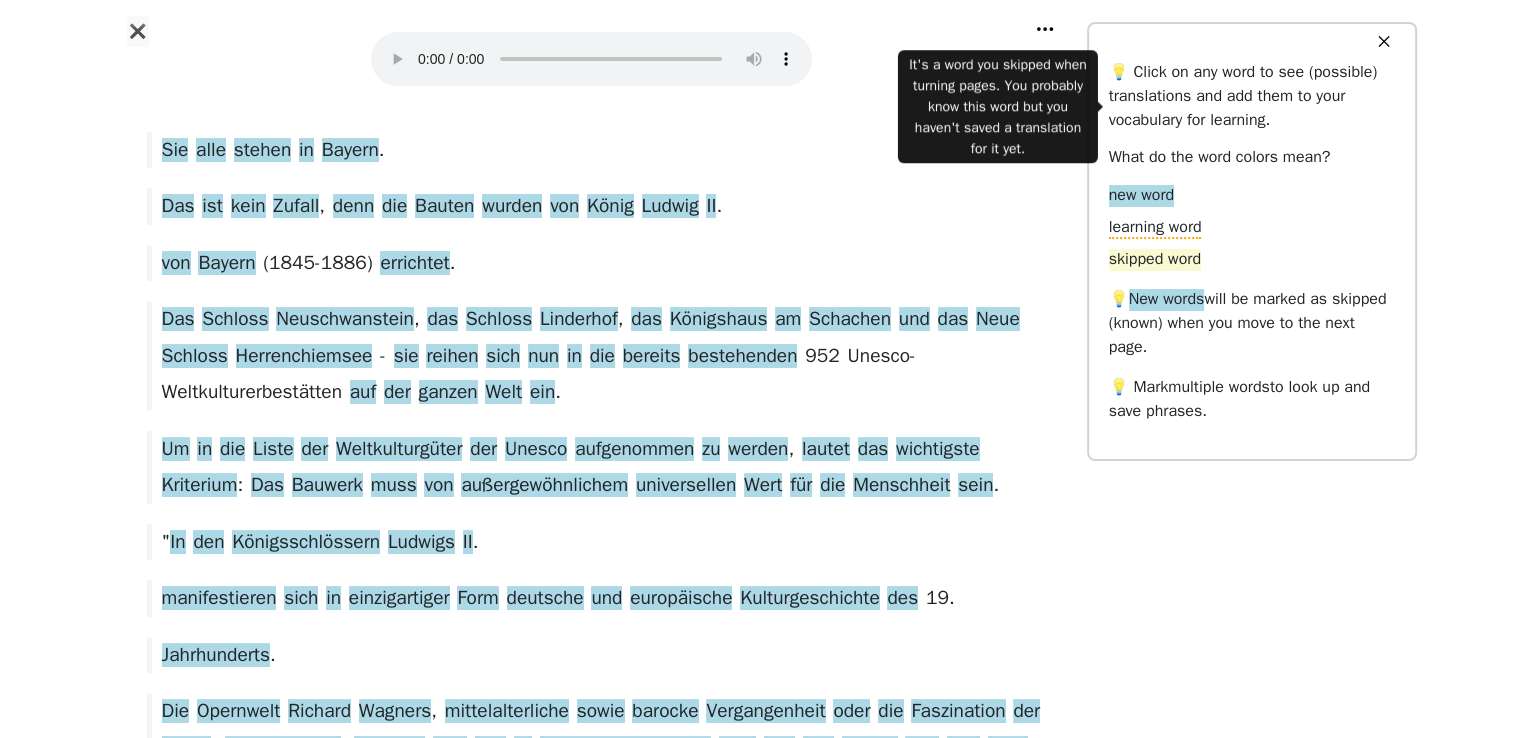 scroll, scrollTop: 0, scrollLeft: 0, axis: both 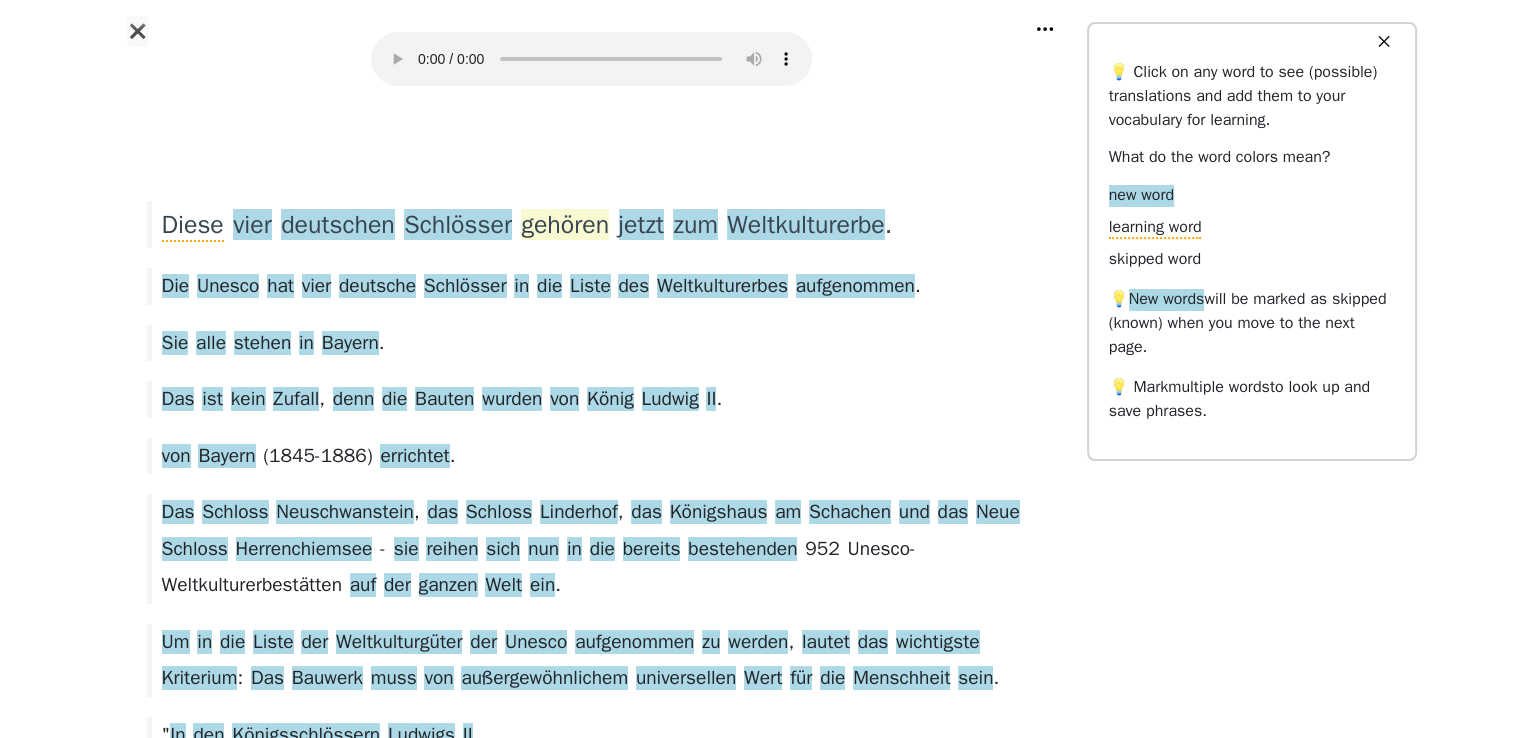 click on "gehören" at bounding box center [565, 225] 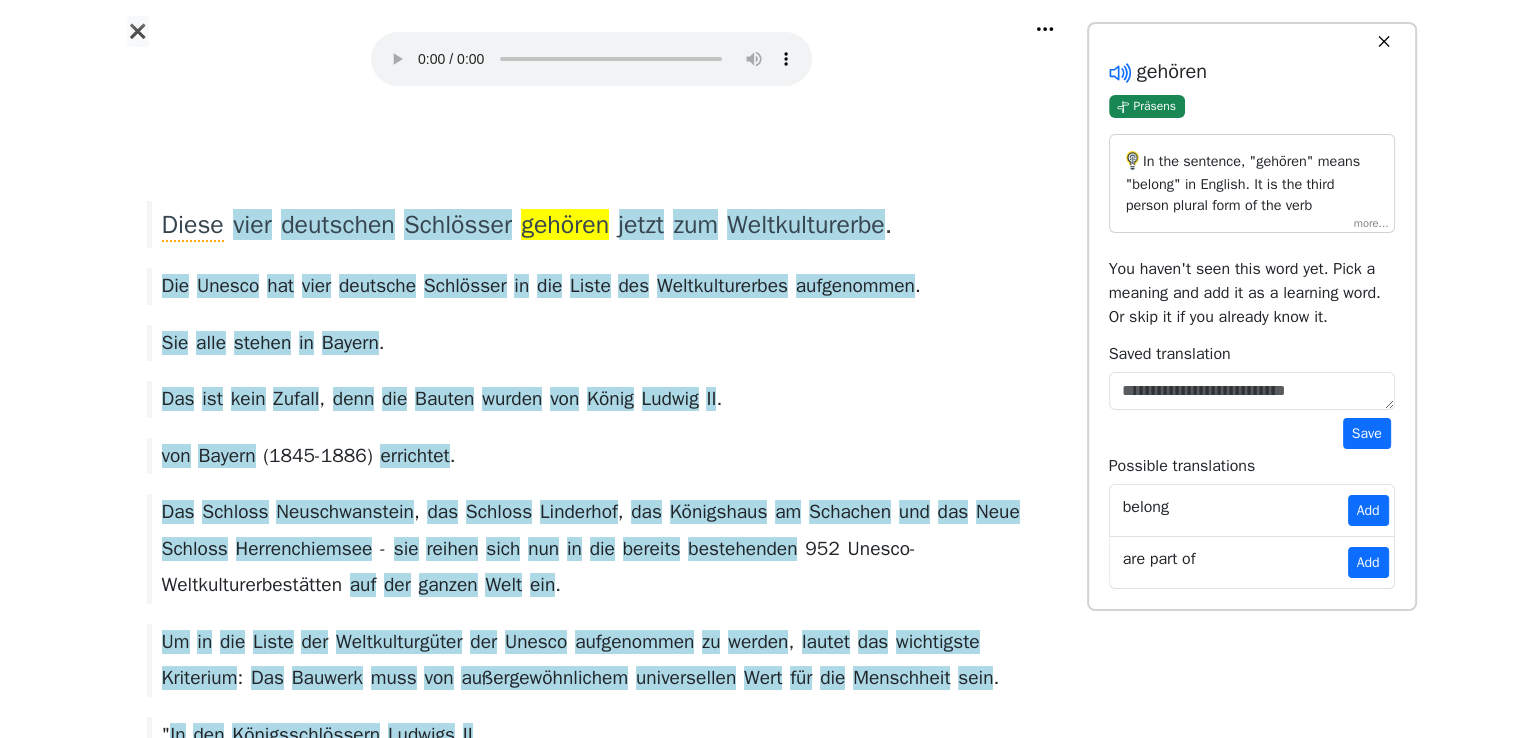 click 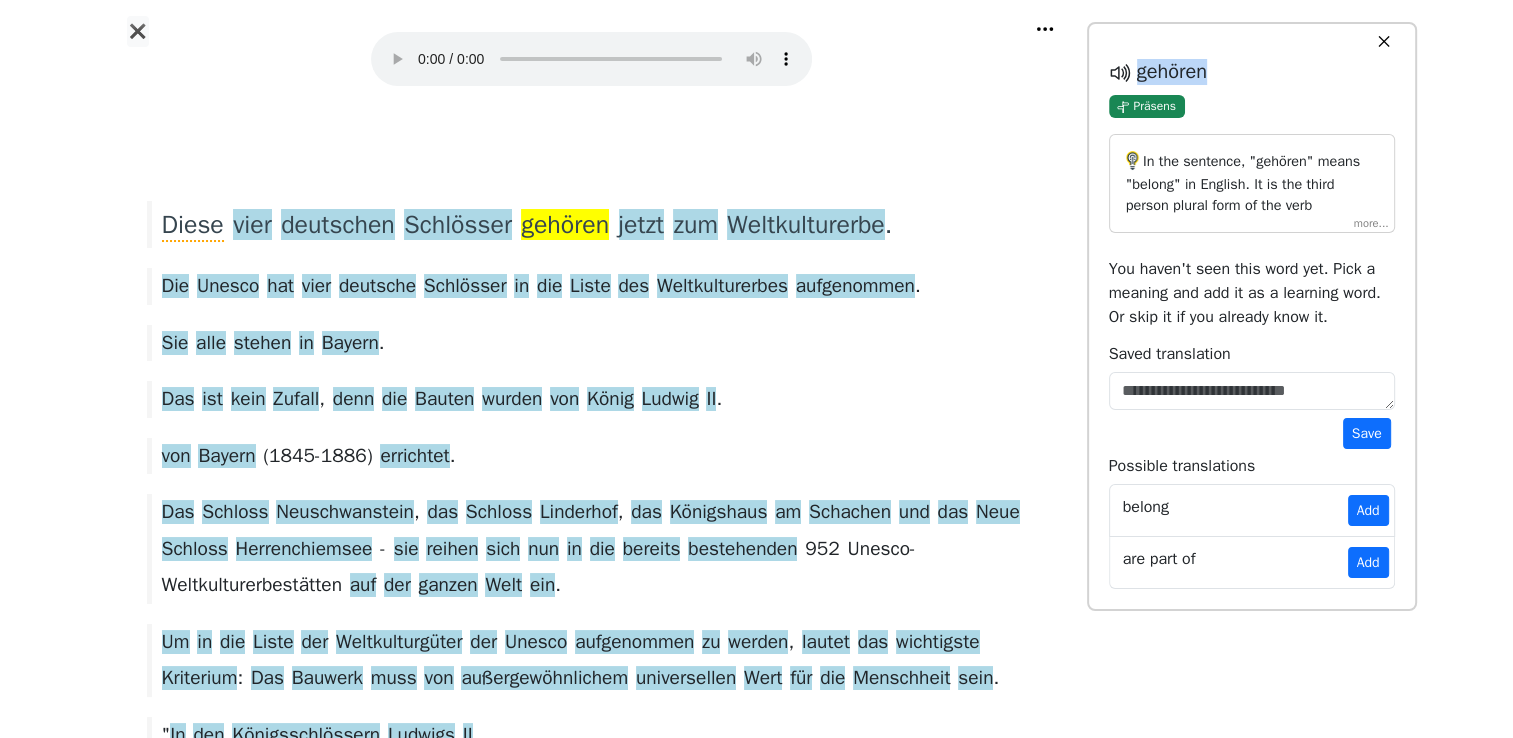 drag, startPoint x: 1231, startPoint y: 71, endPoint x: 1103, endPoint y: 70, distance: 128.0039 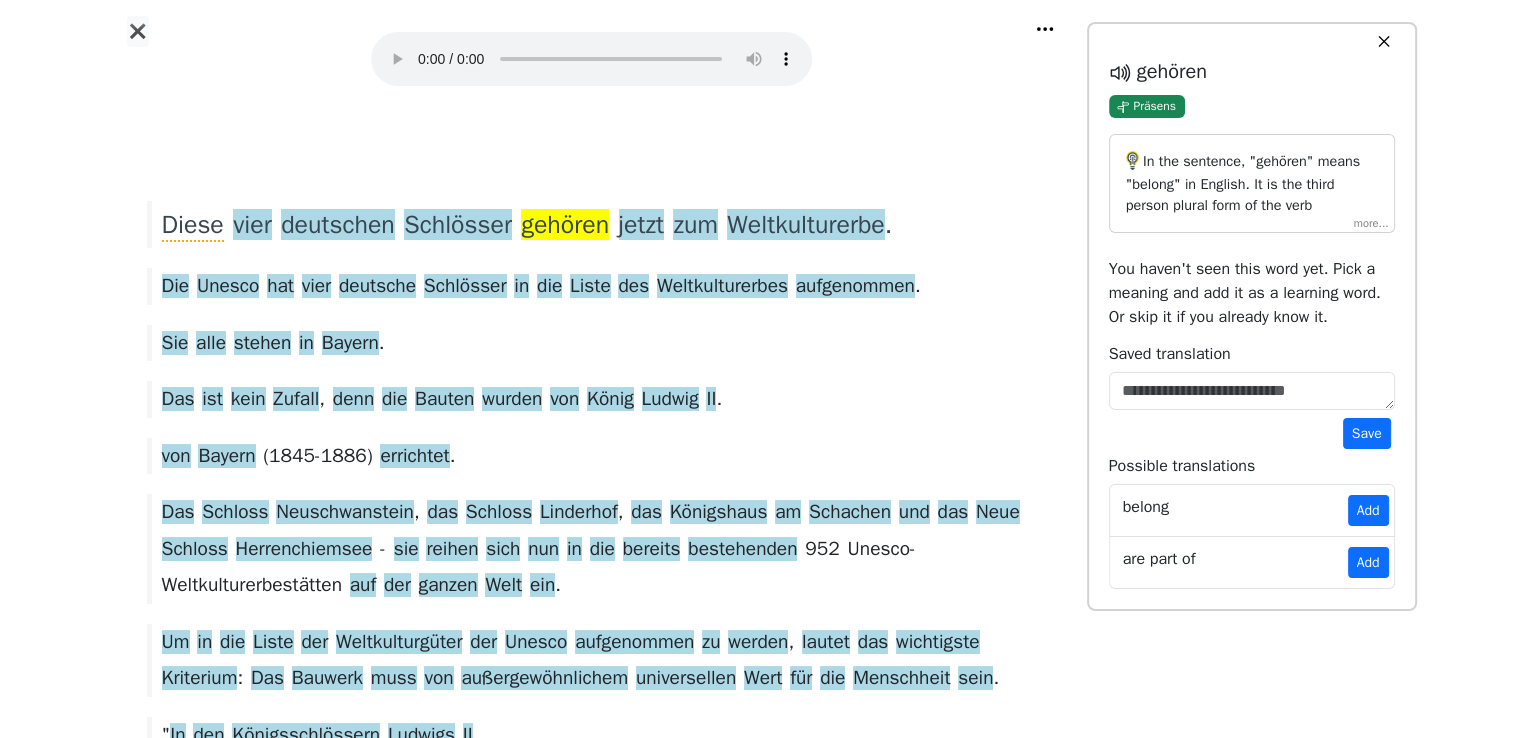 click on "✖ Diese   vier   deutschen   Schlösser   gehören   jetzt   zum   Weltkulturerbe . Die   Unesco   hat   vier   deutsche   Schlösser   in   die   Liste   des   Weltkulturerbes   aufgenommen . Sie   alle   stehen   in   Bayern . Das   ist   kein   Zufall ,   denn   die   Bauten   wurden   von   König   Ludwig   II . von   Bayern   ( 1845-1886 )   errichtet . Das   Schloss   Neuschwanstein ,   das   Schloss   Linderhof ,   das   Königshaus   am   Schachen   und   das   Neue   Schloss   Herrenchiemsee   -   sie   reihen   sich   nun   in   die   bereits   bestehenden   952   Unesco-Weltkulturerbestätten   auf   der   ganzen   Welt   ein . Um   in   die   Liste   der   Weltkulturgüter   der   Unesco   aufgenommen   zu   werden ,   lautet   das   wichtigste   Kriterium :   Das   Bauwerk   muss   von   außergewöhnlichem   universellen   Wert   für   die   Menschheit   sein . " In   den   Königsschlössern   Ludwigs   II . manifestieren   sich   in   einzigartiger   Form   deutsche   und   europäische" at bounding box center [757, 1761] 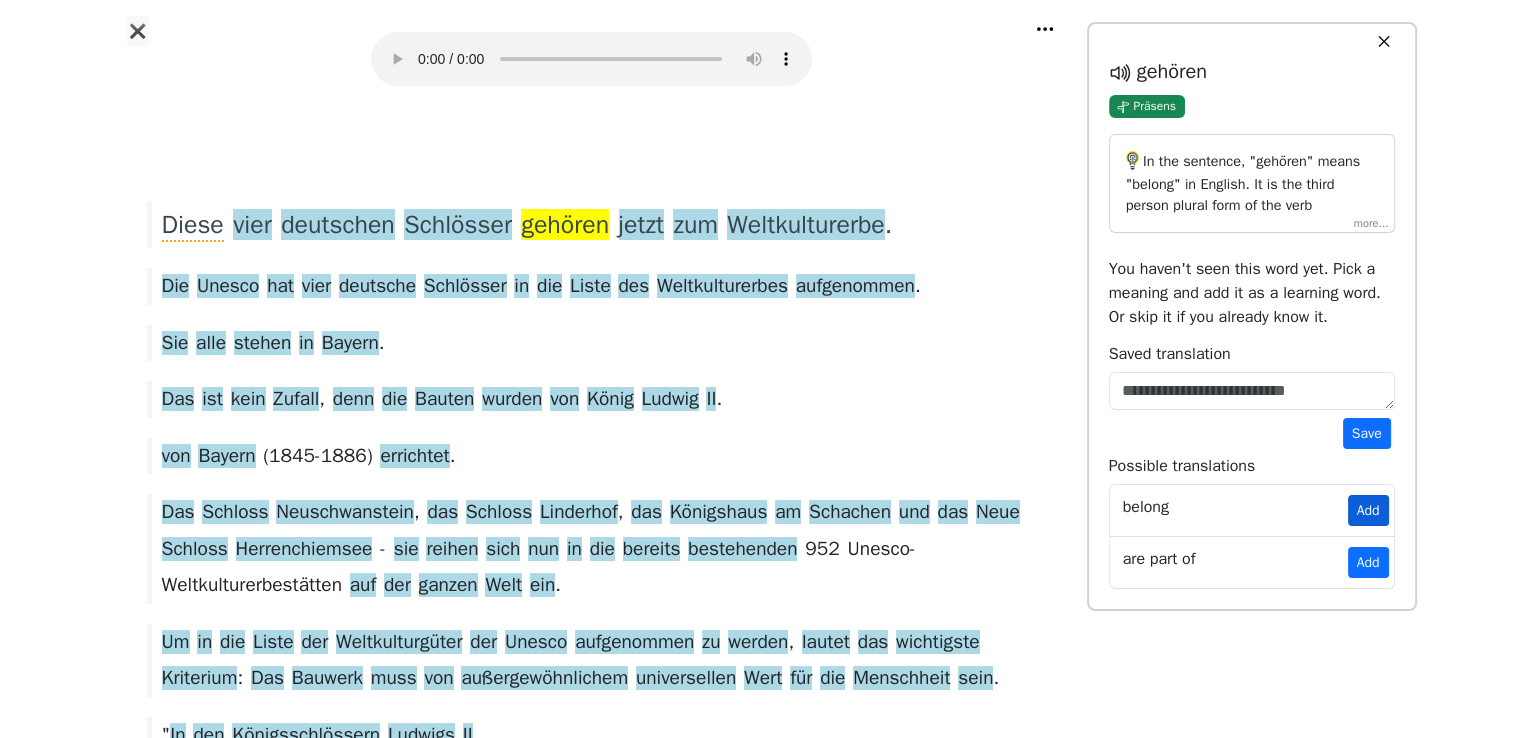 click on "Add" at bounding box center [1368, 510] 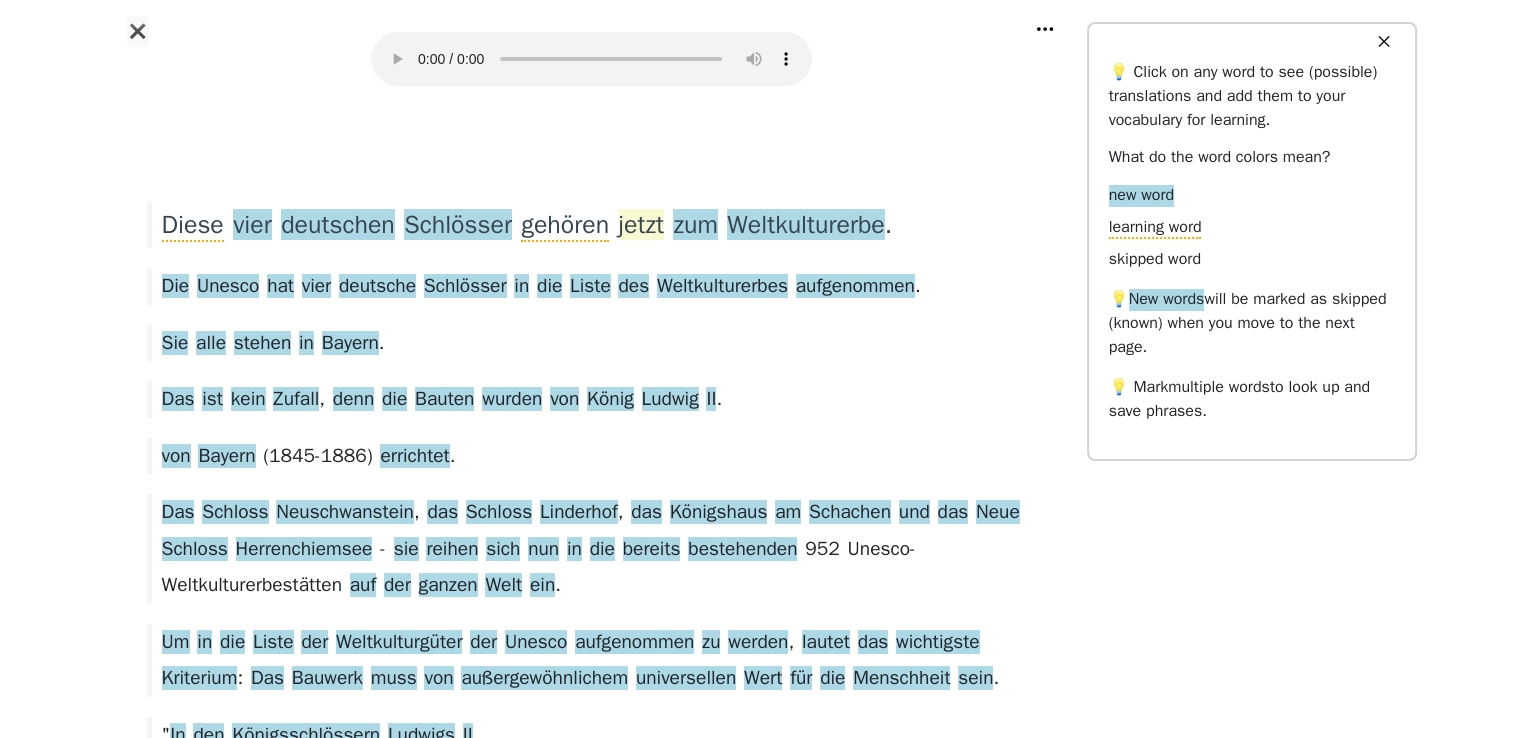 click on "jetzt" at bounding box center (641, 225) 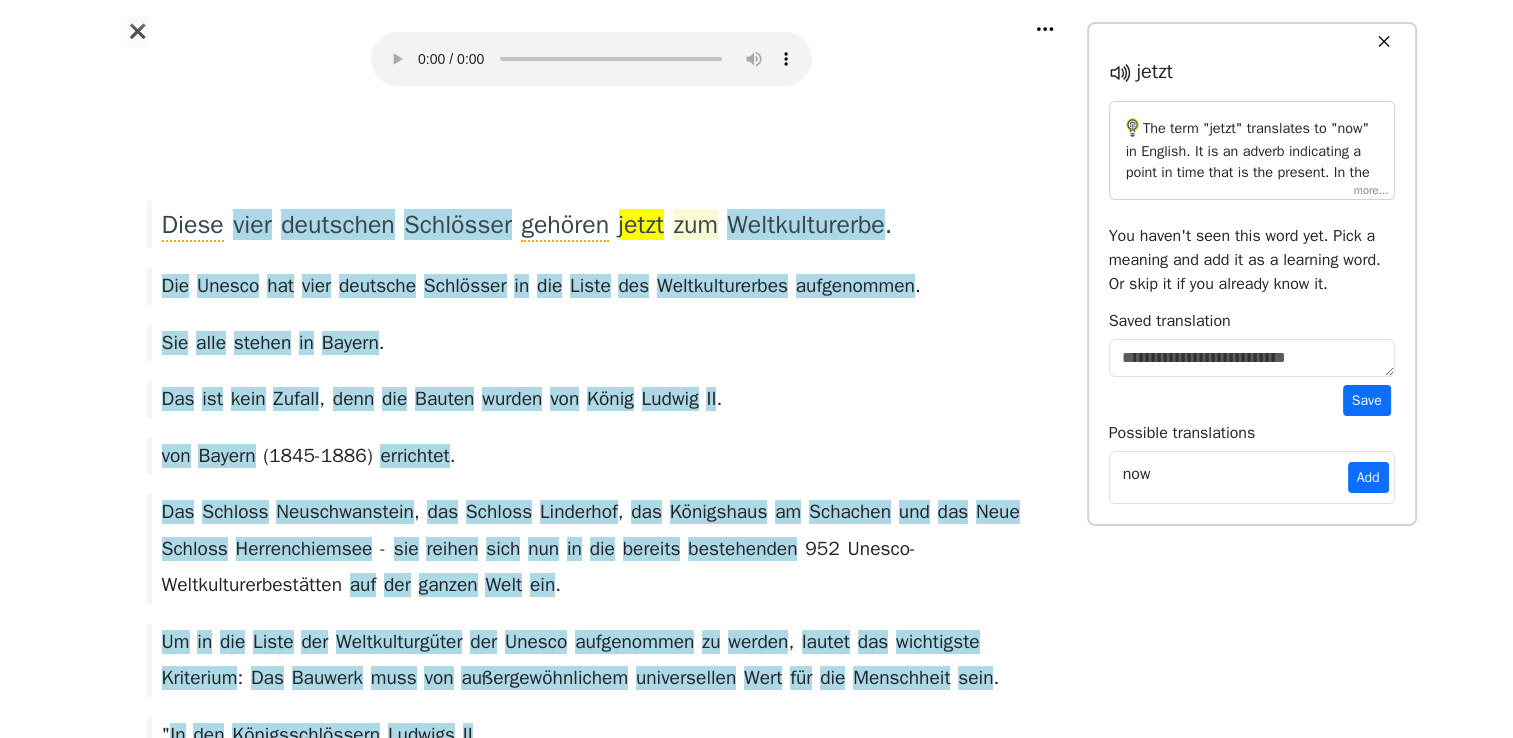click on "zum" at bounding box center (695, 225) 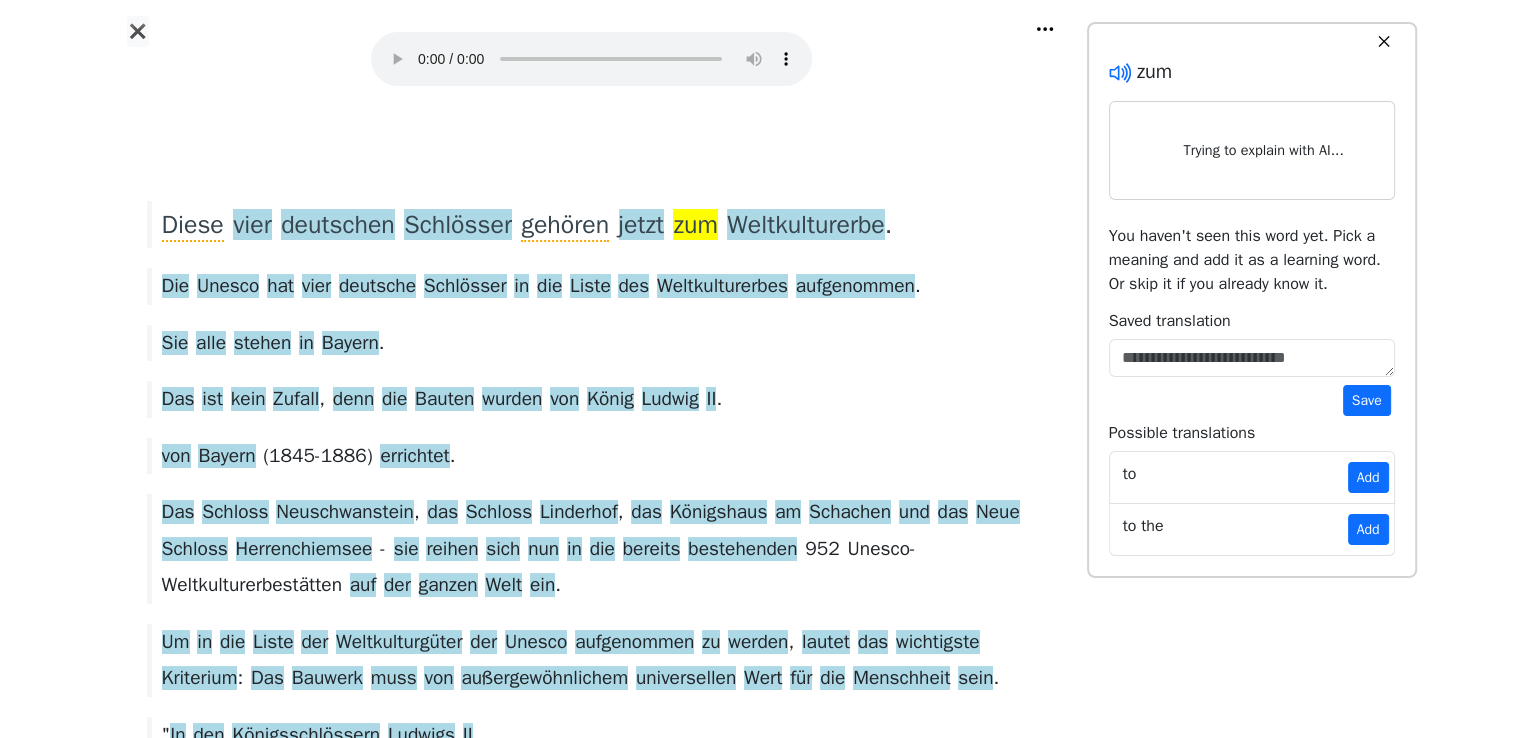 click 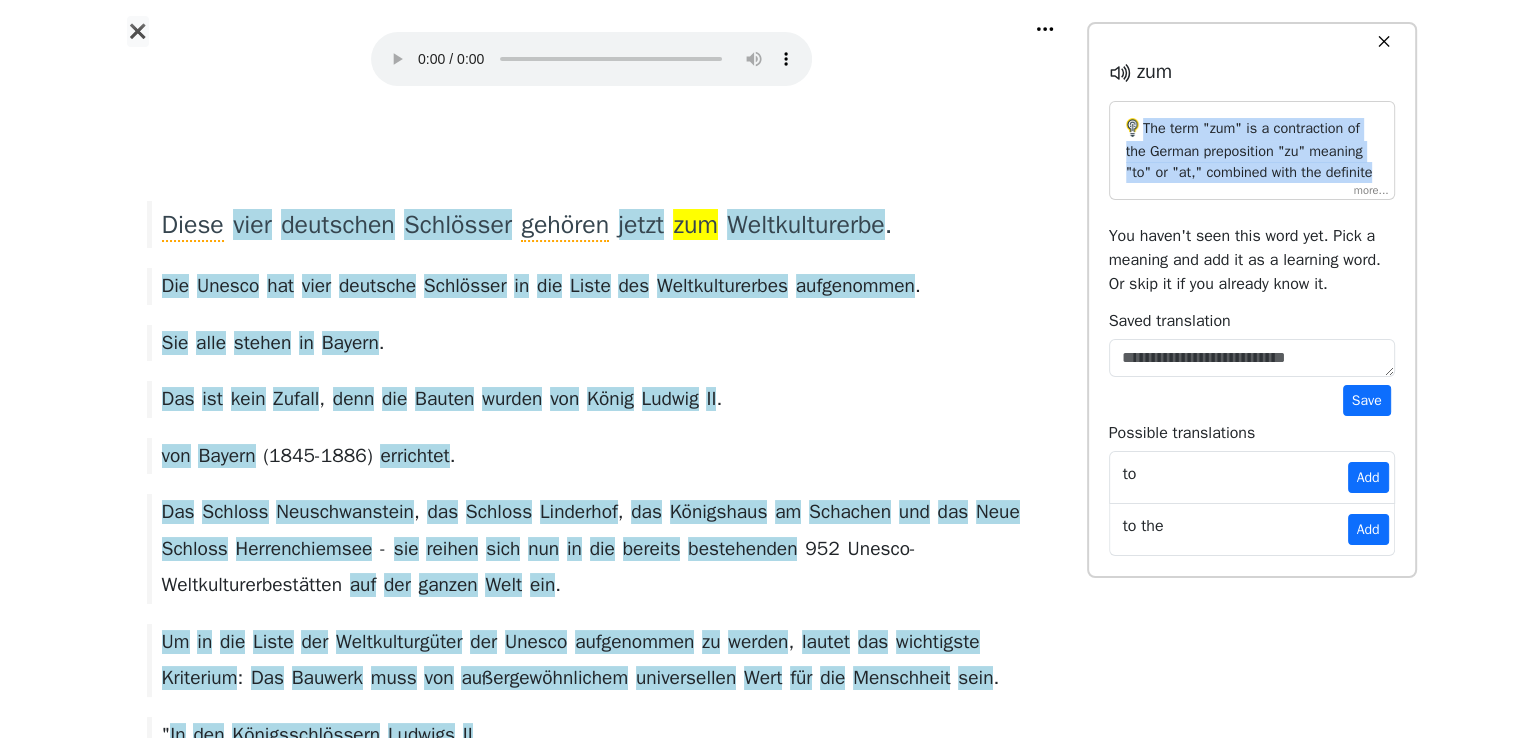 drag, startPoint x: 1143, startPoint y: 126, endPoint x: 1380, endPoint y: 176, distance: 242.21684 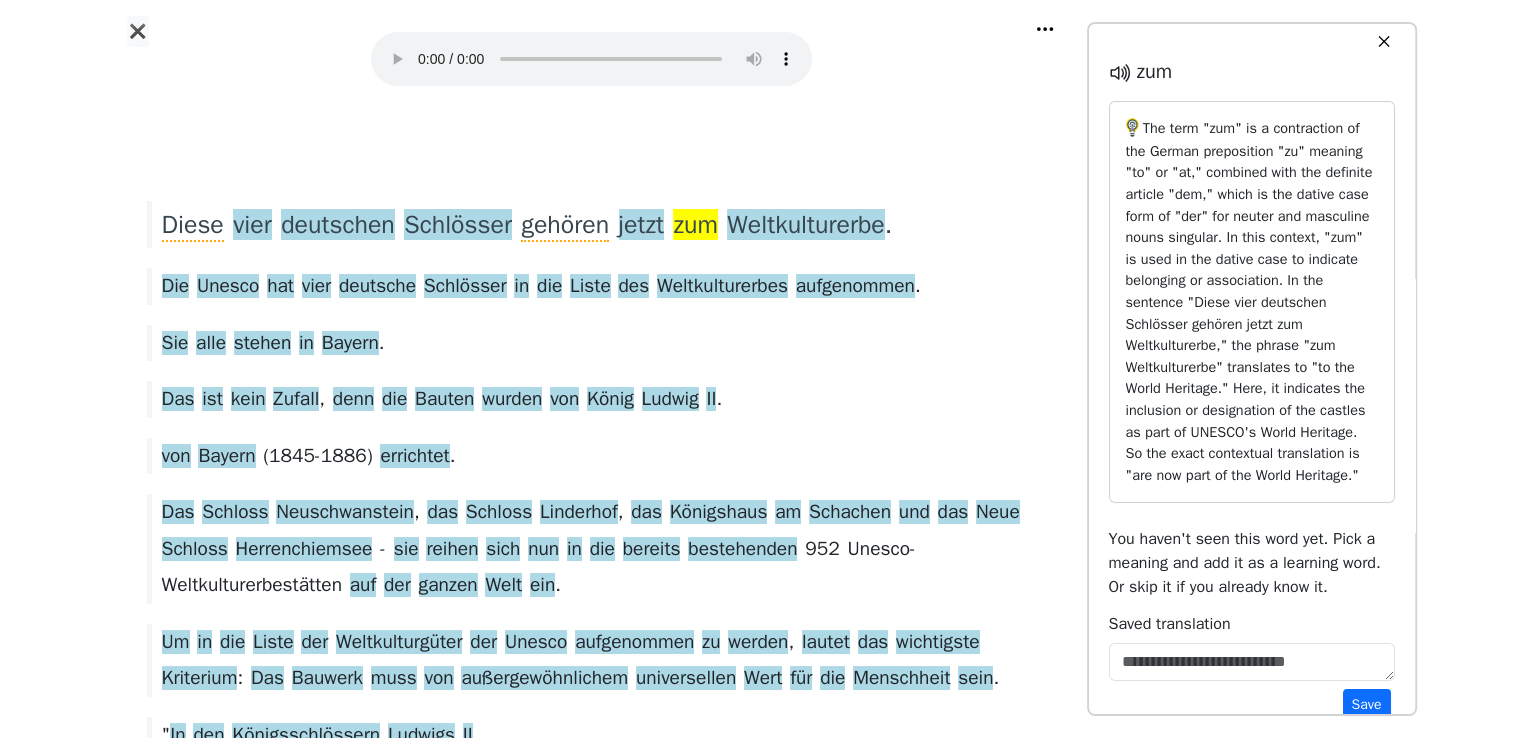 click on "The term "zum" is a contraction of the German preposition "zu" meaning "to" or "at," combined with the definite article "dem," which is the dative case form of "der" for neuter and masculine nouns singular. In this context, "zum" is used in the dative case to indicate belonging or association.
In the sentence "Diese vier deutschen Schlösser gehören jetzt zum Weltkulturerbe," the phrase "zum Weltkulturerbe" translates to "to the World Heritage." Here, it indicates the inclusion or designation of the castles as part of UNESCO's World Heritage. So the exact contextual translation is "are now part of the World Heritage."" at bounding box center (1252, 302) 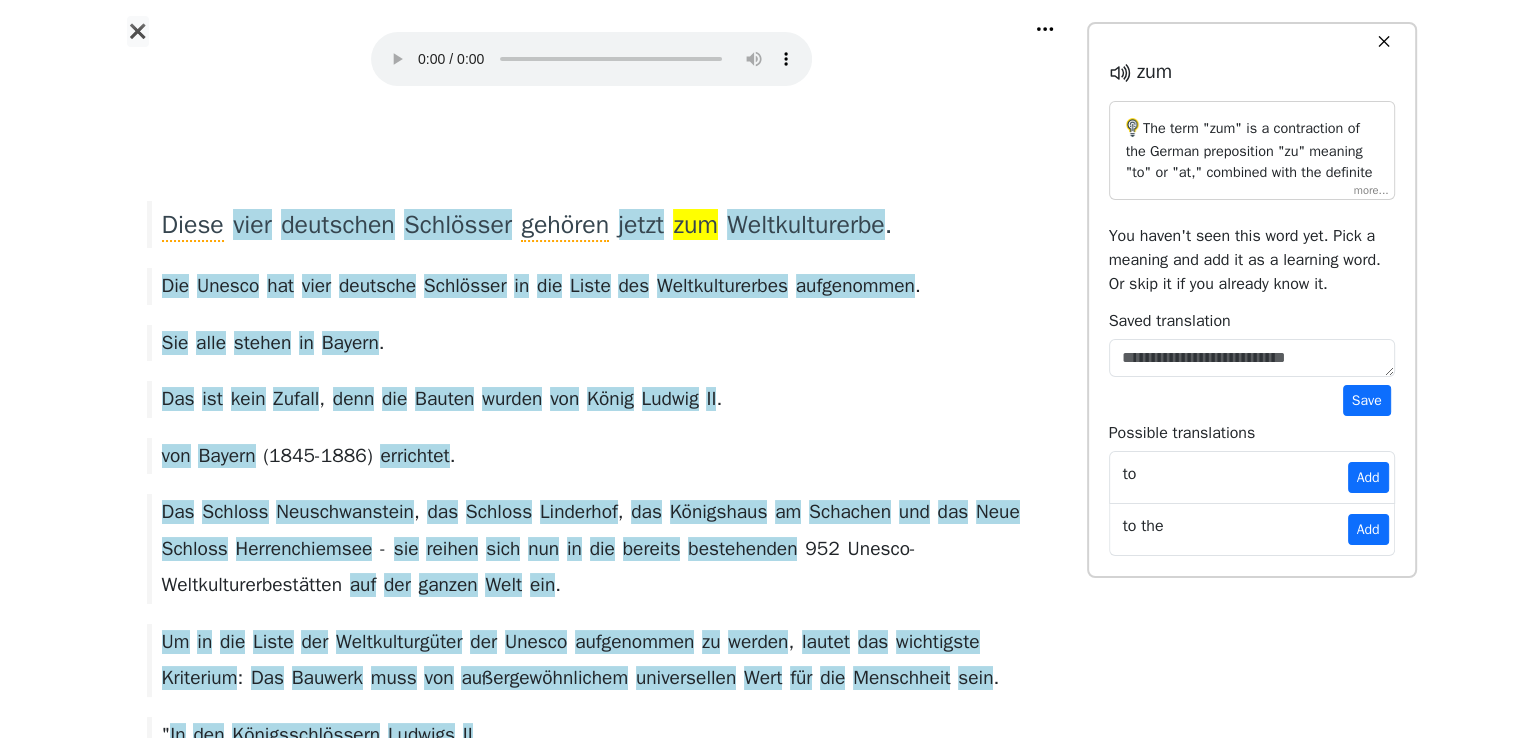 click on "The term "zum" is a contraction of the German preposition "zu" meaning "to" or "at," combined with the definite article "dem," which is the dative case form of "der" for neuter and masculine nouns singular. In this context, "zum" is used in the dative case to indicate belonging or association.
In the sentence "Diese vier deutschen Schlösser gehören jetzt zum Weltkulturerbe," the phrase "zum Weltkulturerbe" translates to "to the World Heritage." Here, it indicates the inclusion or designation of the castles as part of UNESCO's World Heritage. So the exact contextual translation is "are now part of the World Heritage."" at bounding box center [1252, 150] 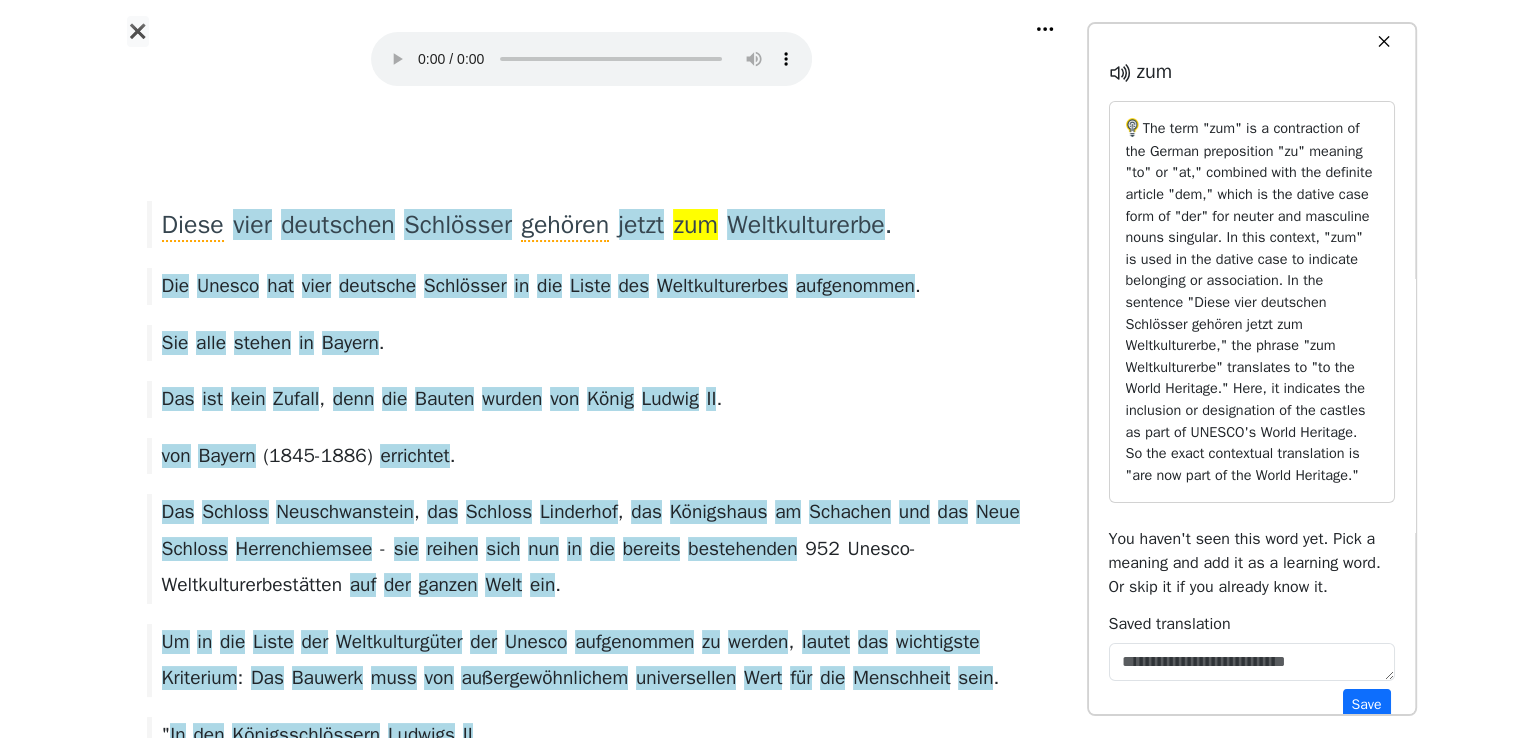 click on "The term "zum" is a contraction of the German preposition "zu" meaning "to" or "at," combined with the definite article "dem," which is the dative case form of "der" for neuter and masculine nouns singular. In this context, "zum" is used in the dative case to indicate belonging or association.
In the sentence "Diese vier deutschen Schlösser gehören jetzt zum Weltkulturerbe," the phrase "zum Weltkulturerbe" translates to "to the World Heritage." Here, it indicates the inclusion or designation of the castles as part of UNESCO's World Heritage. So the exact contextual translation is "are now part of the World Heritage."" at bounding box center [1252, 302] 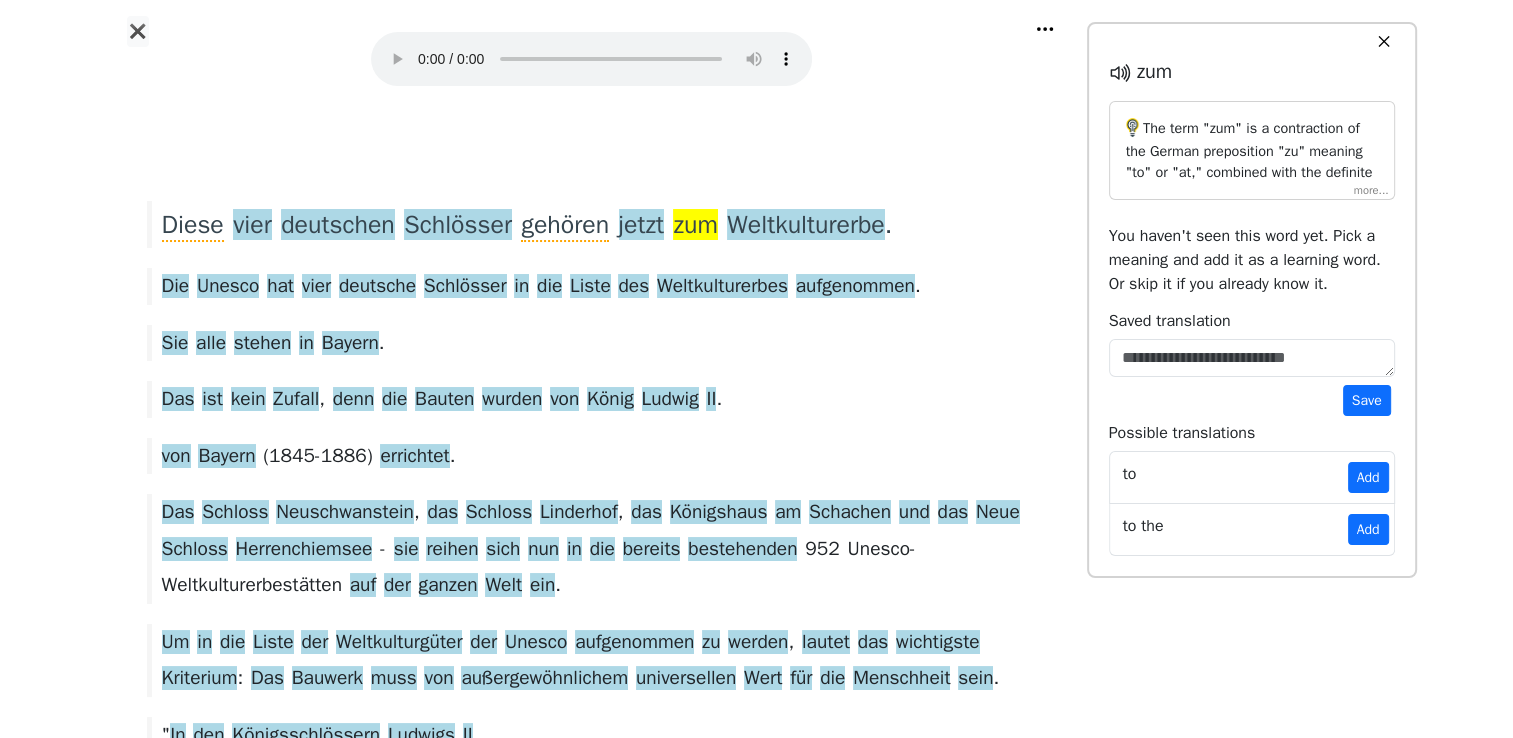 click on "The term "zum" is a contraction of the German preposition "zu" meaning "to" or "at," combined with the definite article "dem," which is the dative case form of "der" for neuter and masculine nouns singular. In this context, "zum" is used in the dative case to indicate belonging or association.
In the sentence "Diese vier deutschen Schlösser gehören jetzt zum Weltkulturerbe," the phrase "zum Weltkulturerbe" translates to "to the World Heritage." Here, it indicates the inclusion or designation of the castles as part of UNESCO's World Heritage. So the exact contextual translation is "are now part of the World Heritage."" at bounding box center [1252, 150] 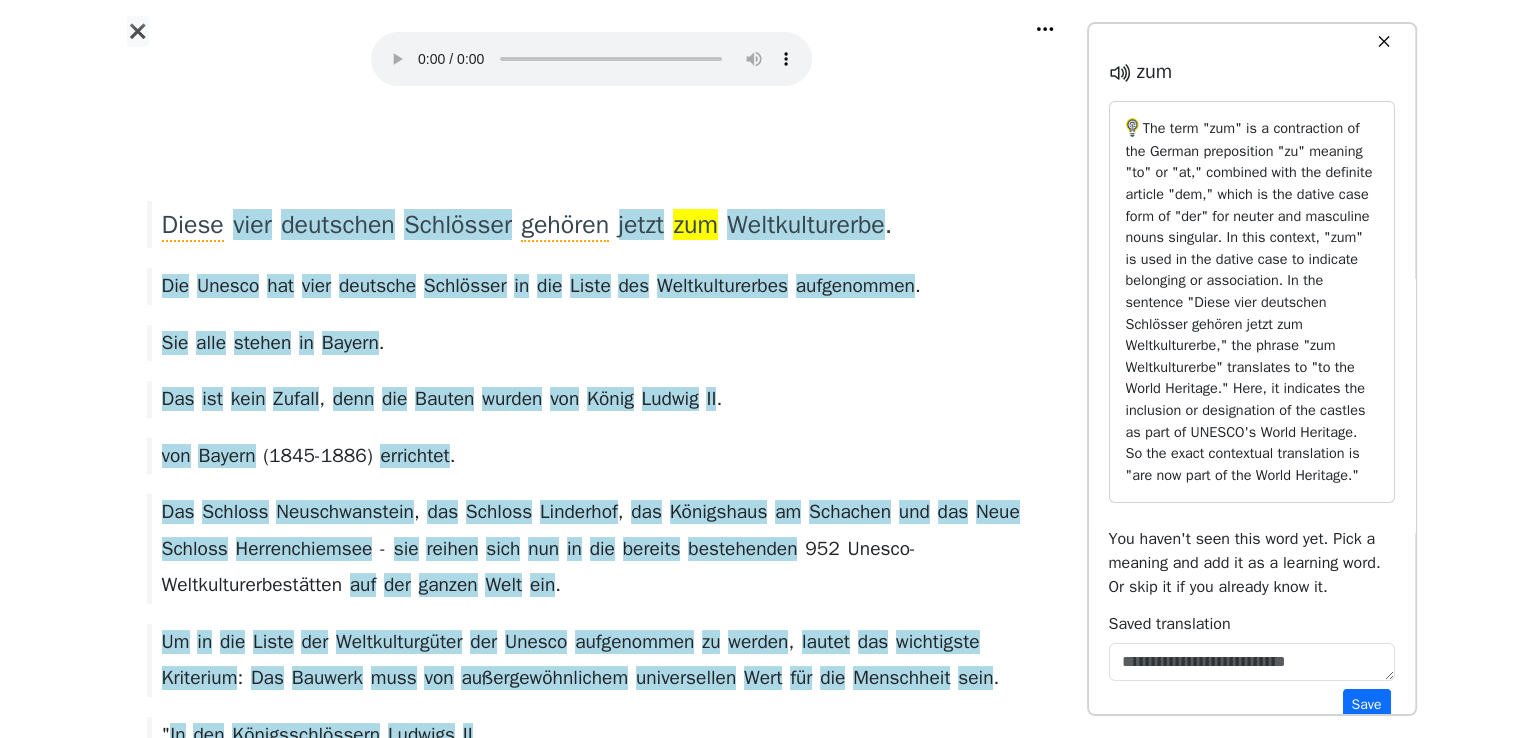 click on "The term "zum" is a contraction of the German preposition "zu" meaning "to" or "at," combined with the definite article "dem," which is the dative case form of "der" for neuter and masculine nouns singular. In this context, "zum" is used in the dative case to indicate belonging or association.
In the sentence "Diese vier deutschen Schlösser gehören jetzt zum Weltkulturerbe," the phrase "zum Weltkulturerbe" translates to "to the World Heritage." Here, it indicates the inclusion or designation of the castles as part of UNESCO's World Heritage. So the exact contextual translation is "are now part of the World Heritage."" at bounding box center (1252, 302) 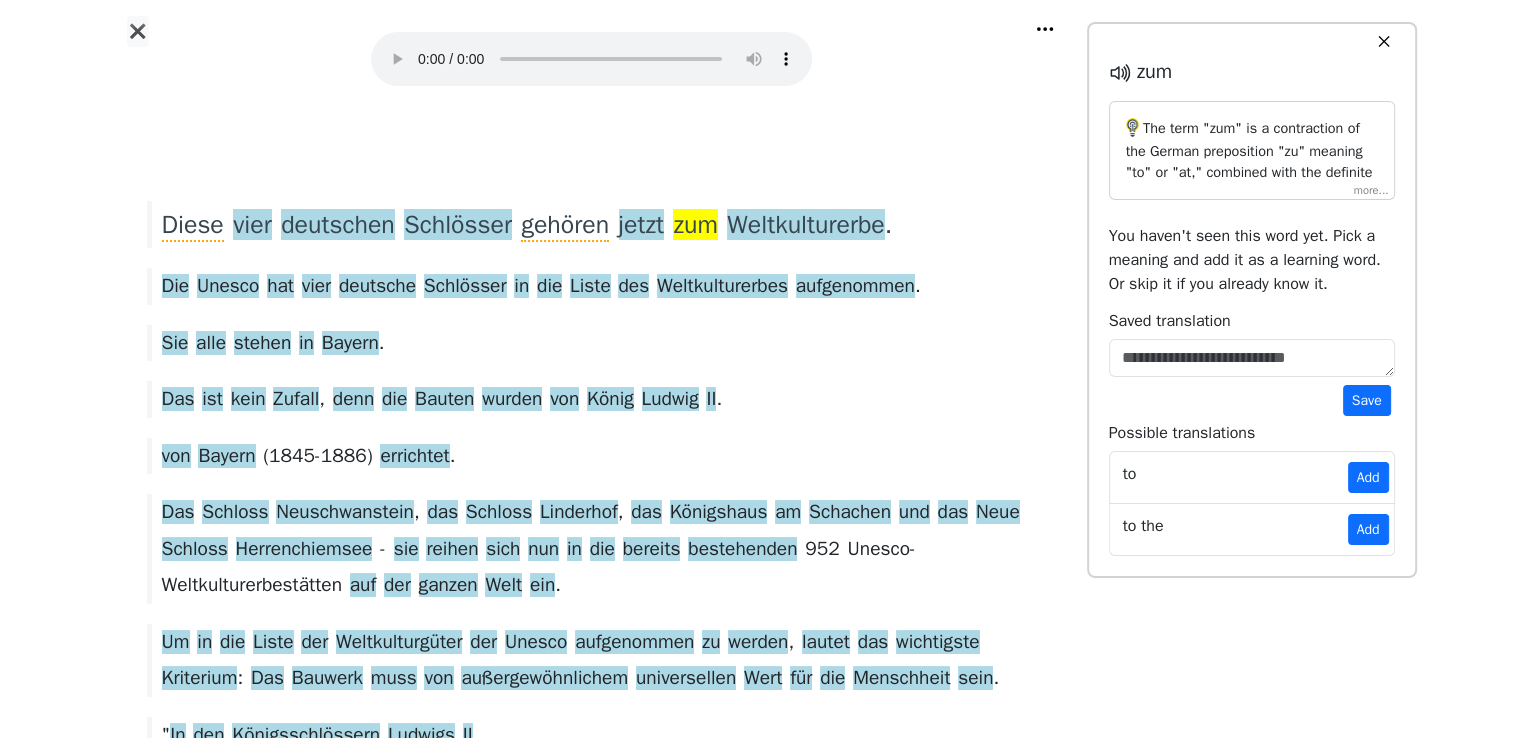 click on "The term "zum" is a contraction of the German preposition "zu" meaning "to" or "at," combined with the definite article "dem," which is the dative case form of "der" for neuter and masculine nouns singular. In this context, "zum" is used in the dative case to indicate belonging or association.
In the sentence "Diese vier deutschen Schlösser gehören jetzt zum Weltkulturerbe," the phrase "zum Weltkulturerbe" translates to "to the World Heritage." Here, it indicates the inclusion or designation of the castles as part of UNESCO's World Heritage. So the exact contextual translation is "are now part of the World Heritage."" at bounding box center [1252, 150] 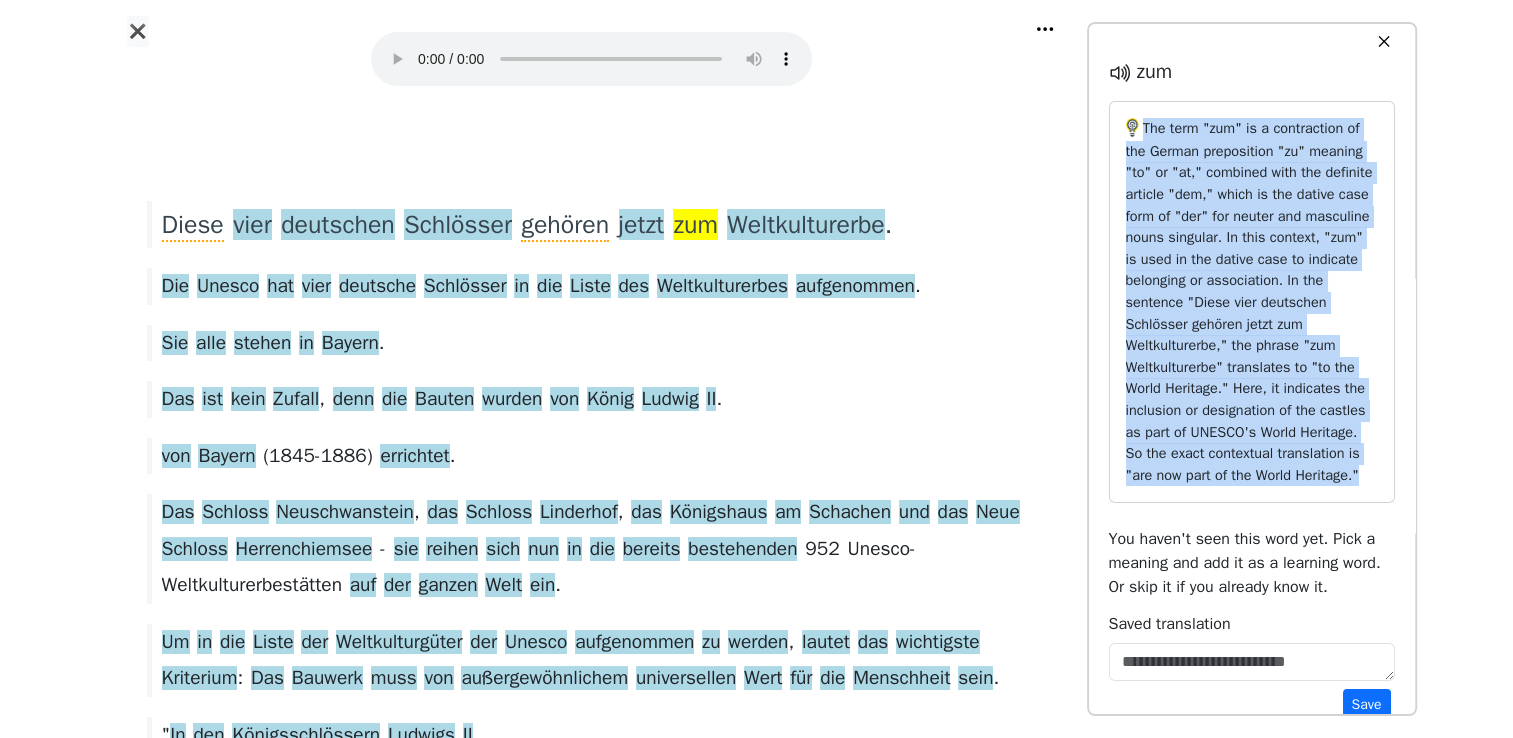 drag, startPoint x: 1141, startPoint y: 122, endPoint x: 1360, endPoint y: 470, distance: 411.17514 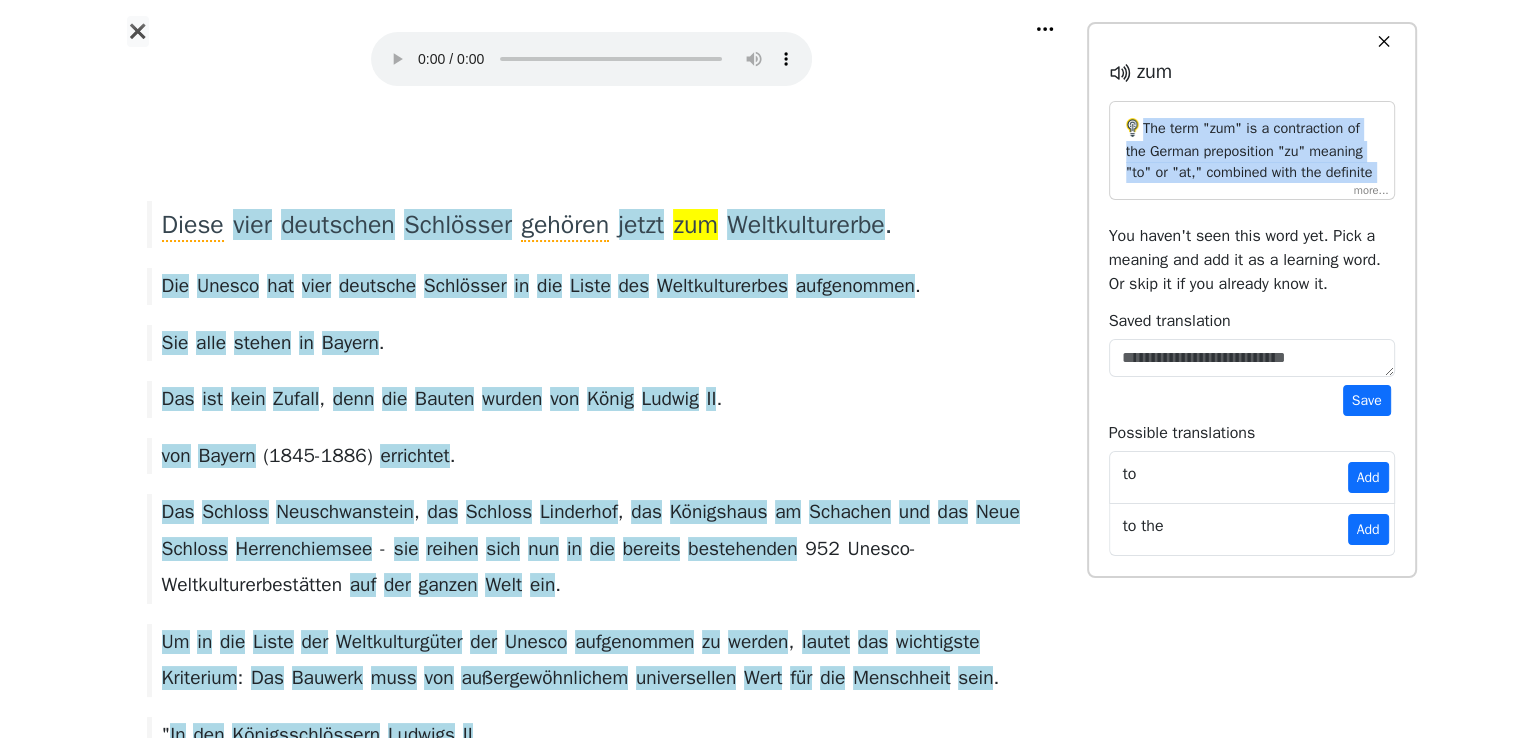 click on "The term "zum" is a contraction of the German preposition "zu" meaning "to" or "at," combined with the definite article "dem," which is the dative case form of "der" for neuter and masculine nouns singular. In this context, "zum" is used in the dative case to indicate belonging or association.
In the sentence "Diese vier deutschen Schlösser gehören jetzt zum Weltkulturerbe," the phrase "zum Weltkulturerbe" translates to "to the World Heritage." Here, it indicates the inclusion or designation of the castles as part of UNESCO's World Heritage. So the exact contextual translation is "are now part of the World Heritage."" at bounding box center (1252, 302) 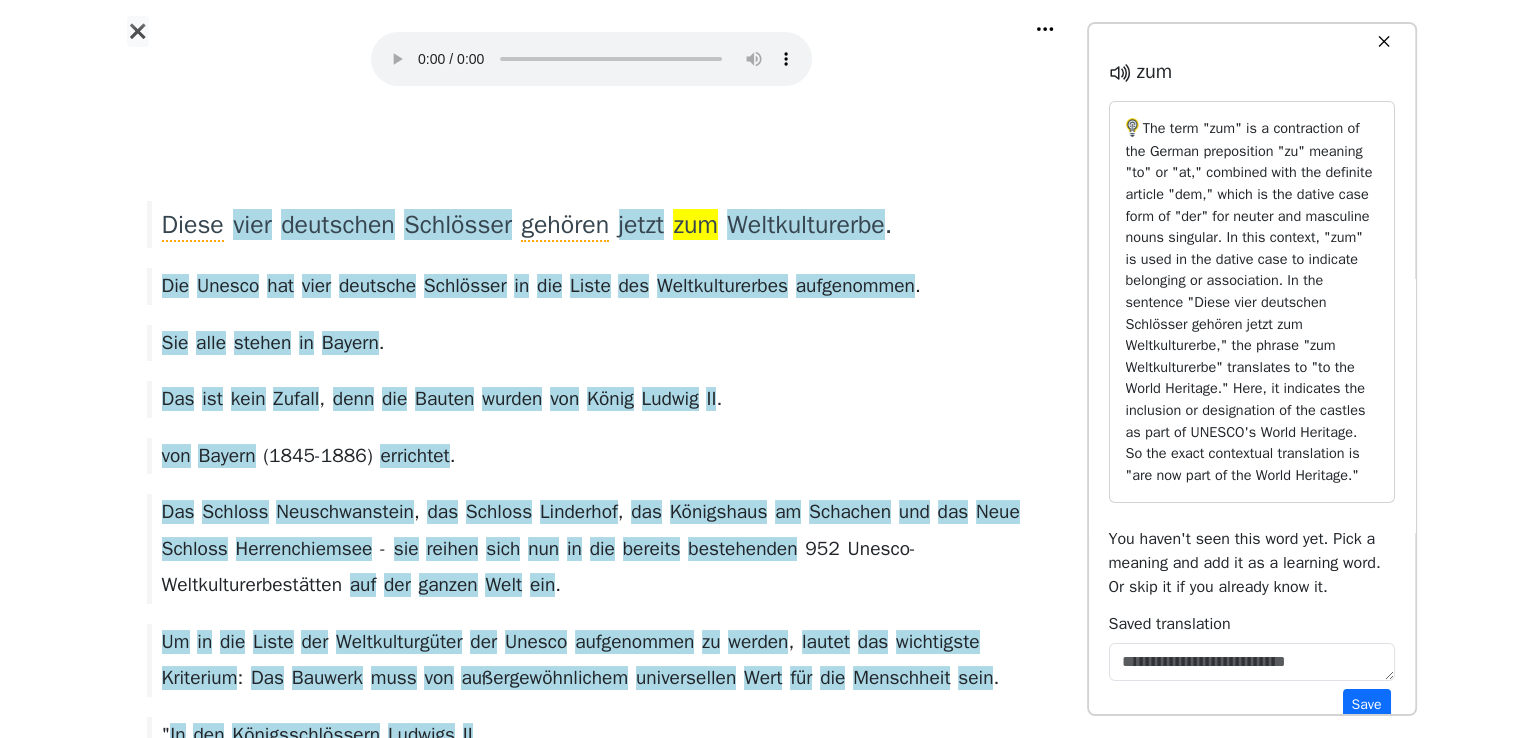 click on "The term "zum" is a contraction of the German preposition "zu" meaning "to" or "at," combined with the definite article "dem," which is the dative case form of "der" for neuter and masculine nouns singular. In this context, "zum" is used in the dative case to indicate belonging or association.
In the sentence "Diese vier deutschen Schlösser gehören jetzt zum Weltkulturerbe," the phrase "zum Weltkulturerbe" translates to "to the World Heritage." Here, it indicates the inclusion or designation of the castles as part of UNESCO's World Heritage. So the exact contextual translation is "are now part of the World Heritage."" at bounding box center [1252, 302] 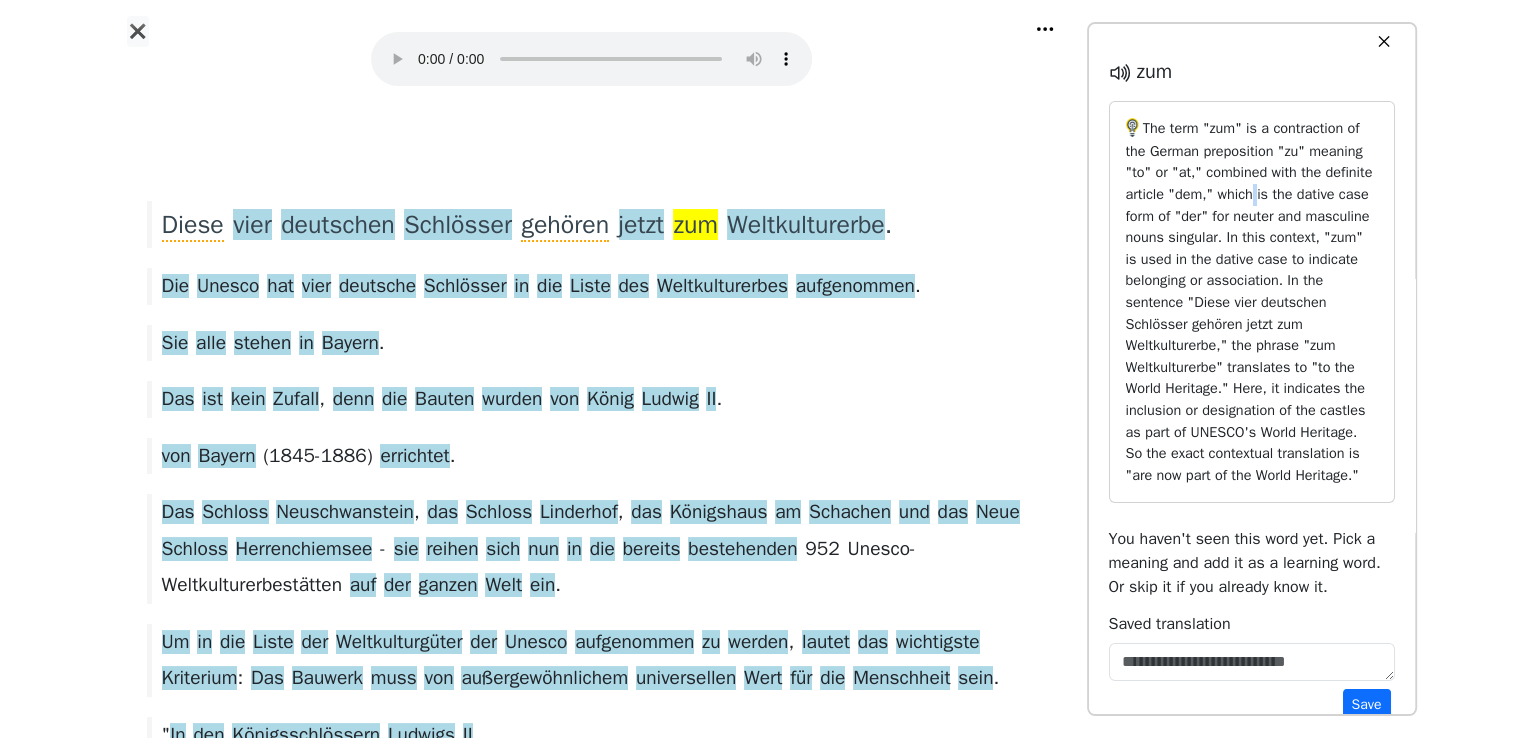 click on "The term "zum" is a contraction of the German preposition "zu" meaning "to" or "at," combined with the definite article "dem," which is the dative case form of "der" for neuter and masculine nouns singular. In this context, "zum" is used in the dative case to indicate belonging or association.
In the sentence "Diese vier deutschen Schlösser gehören jetzt zum Weltkulturerbe," the phrase "zum Weltkulturerbe" translates to "to the World Heritage." Here, it indicates the inclusion or designation of the castles as part of UNESCO's World Heritage. So the exact contextual translation is "are now part of the World Heritage."" at bounding box center (1252, 302) 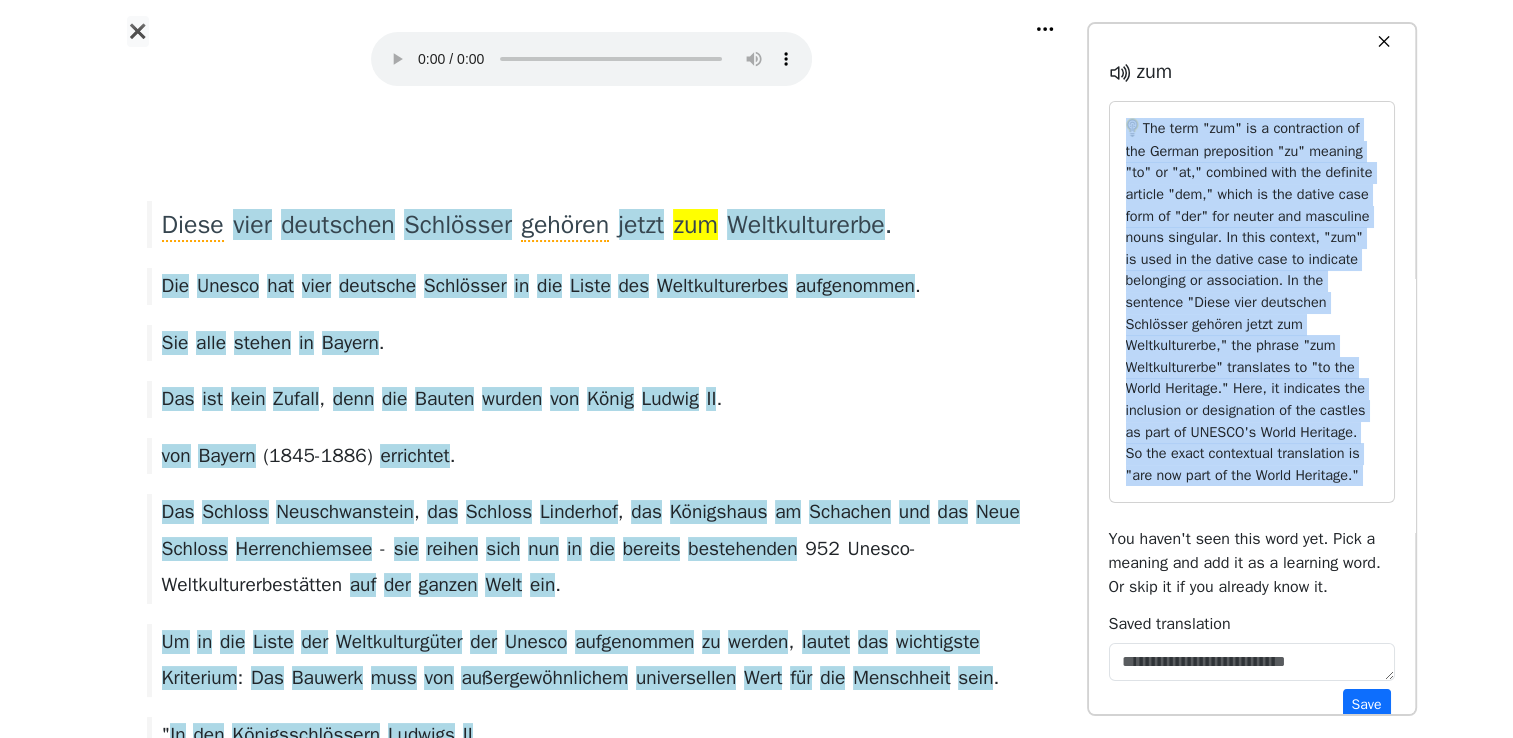click on "The term "zum" is a contraction of the German preposition "zu" meaning "to" or "at," combined with the definite article "dem," which is the dative case form of "der" for neuter and masculine nouns singular. In this context, "zum" is used in the dative case to indicate belonging or association.
In the sentence "Diese vier deutschen Schlösser gehören jetzt zum Weltkulturerbe," the phrase "zum Weltkulturerbe" translates to "to the World Heritage." Here, it indicates the inclusion or designation of the castles as part of UNESCO's World Heritage. So the exact contextual translation is "are now part of the World Heritage."" at bounding box center [1252, 302] 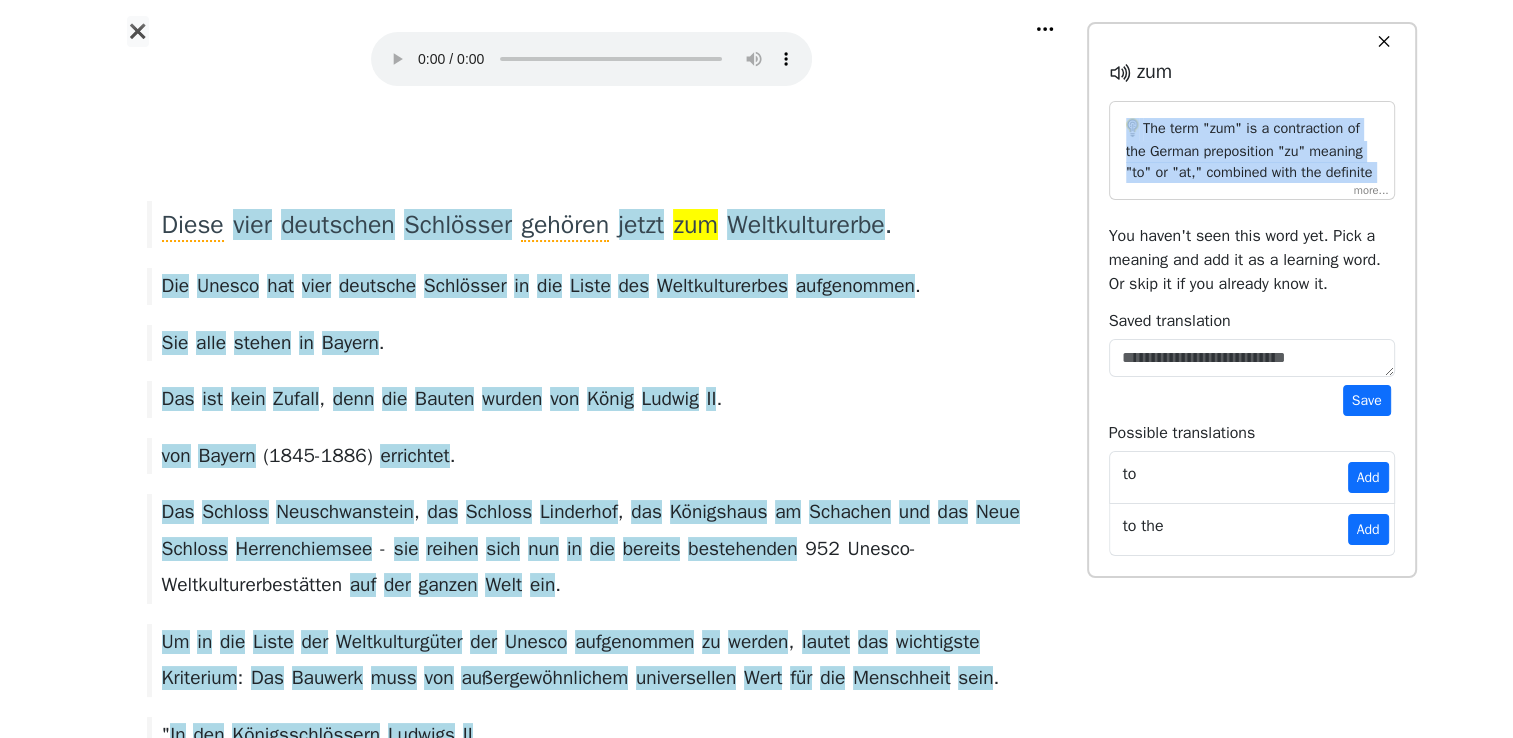 copy on "The term "zum" is a contraction of the German preposition "zu" meaning "to" or "at," combined with the definite article "dem," which is the dative case form of "der" for neuter and masculine nouns singular. In this context, "zum" is used in the dative case to indicate belonging or association.
In the sentence "Diese vier deutschen Schlösser gehören jetzt zum Weltkulturerbe," the phrase "zum Weltkulturerbe" translates to "to the World Heritage." Here, it indicates the inclusion or designation of the castles as part of UNESCO's World Heritage. So the exact contextual translation is "are now part of the World Heritage."" 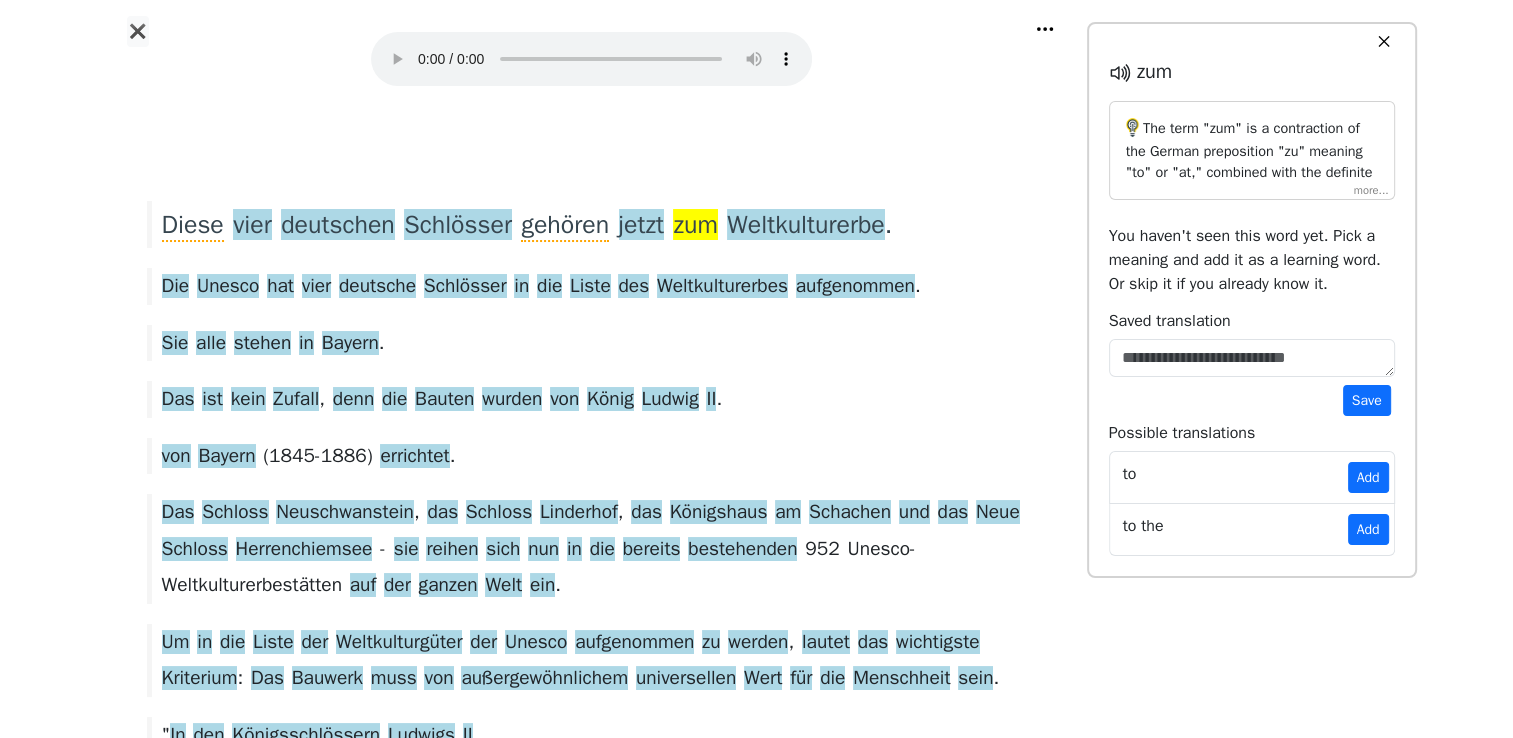 drag, startPoint x: 201, startPoint y: 244, endPoint x: 224, endPoint y: 260, distance: 28.01785 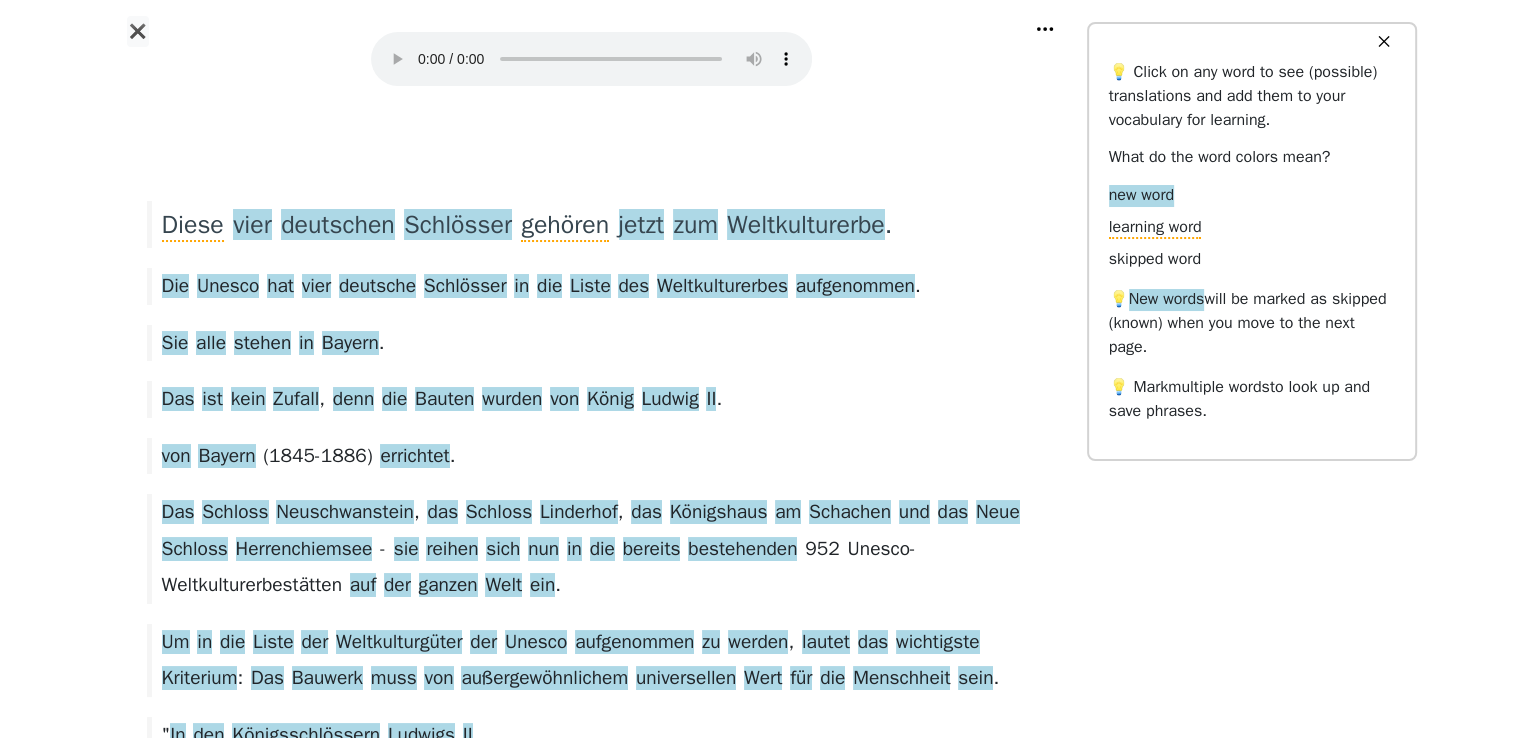 click on "Diese   vier   deutschen   Schlösser   gehören   jetzt   zum   Weltkulturerbe . Die   Unesco   hat   vier   deutsche   Schlösser   in   die   Liste   des   Weltkulturerbes   aufgenommen . Sie   alle   stehen   in   Bayern . Das   ist   kein   Zufall ,   denn   die   Bauten   wurden   von   König   Ludwig   II . von   Bayern   ( 1845-1886 )   errichtet . Das   Schloss   Neuschwanstein ,   das   Schloss   Linderhof ,   das   Königshaus   am   Schachen   und   das   Neue   Schloss   Herrenchiemsee   -   sie   reihen   sich   nun   in   die   bereits   bestehenden   952   Unesco-Weltkulturerbestätten   auf   der   ganzen   Welt   ein . Um   in   die   Liste   der   Weltkulturgüter   der   Unesco   aufgenommen   zu   werden ,   lautet   das   wichtigste   Kriterium :   Das   Bauwerk   muss   von   außergewöhnlichem   universellen   Wert   für   die   Menschheit   sein . " In   den   Königsschlössern   Ludwigs   II . manifestieren   sich   in   einzigartiger   Form   deutsche   und   europäische" at bounding box center [592, 1815] 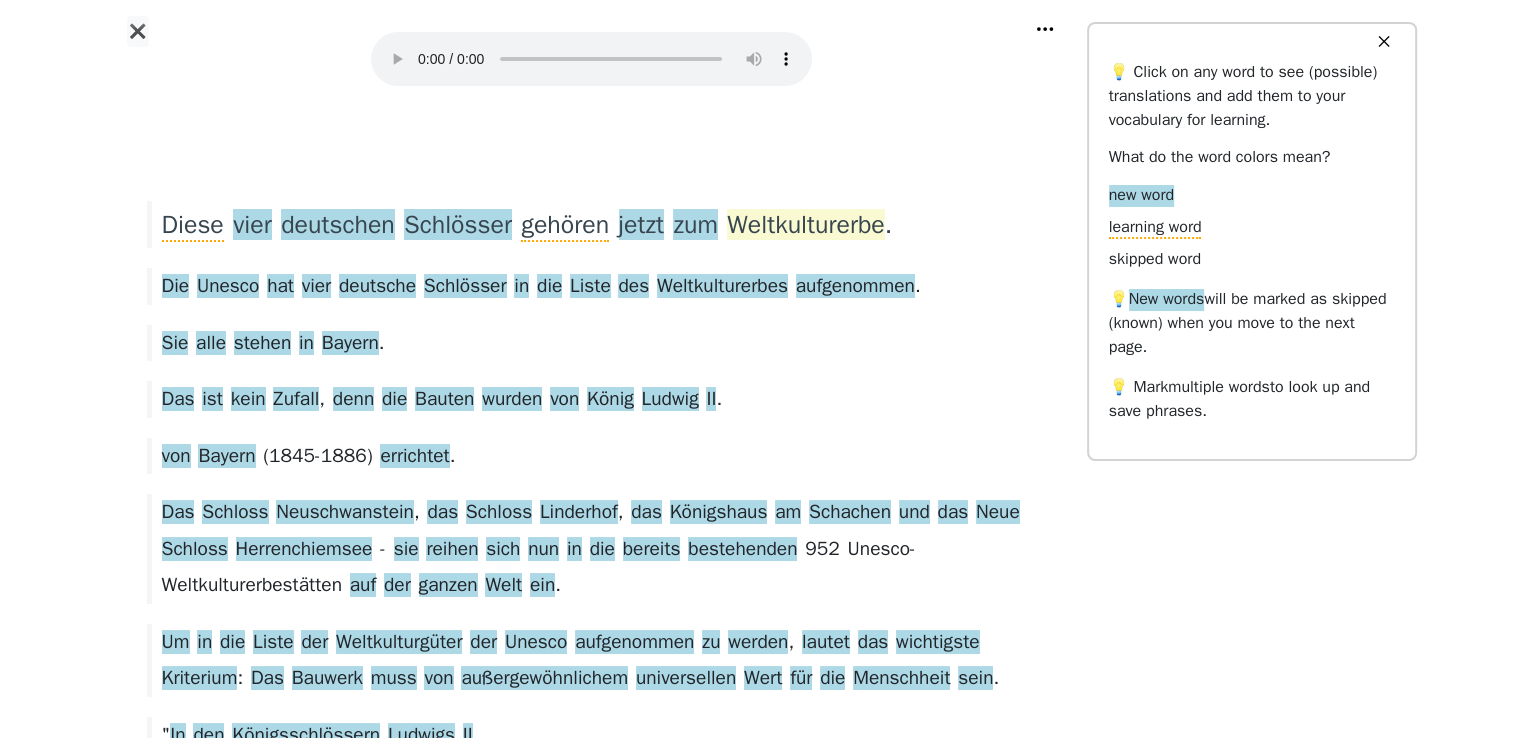 click on "Weltkulturerbe" at bounding box center [805, 225] 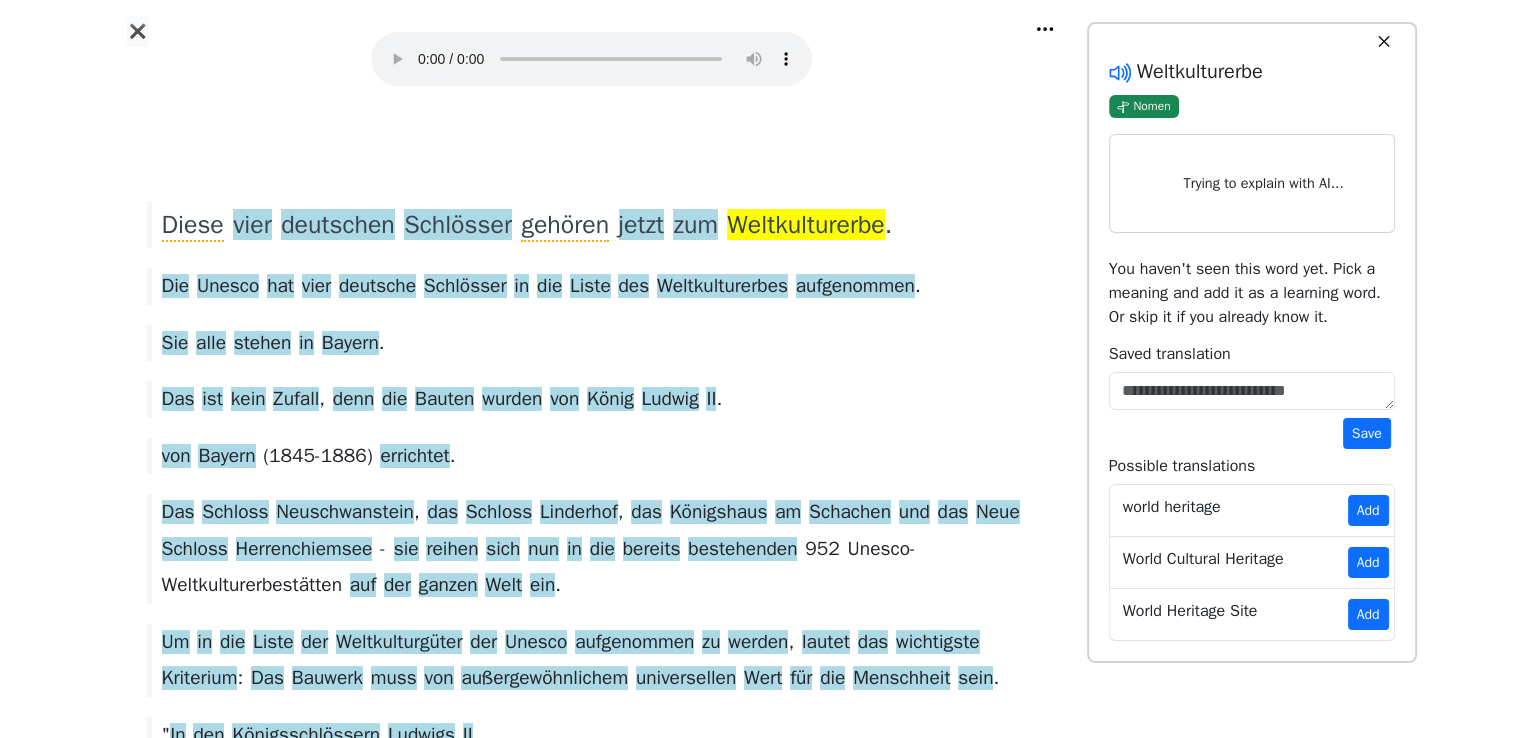 click 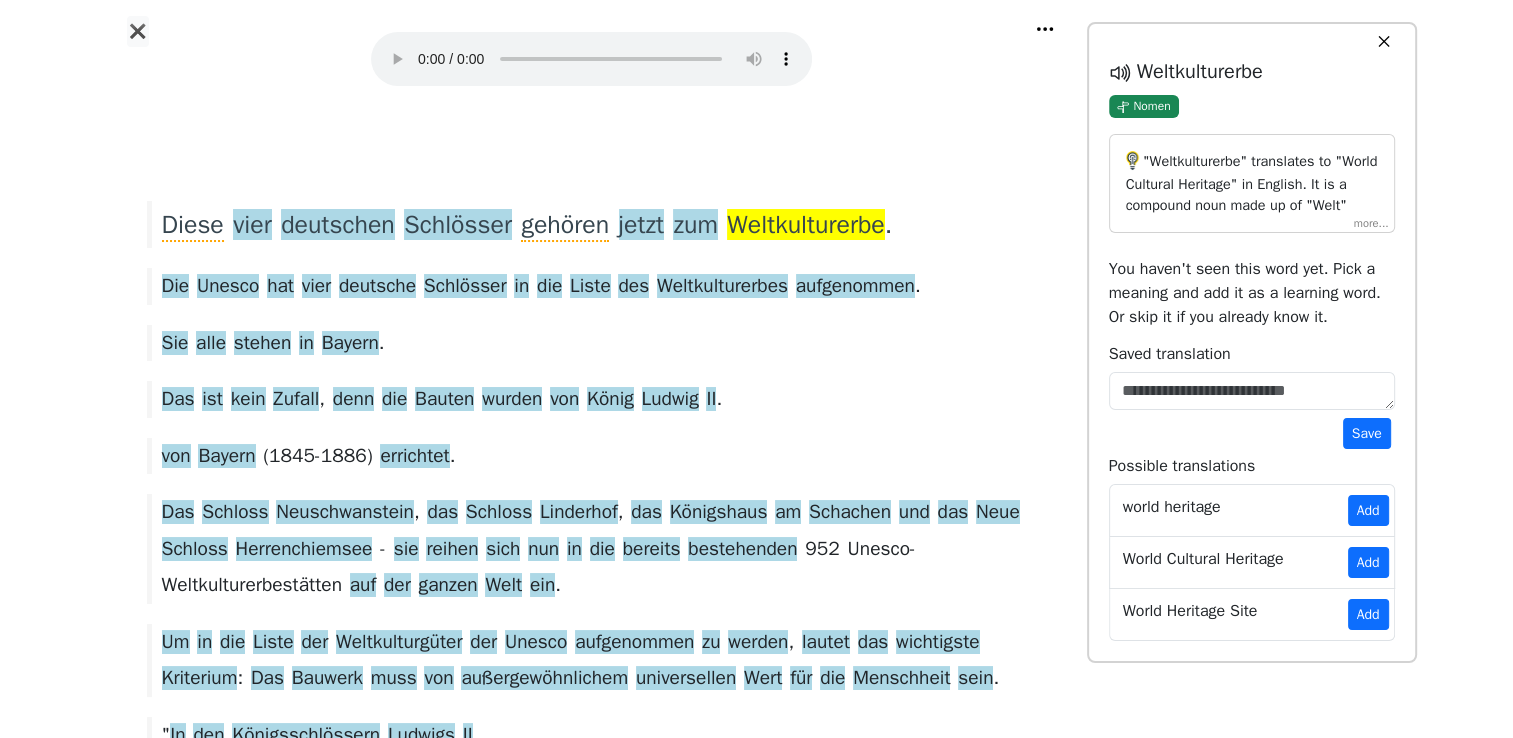 click on ""Weltkulturerbe" translates to "World Cultural Heritage" in English. It is a compound noun made up of "Welt" (world), "Kultur" (culture), and "Erbe" (heritage). In this context, "Weltkulturerbe" refers to a designation given by UNESCO to sites of outstanding cultural significance around the globe. It is a neuter noun in German, indicated by the article "das" if used in full sentence. The term in the given sentence is in the nominative case, as part of the predicate indicating that the German castles have been recognized as part of the World Cultural Heritage." at bounding box center (1252, 183) 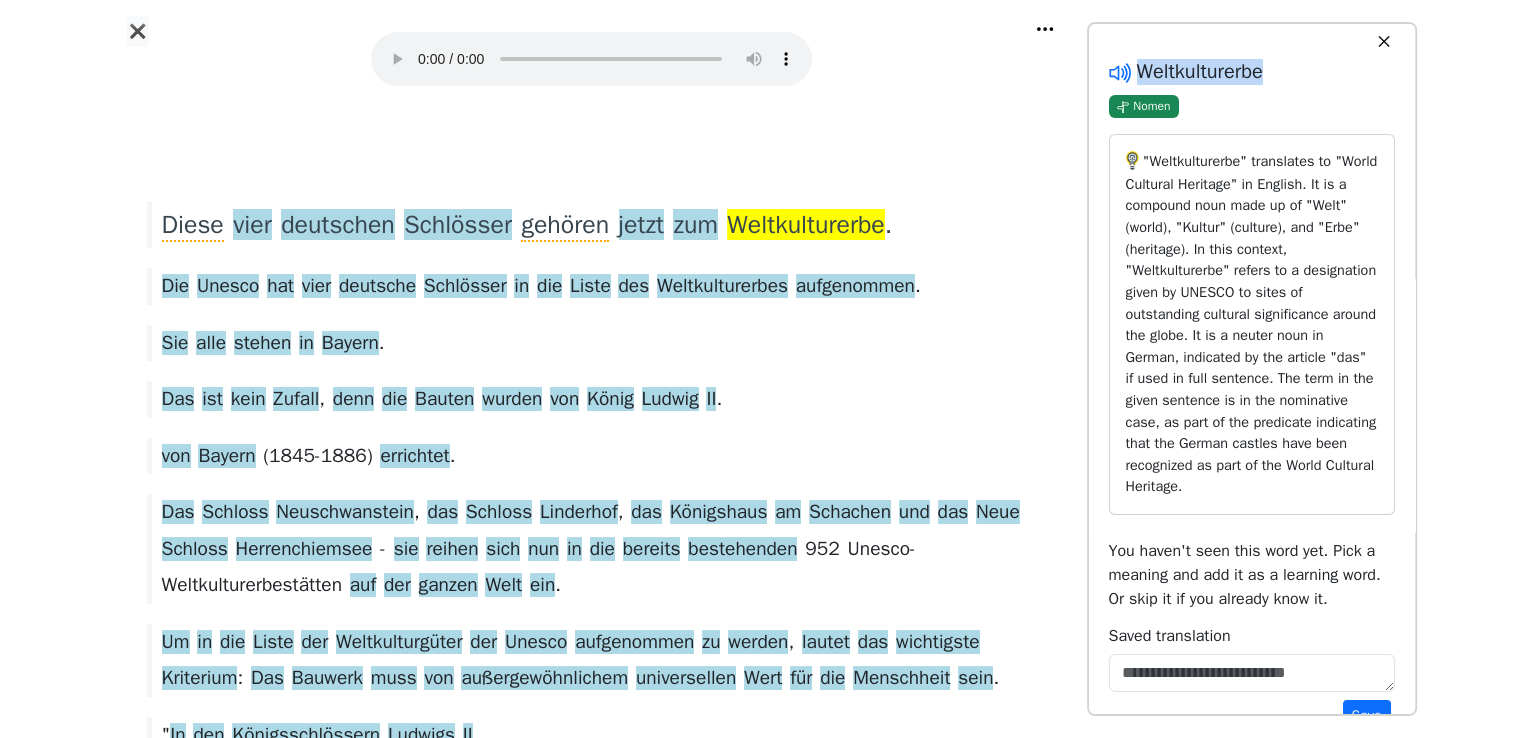 drag, startPoint x: 1284, startPoint y: 83, endPoint x: 1124, endPoint y: 86, distance: 160.02812 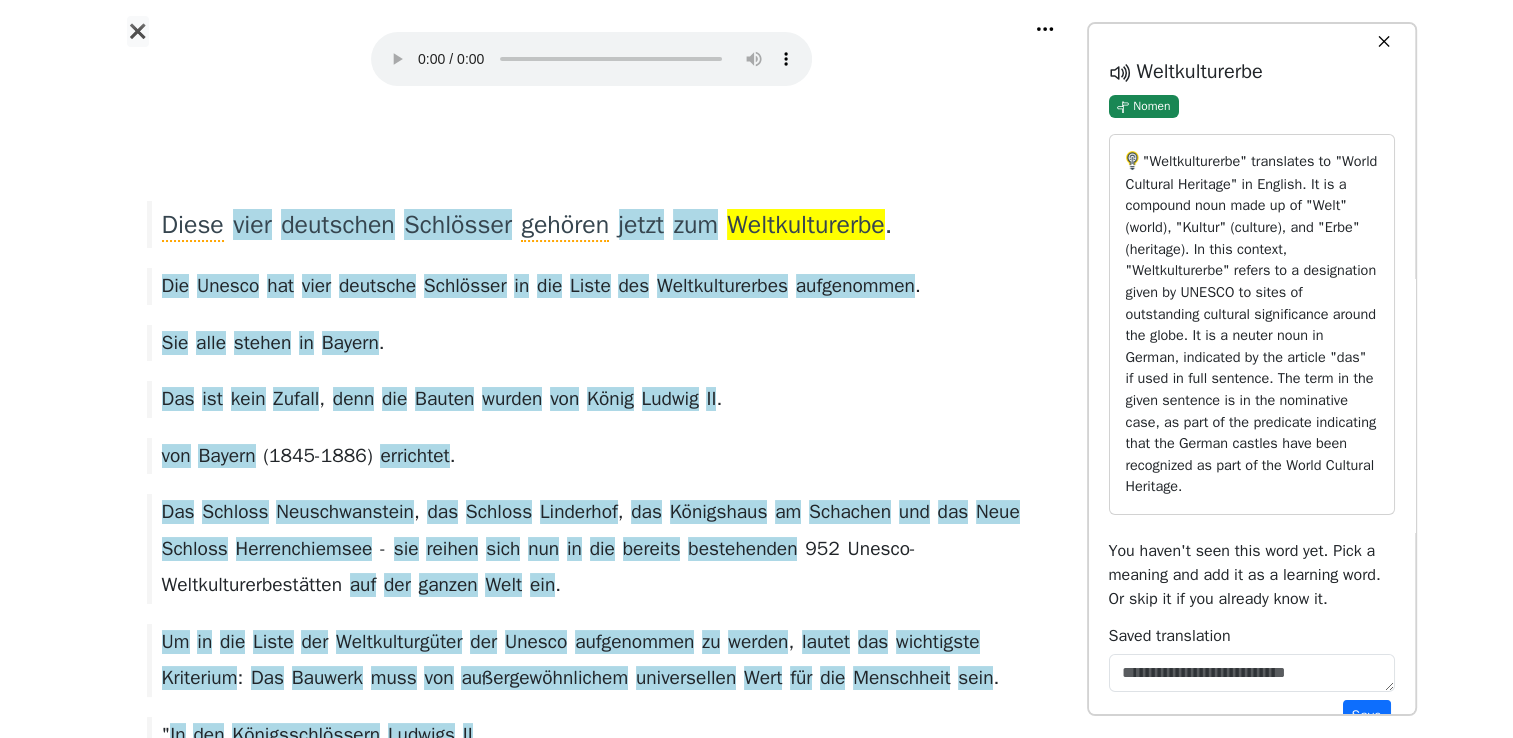 click on ""Weltkulturerbe" translates to "World Cultural Heritage" in English. It is a compound noun made up of "Welt" (world), "Kultur" (culture), and "Erbe" (heritage). In this context, "Weltkulturerbe" refers to a designation given by UNESCO to sites of outstanding cultural significance around the globe. It is a neuter noun in German, indicated by the article "das" if used in full sentence. The term in the given sentence is in the nominative case, as part of the predicate indicating that the German castles have been recognized as part of the World Cultural Heritage." at bounding box center (1252, 324) 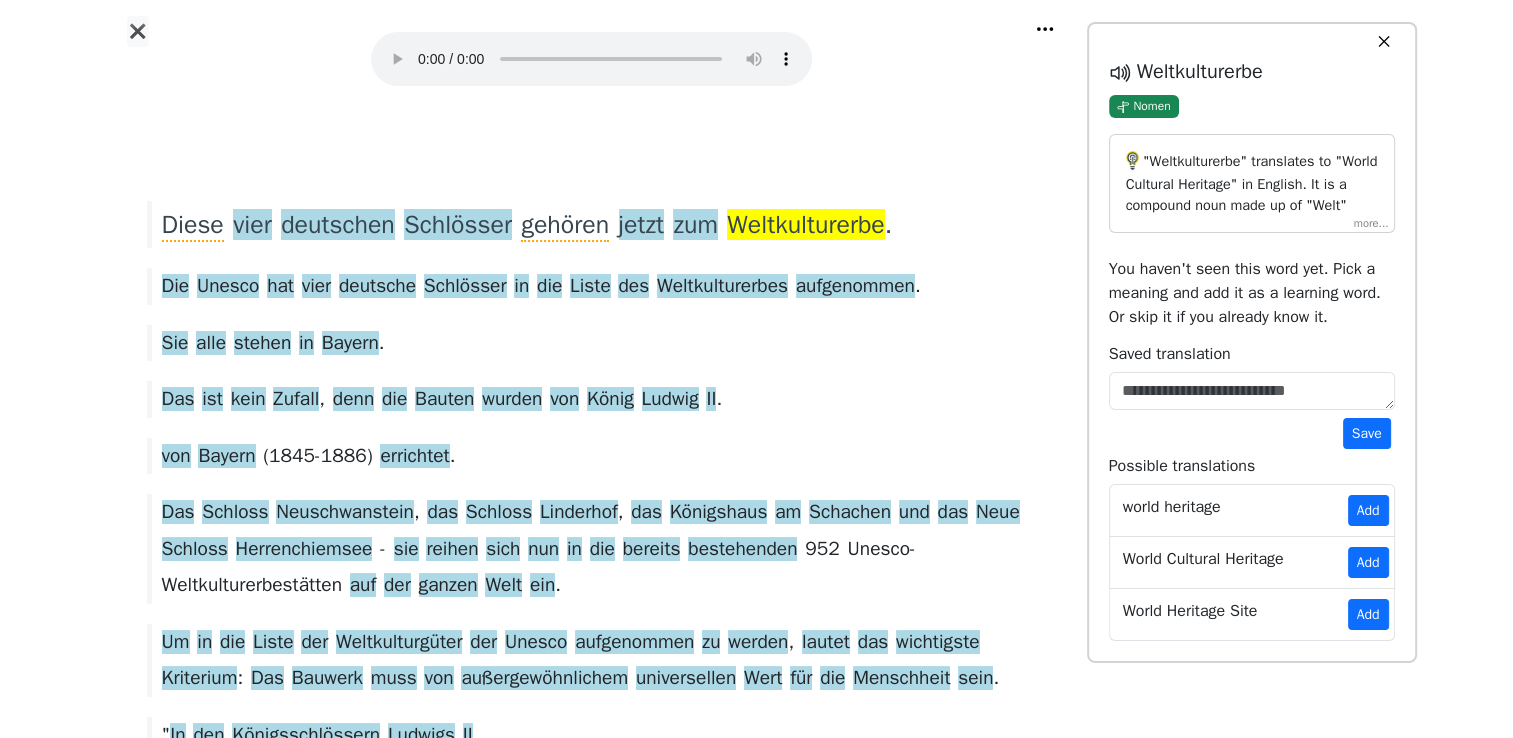 click on ""Weltkulturerbe" translates to "World Cultural Heritage" in English. It is a compound noun made up of "Welt" (world), "Kultur" (culture), and "Erbe" (heritage). In this context, "Weltkulturerbe" refers to a designation given by UNESCO to sites of outstanding cultural significance around the globe. It is a neuter noun in German, indicated by the article "das" if used in full sentence. The term in the given sentence is in the nominative case, as part of the predicate indicating that the German castles have been recognized as part of the World Cultural Heritage." at bounding box center (1252, 324) 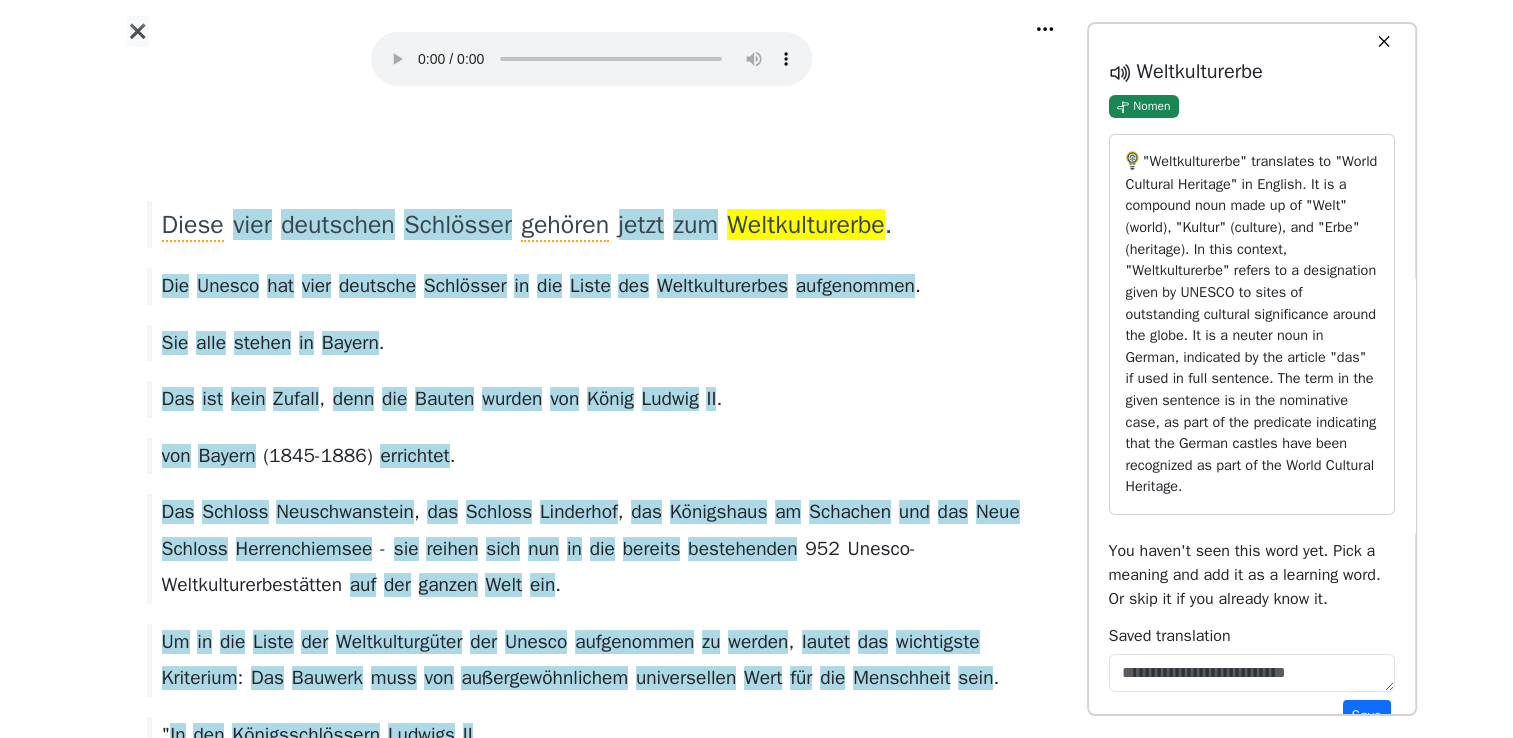 click on ""Weltkulturerbe" translates to "World Cultural Heritage" in English. It is a compound noun made up of "Welt" (world), "Kultur" (culture), and "Erbe" (heritage). In this context, "Weltkulturerbe" refers to a designation given by UNESCO to sites of outstanding cultural significance around the globe. It is a neuter noun in German, indicated by the article "das" if used in full sentence. The term in the given sentence is in the nominative case, as part of the predicate indicating that the German castles have been recognized as part of the World Cultural Heritage." at bounding box center [1252, 324] 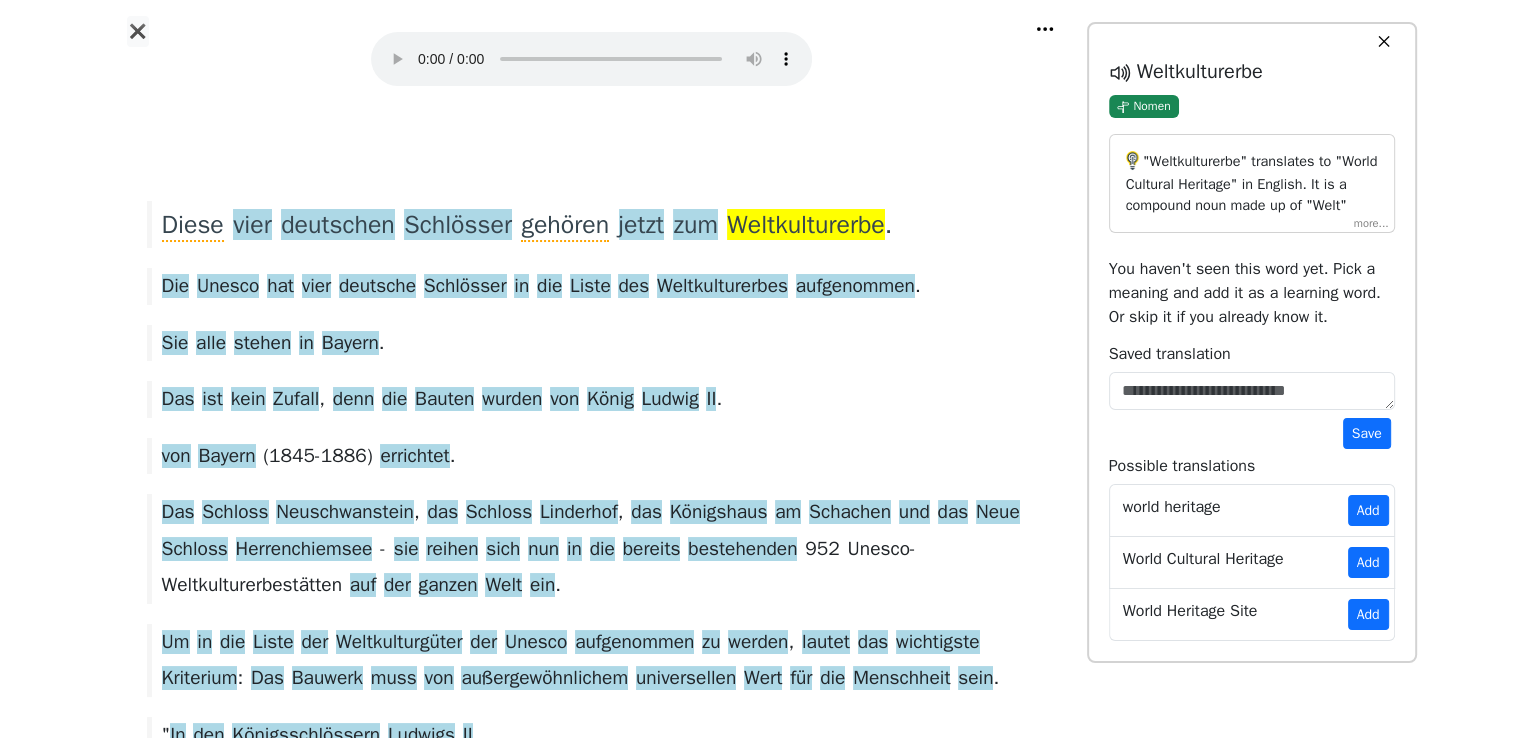 click on ""Weltkulturerbe" translates to "World Cultural Heritage" in English. It is a compound noun made up of "Welt" (world), "Kultur" (culture), and "Erbe" (heritage). In this context, "Weltkulturerbe" refers to a designation given by UNESCO to sites of outstanding cultural significance around the globe. It is a neuter noun in German, indicated by the article "das" if used in full sentence. The term in the given sentence is in the nominative case, as part of the predicate indicating that the German castles have been recognized as part of the World Cultural Heritage." at bounding box center [1252, 324] 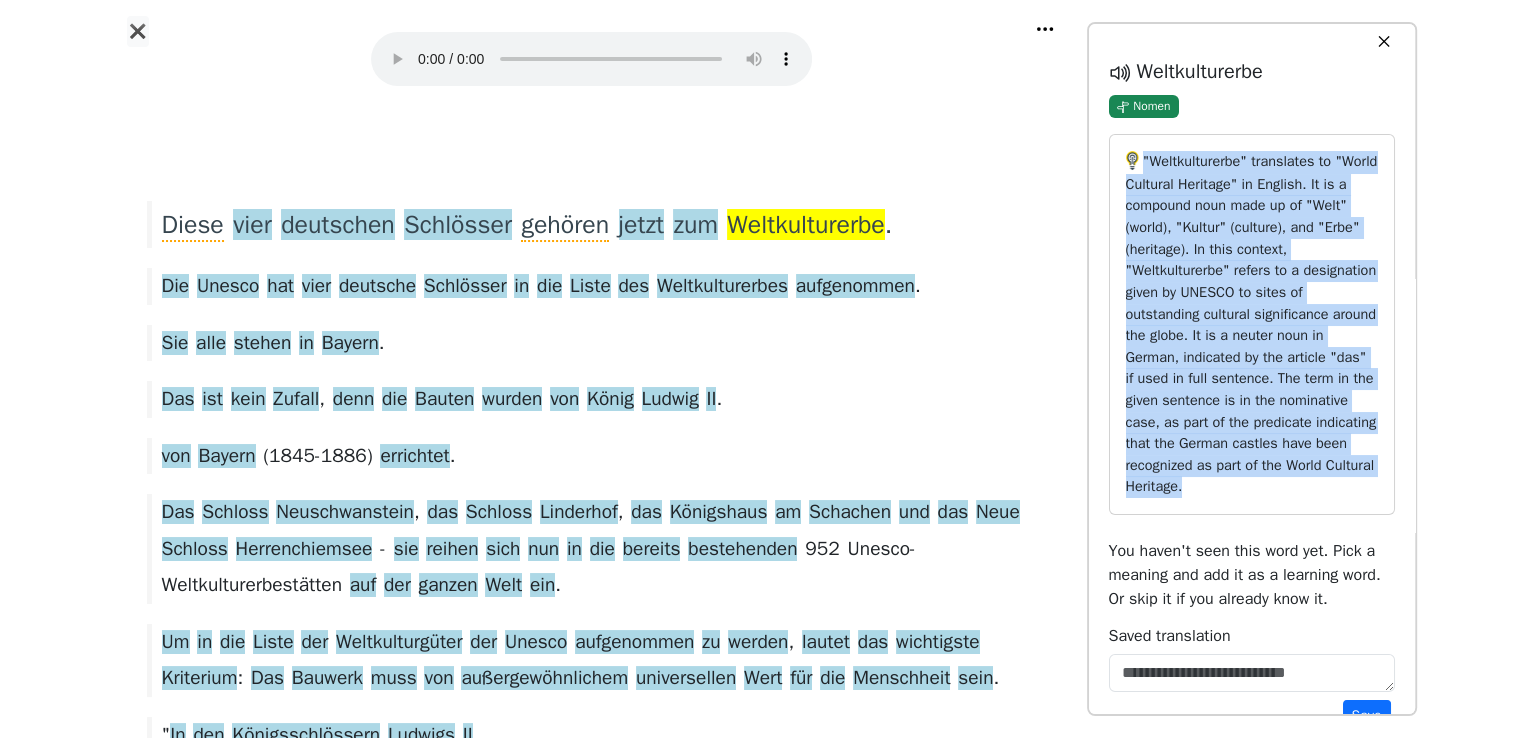 drag, startPoint x: 1143, startPoint y: 163, endPoint x: 1356, endPoint y: 494, distance: 393.61148 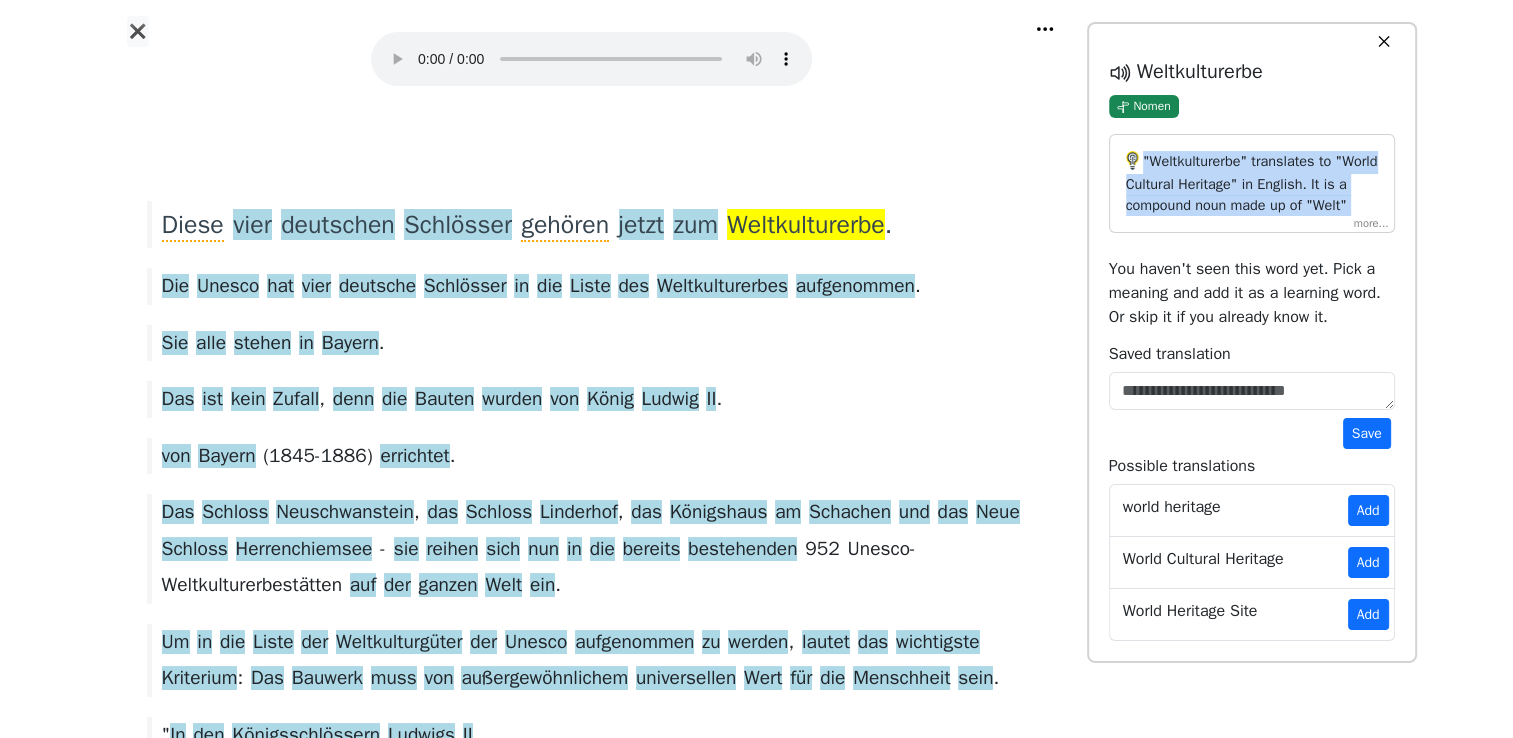 copy on ""Weltkulturerbe" translates to "World Cultural Heritage" in English. It is a compound noun made up of "Welt" (world), "Kultur" (culture), and "Erbe" (heritage). In this context, "Weltkulturerbe" refers to a designation given by UNESCO to sites of outstanding cultural significance around the globe. It is a neuter noun in German, indicated by the article "das" if used in full sentence. The term in the given sentence is in the nominative case, as part of the predicate indicating that the German castles have been recognized as part of the World Cultural Heritage." 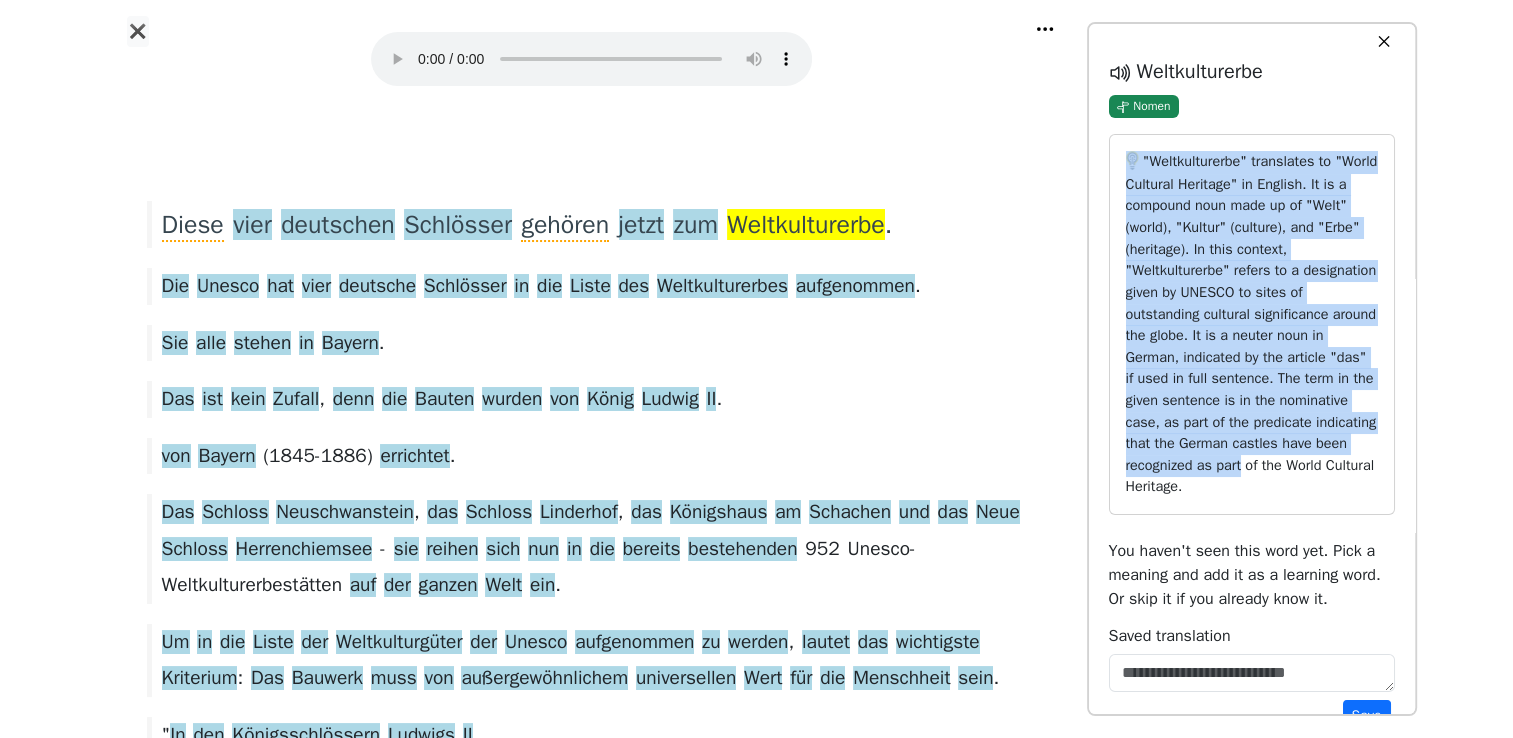 drag, startPoint x: 1119, startPoint y: 155, endPoint x: 1367, endPoint y: 477, distance: 406.43326 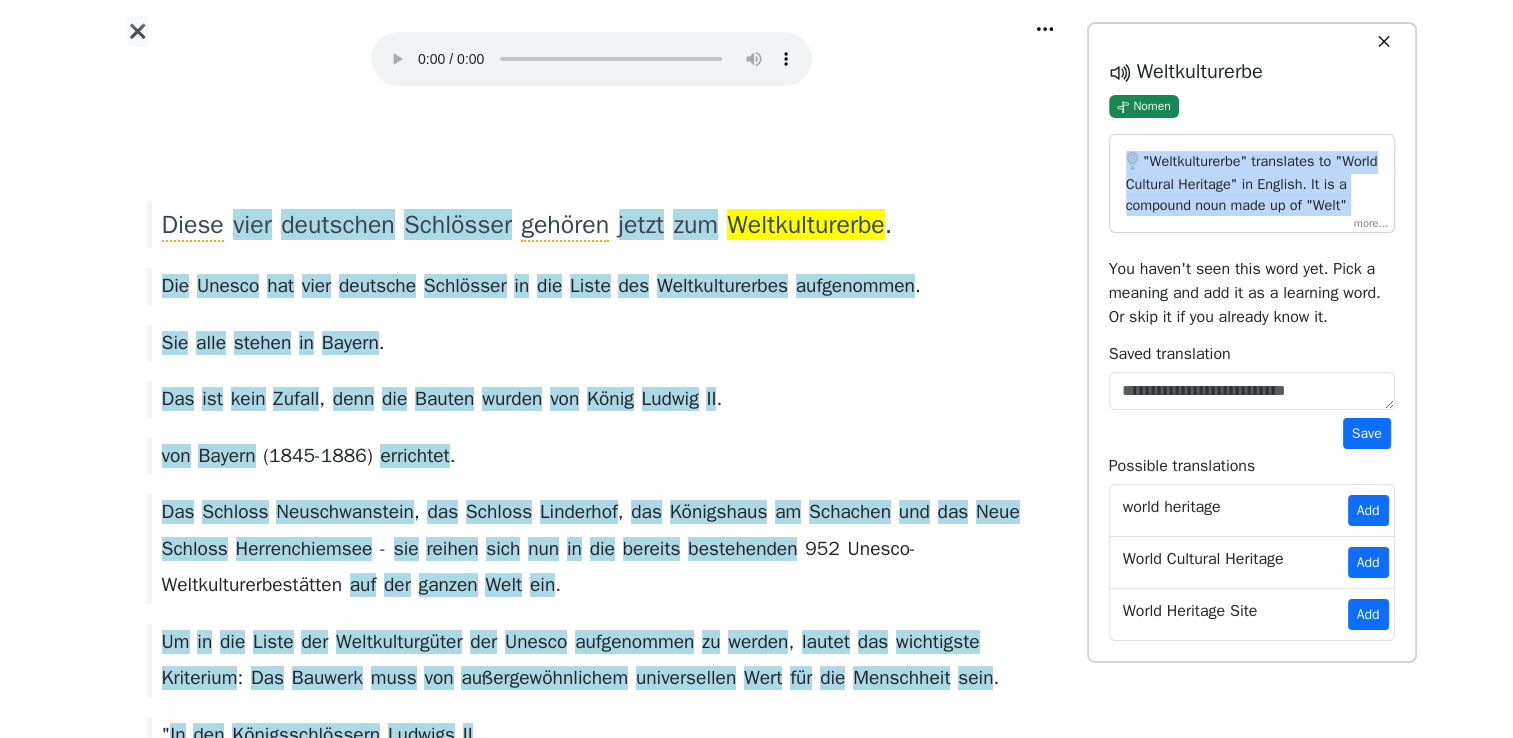 click on ""Weltkulturerbe" translates to "World Cultural Heritage" in English. It is a compound noun made up of "Welt" (world), "Kultur" (culture), and "Erbe" (heritage). In this context, "Weltkulturerbe" refers to a designation given by UNESCO to sites of outstanding cultural significance around the globe. It is a neuter noun in German, indicated by the article "das" if used in full sentence. The term in the given sentence is in the nominative case, as part of the predicate indicating that the German castles have been recognized as part of the World Cultural Heritage." at bounding box center [1252, 324] 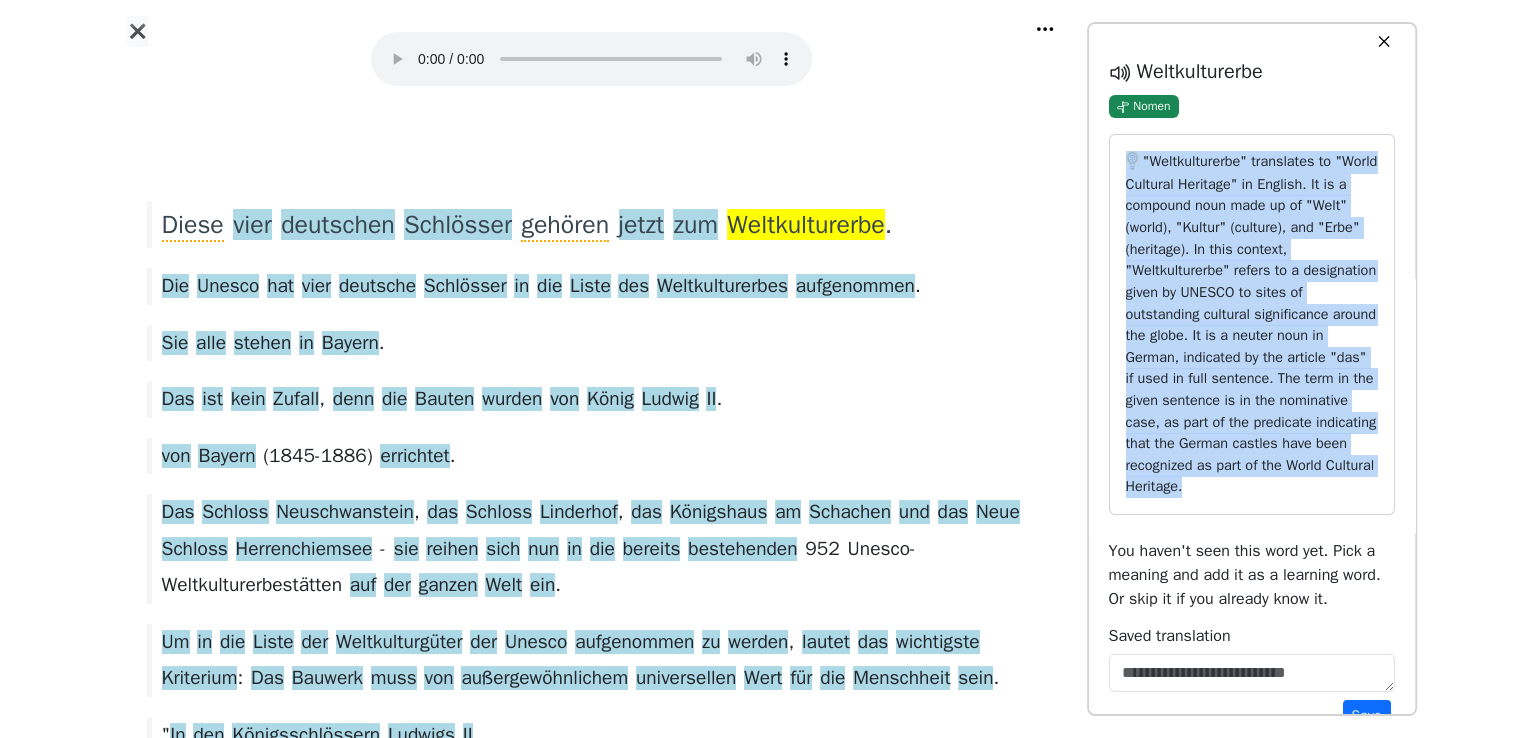 drag, startPoint x: 1332, startPoint y: 490, endPoint x: 1124, endPoint y: 138, distance: 408.86185 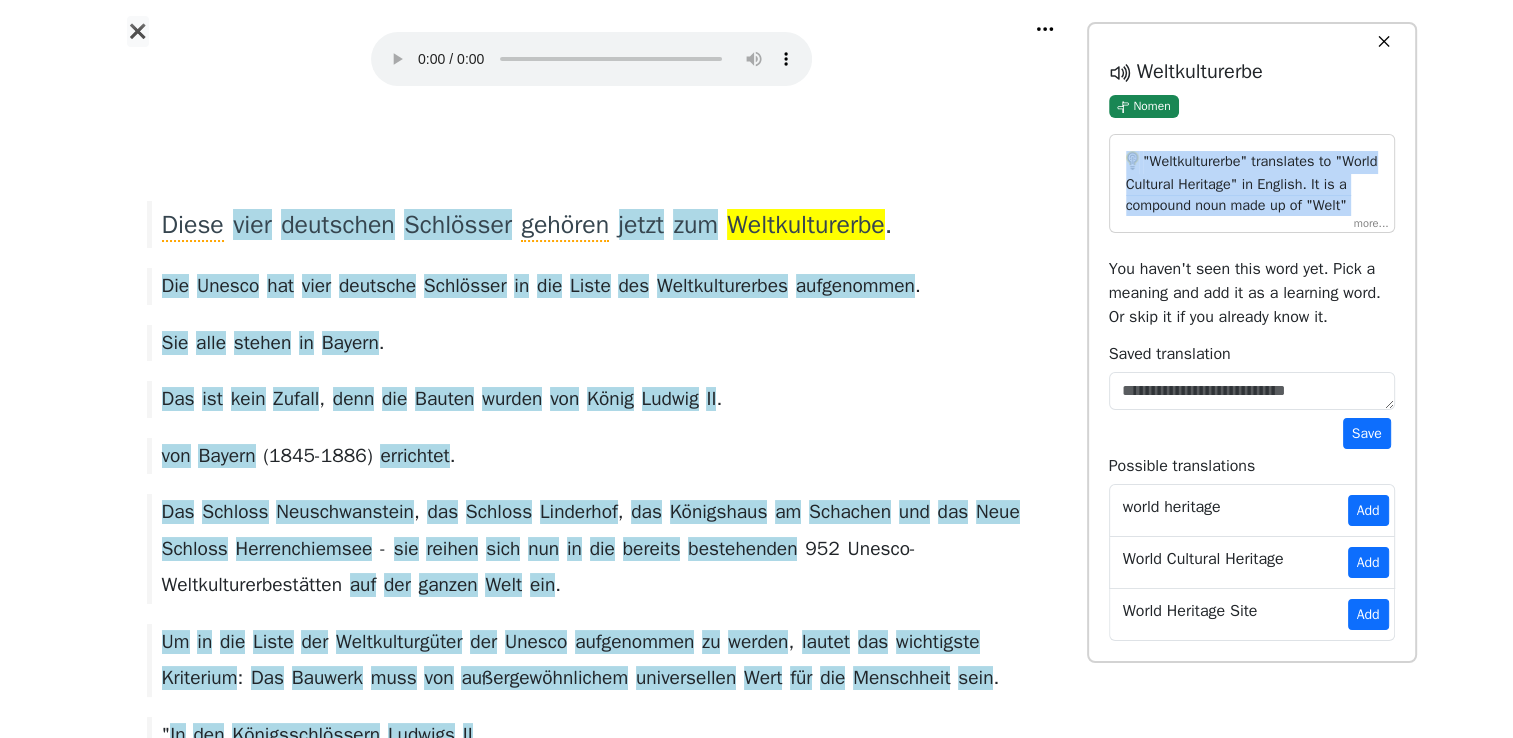 copy on ""Weltkulturerbe" translates to "World Cultural Heritage" in English. It is a compound noun made up of "Welt" (world), "Kultur" (culture), and "Erbe" (heritage). In this context, "Weltkulturerbe" refers to a designation given by UNESCO to sites of outstanding cultural significance around the globe. It is a neuter noun in German, indicated by the article "das" if used in full sentence. The term in the given sentence is in the nominative case, as part of the predicate indicating that the German castles have been recognized as part of the World Cultural Heritage." 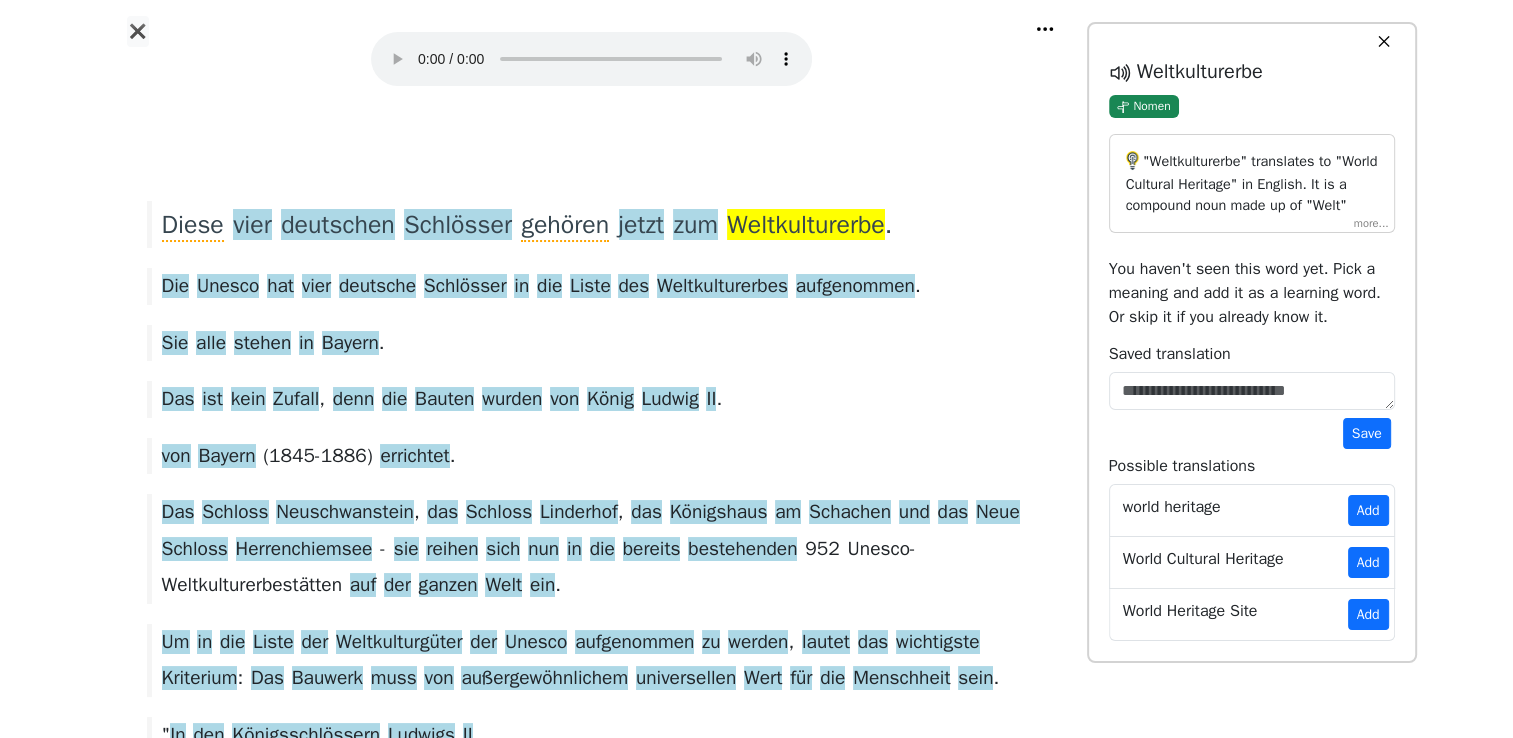 click on "✖ Diese   vier   deutschen   Schlösser   gehören   jetzt   zum   Weltkulturerbe . Die   Unesco   hat   vier   deutsche   Schlösser   in   die   Liste   des   Weltkulturerbes   aufgenommen . Sie   alle   stehen   in   Bayern . Das   ist   kein   Zufall ,   denn   die   Bauten   wurden   von   König   Ludwig   II . von   Bayern   ( 1845-1886 )   errichtet . Das   Schloss   Neuschwanstein ,   das   Schloss   Linderhof ,   das   Königshaus   am   Schachen   und   das   Neue   Schloss   Herrenchiemsee   -   sie   reihen   sich   nun   in   die   bereits   bestehenden   952   Unesco-Weltkulturerbestätten   auf   der   ganzen   Welt   ein . Um   in   die   Liste   der   Weltkulturgüter   der   Unesco   aufgenommen   zu   werden ,   lautet   das   wichtigste   Kriterium :   Das   Bauwerk   muss   von   außergewöhnlichem   universellen   Wert   für   die   Menschheit   sein . " In   den   Königsschlössern   Ludwigs   II . manifestieren   sich   in   einzigartiger   Form   deutsche   und   europäische" at bounding box center (756, 1761) 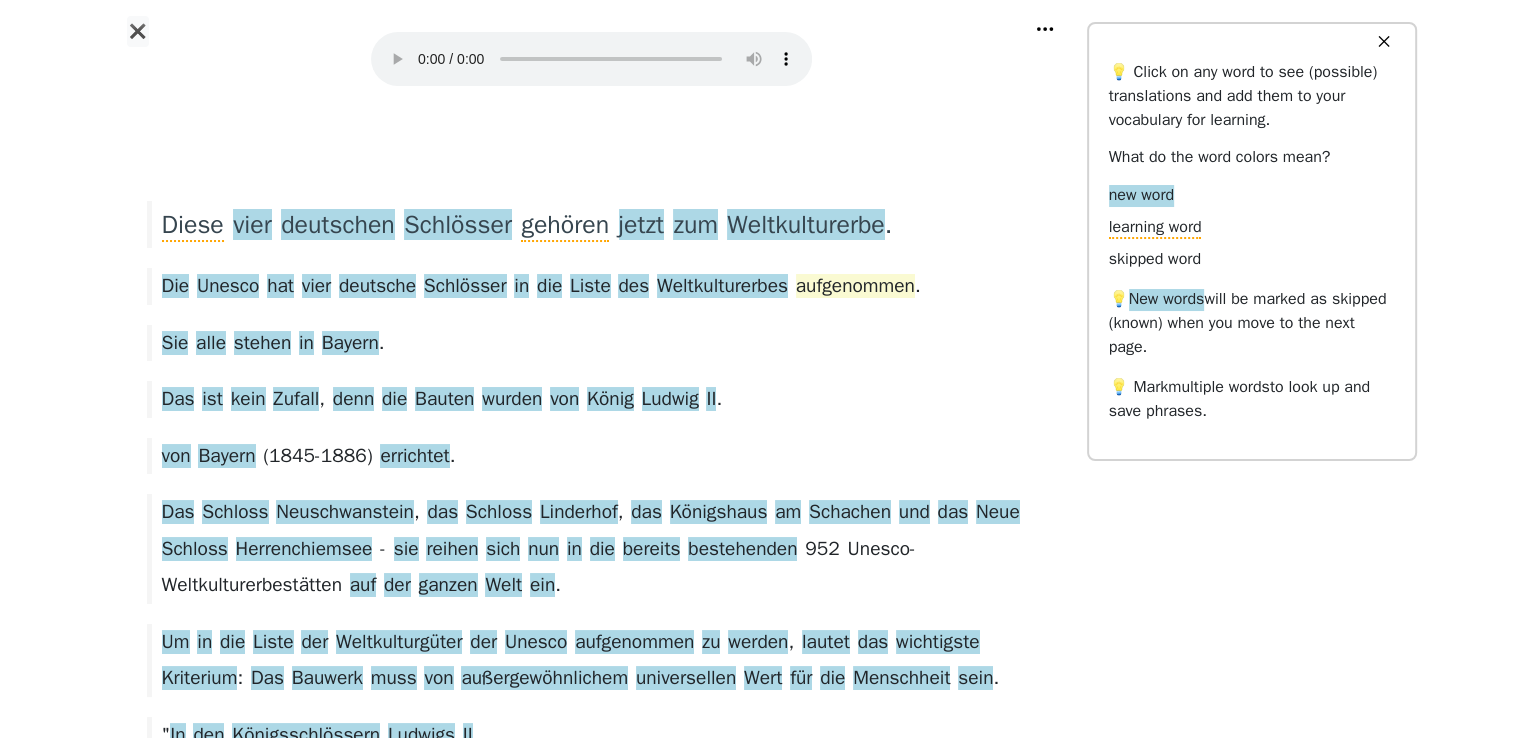 click on "aufgenommen" at bounding box center (855, 287) 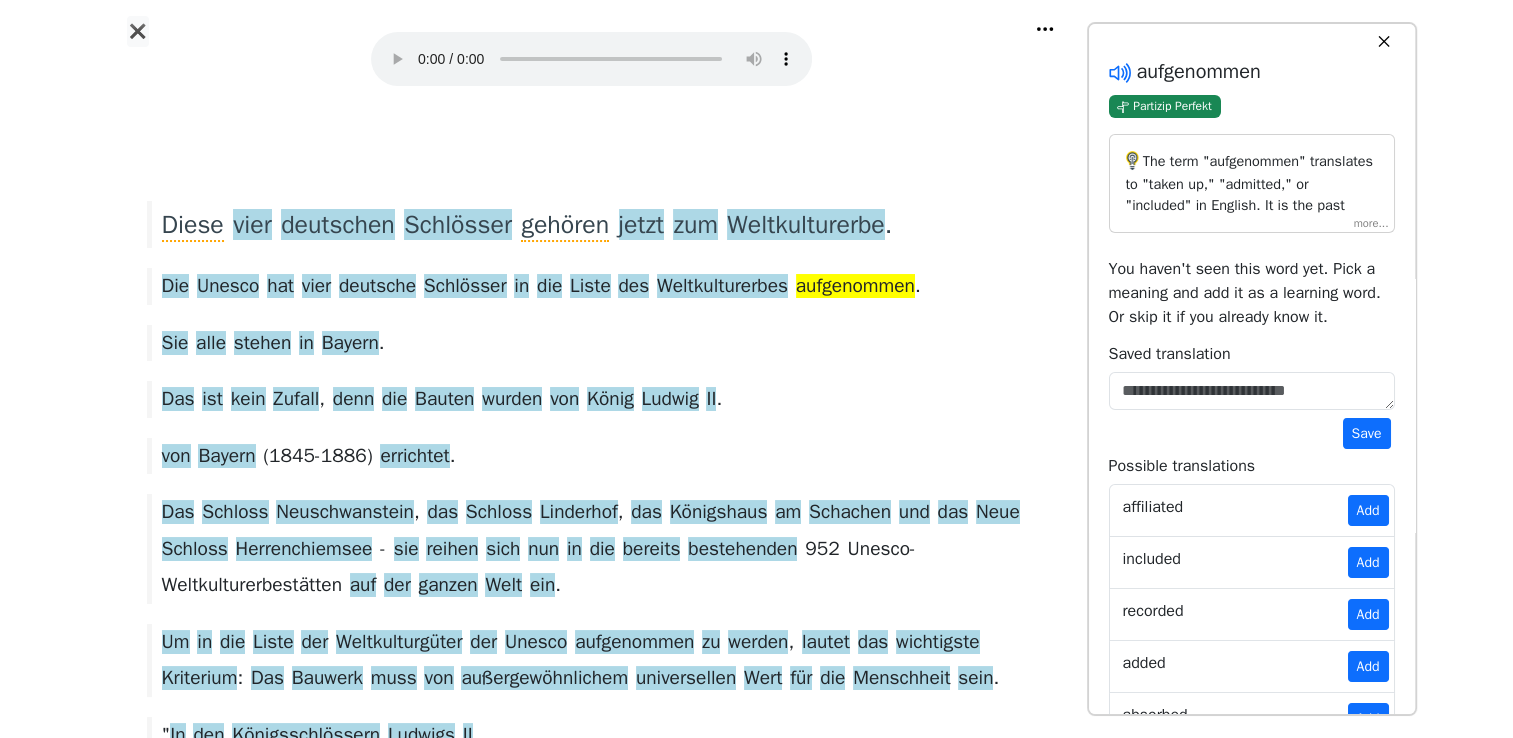click 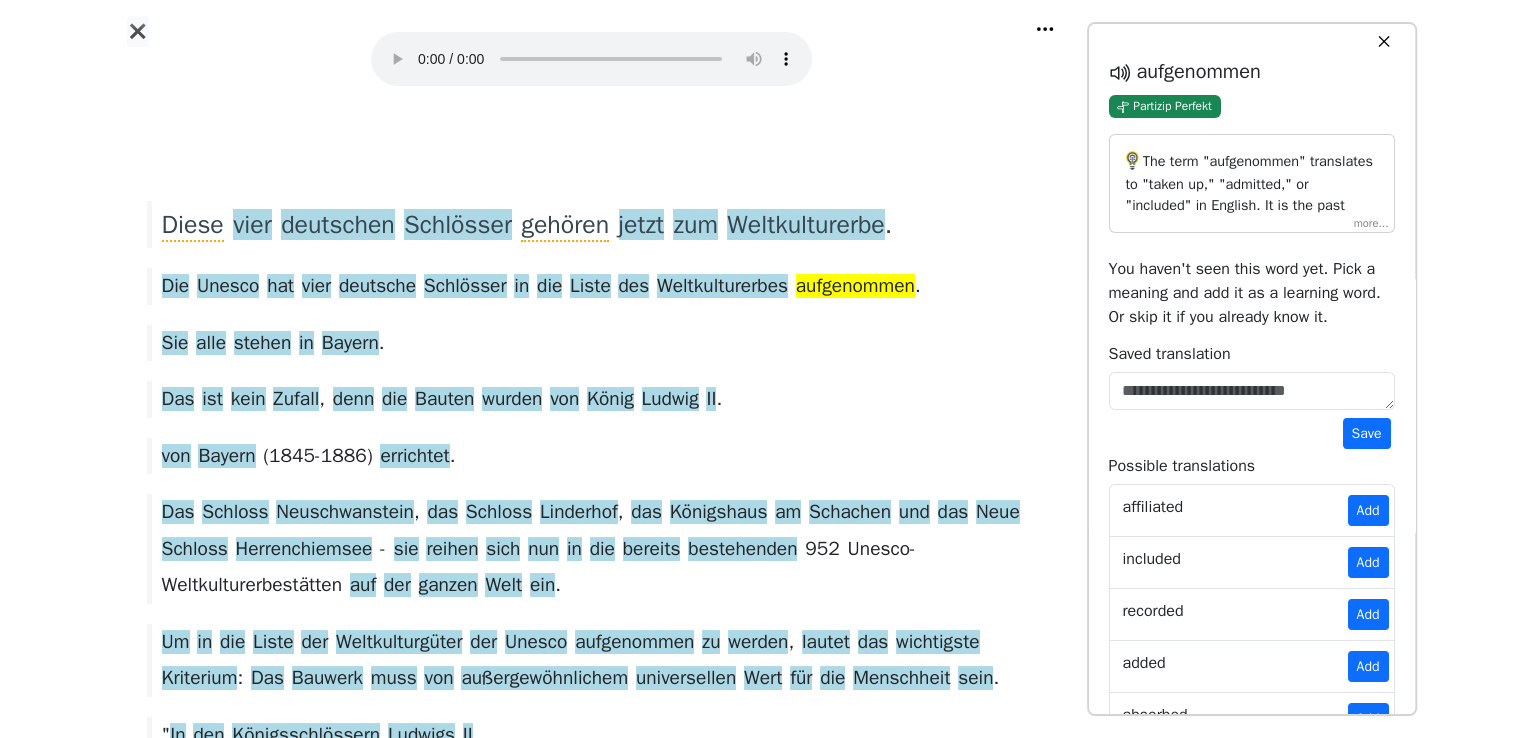 click on "The term "aufgenommen" translates to "taken up," "admitted," or "included" in English. It is the past participle of the verb "aufnehmen," which means "to take up," "to include," or "to record." In the given context, "aufgenommen" is part of the verb phrase "hat aufgenommen," which is in the Present Perfect Tense, formed with the auxiliary verb "hat." In this context, the most appropriate translation of "aufgenommen" is "included." The sentence refers to the action of adding the German castles to the UNESCO World Heritage list. Therefore, "hat aufgenommen" translates to "has included."" at bounding box center [1252, 183] 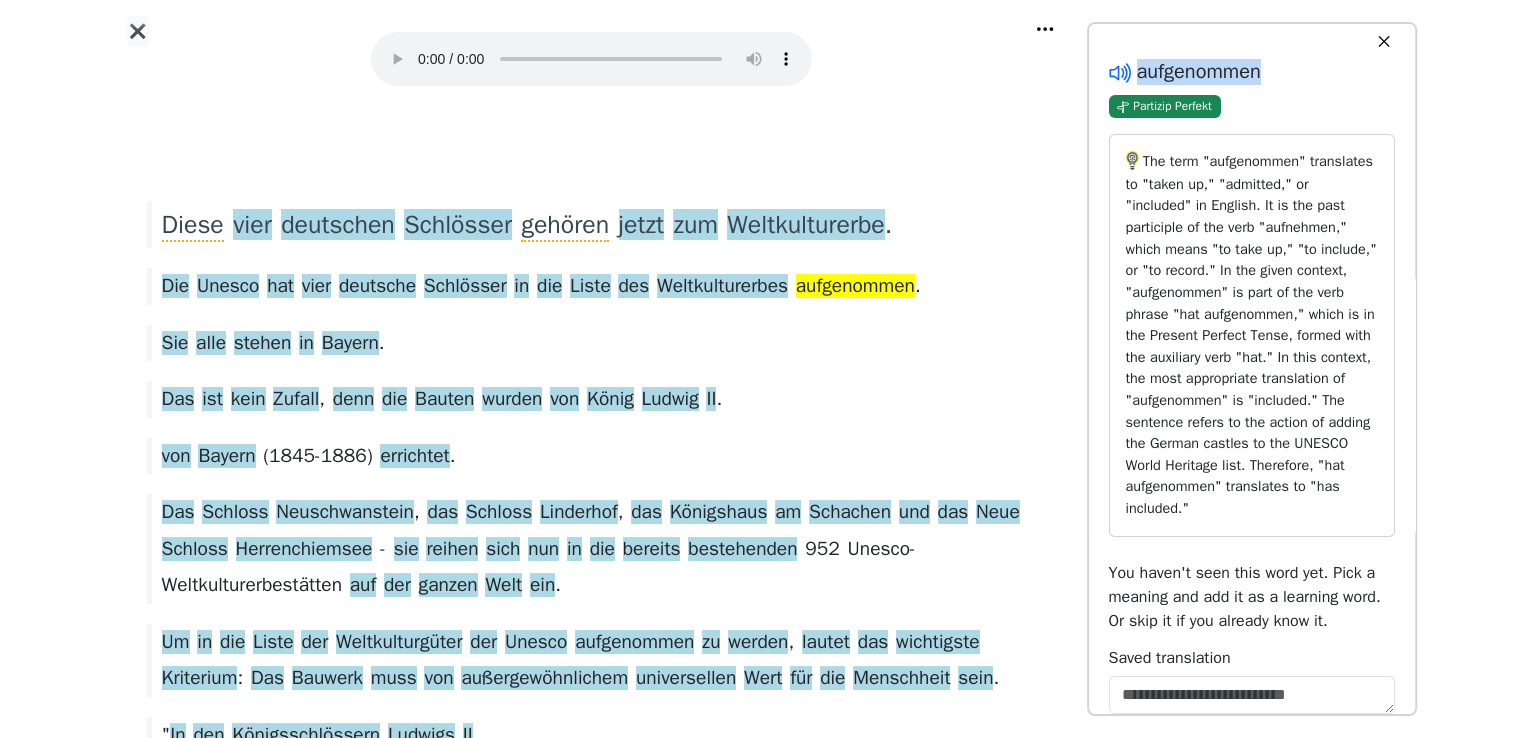 drag, startPoint x: 1277, startPoint y: 70, endPoint x: 1129, endPoint y: 68, distance: 148.01352 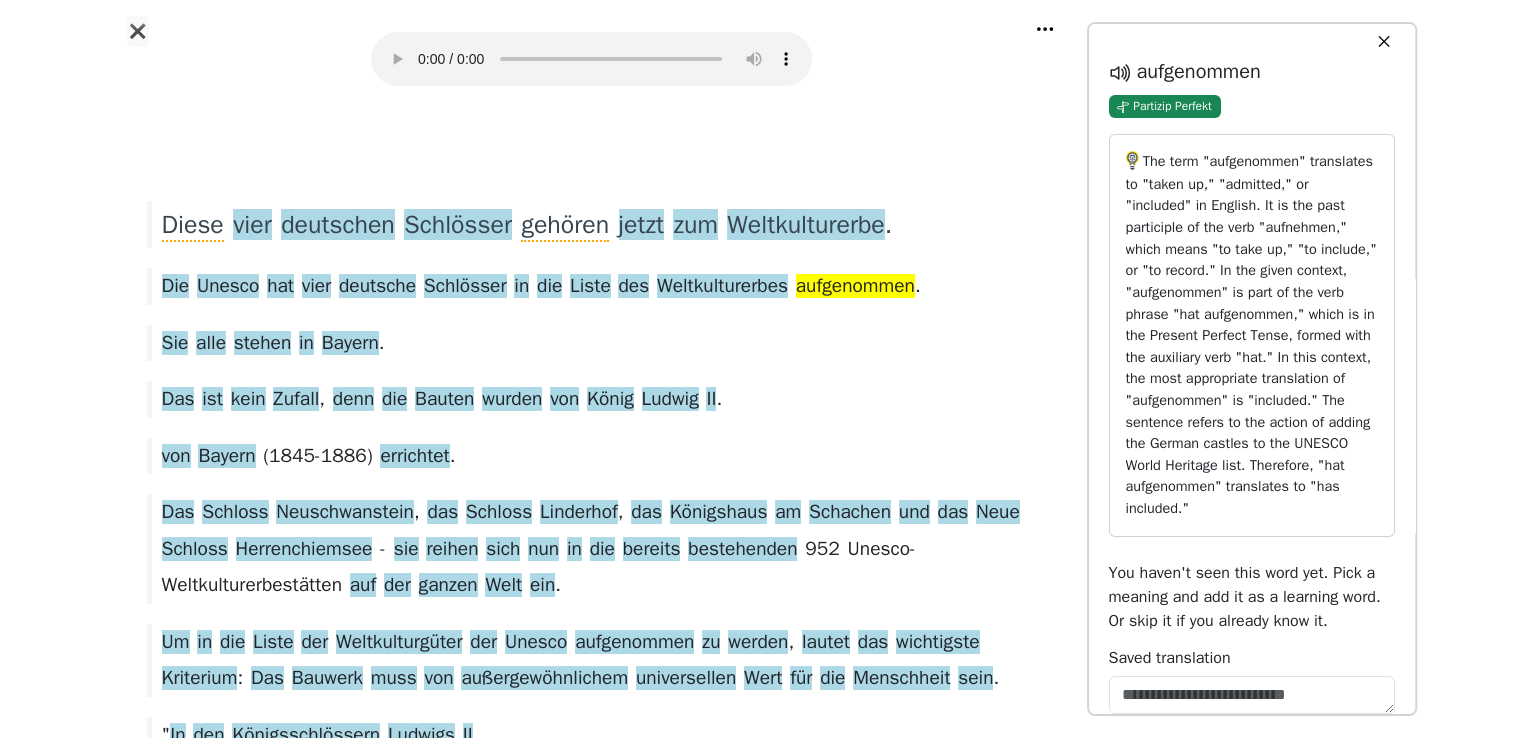 click on "The term "aufgenommen" translates to "taken up," "admitted," or "included" in English. It is the past participle of the verb "aufnehmen," which means "to take up," "to include," or "to record." In the given context, "aufgenommen" is part of the verb phrase "hat aufgenommen," which is in the Present Perfect Tense, formed with the auxiliary verb "hat." In this context, the most appropriate translation of "aufgenommen" is "included." The sentence refers to the action of adding the German castles to the UNESCO World Heritage list. Therefore, "hat aufgenommen" translates to "has included."" at bounding box center [1252, 335] 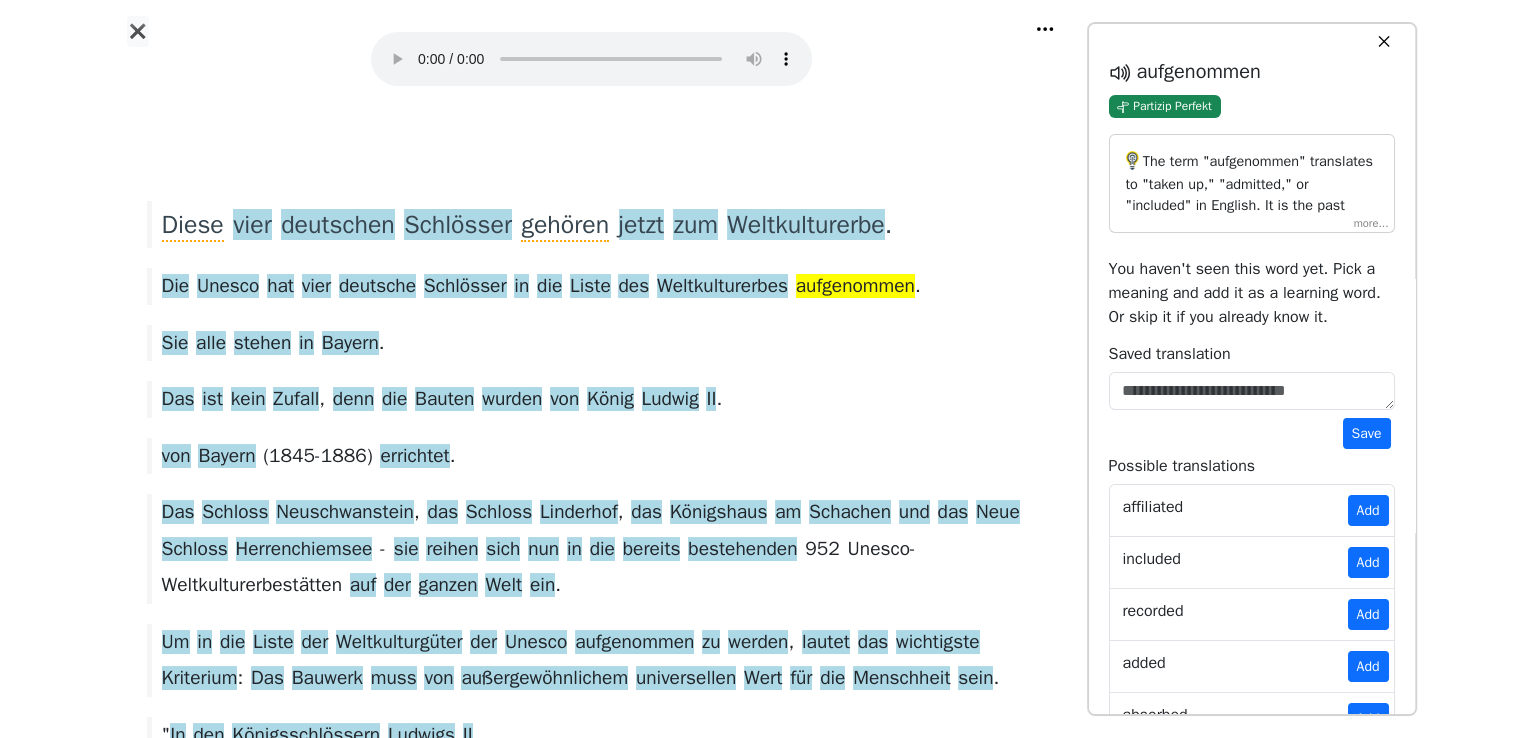 click on "The term "aufgenommen" translates to "taken up," "admitted," or "included" in English. It is the past participle of the verb "aufnehmen," which means "to take up," "to include," or "to record." In the given context, "aufgenommen" is part of the verb phrase "hat aufgenommen," which is in the Present Perfect Tense, formed with the auxiliary verb "hat." In this context, the most appropriate translation of "aufgenommen" is "included." The sentence refers to the action of adding the German castles to the UNESCO World Heritage list. Therefore, "hat aufgenommen" translates to "has included."" at bounding box center (1252, 335) 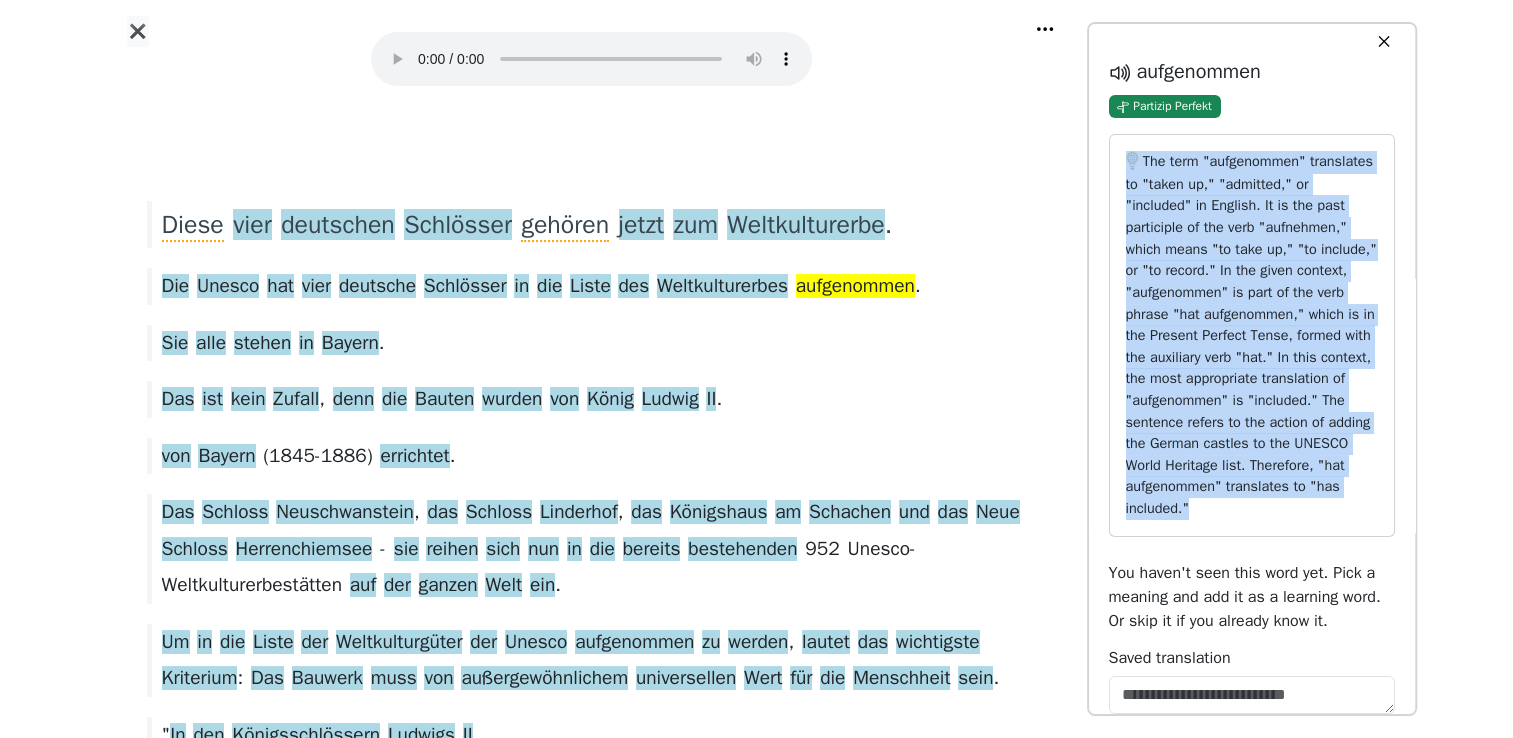 drag, startPoint x: 1121, startPoint y: 154, endPoint x: 1200, endPoint y: 505, distance: 359.7805 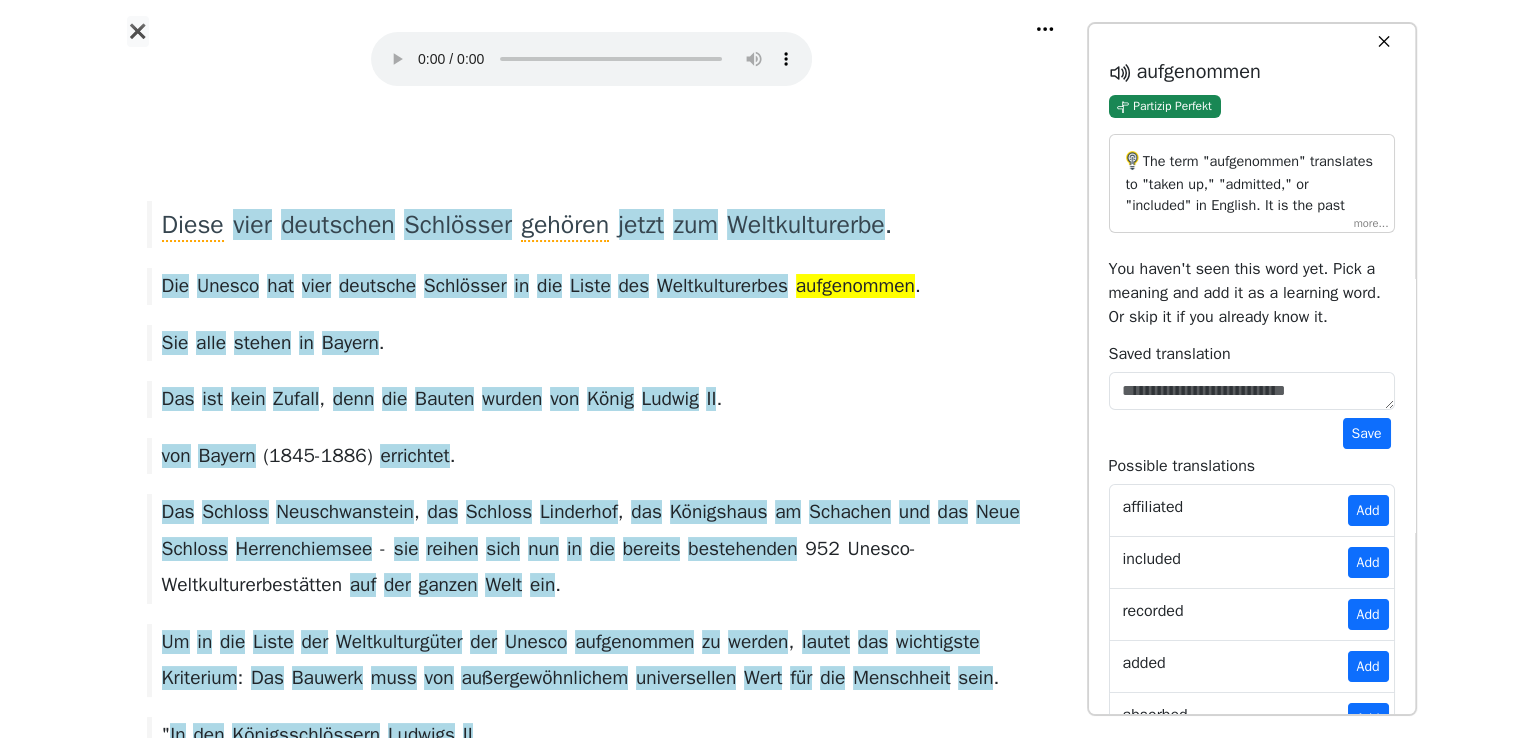 click on "Diese   vier   deutschen   Schlösser   gehören   jetzt   zum   Weltkulturerbe . Die   Unesco   hat   vier   deutsche   Schlösser   in   die   Liste   des   Weltkulturerbes   aufgenommen . Sie   alle   stehen   in   Bayern . Das   ist   kein   Zufall ,   denn   die   Bauten   wurden   von   König   Ludwig   II . von   Bayern   ( 1845-1886 )   errichtet . Das   Schloss   Neuschwanstein ,   das   Schloss   Linderhof ,   das   Königshaus   am   Schachen   und   das   Neue   Schloss   Herrenchiemsee   -   sie   reihen   sich   nun   in   die   bereits   bestehenden   952   Unesco-Weltkulturerbestätten   auf   der   ganzen   Welt   ein . Um   in   die   Liste   der   Weltkulturgüter   der   Unesco   aufgenommen   zu   werden ,   lautet   das   wichtigste   Kriterium :   Das   Bauwerk   muss   von   außergewöhnlichem   universellen   Wert   für   die   Menschheit   sein . " In   den   Königsschlössern   Ludwigs   II . manifestieren   sich   in   einzigartiger   Form   deutsche   und   europäische" at bounding box center (592, 1794) 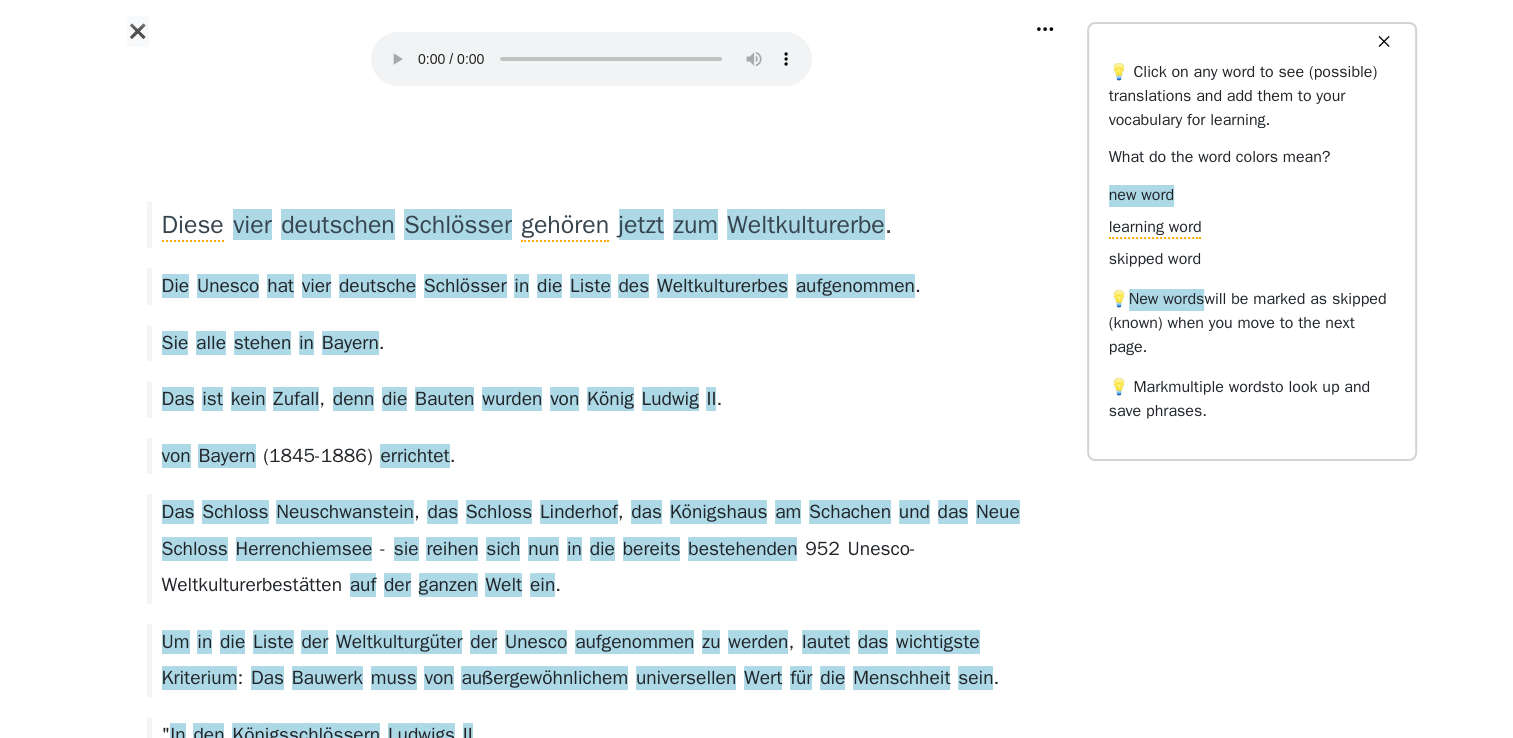 click on "Sie alle stehen in Bayern ." at bounding box center (592, 343) 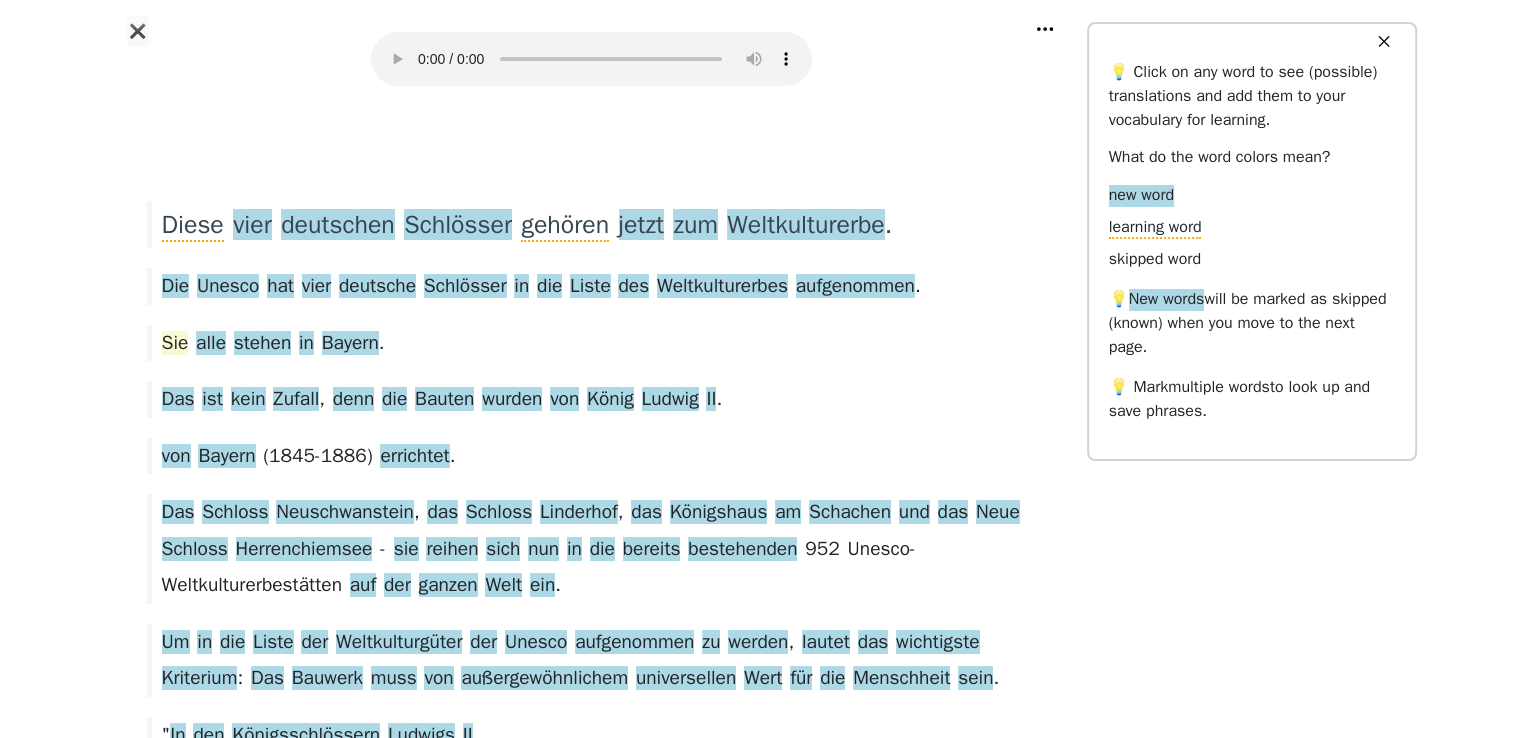 click on "Sie" at bounding box center (175, 344) 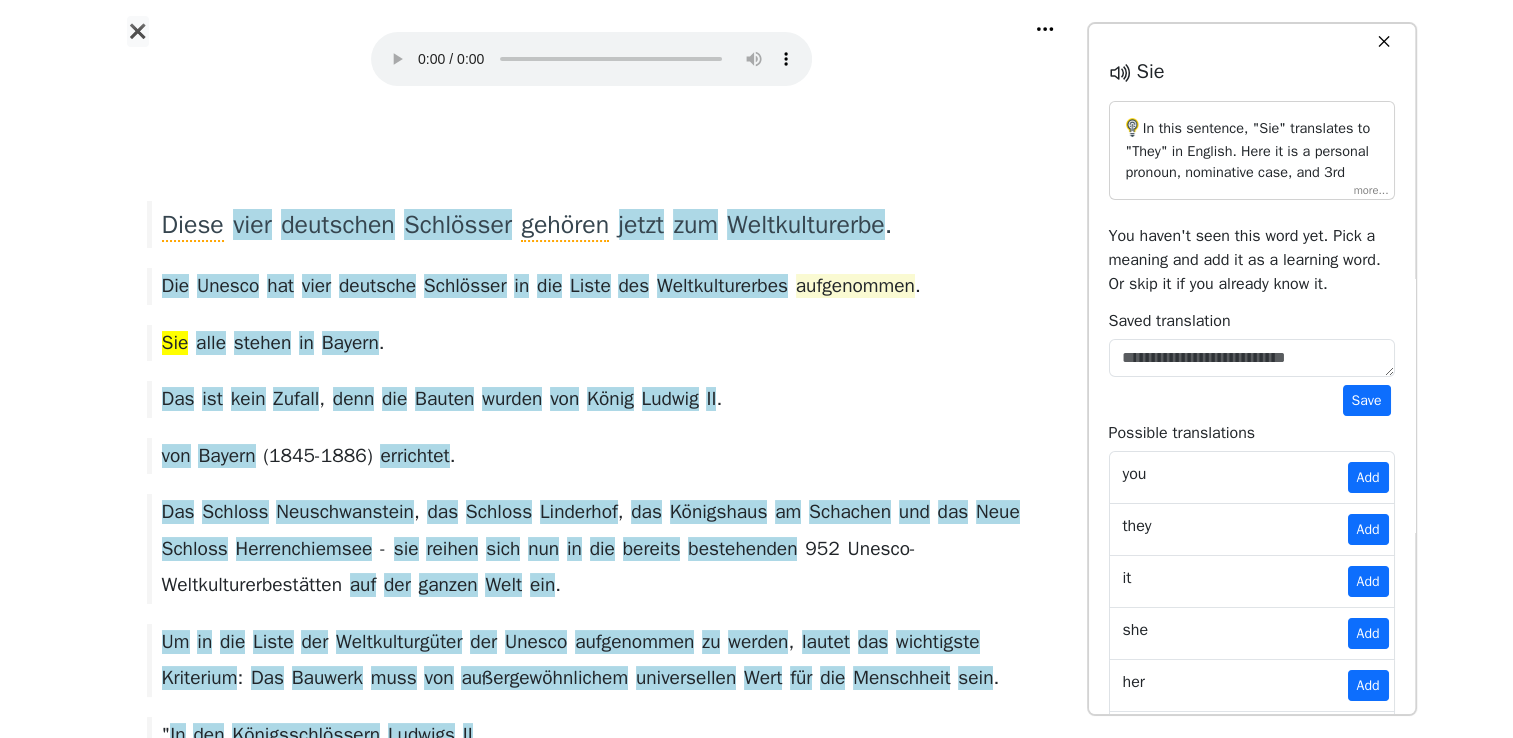 click on "aufgenommen" at bounding box center [855, 287] 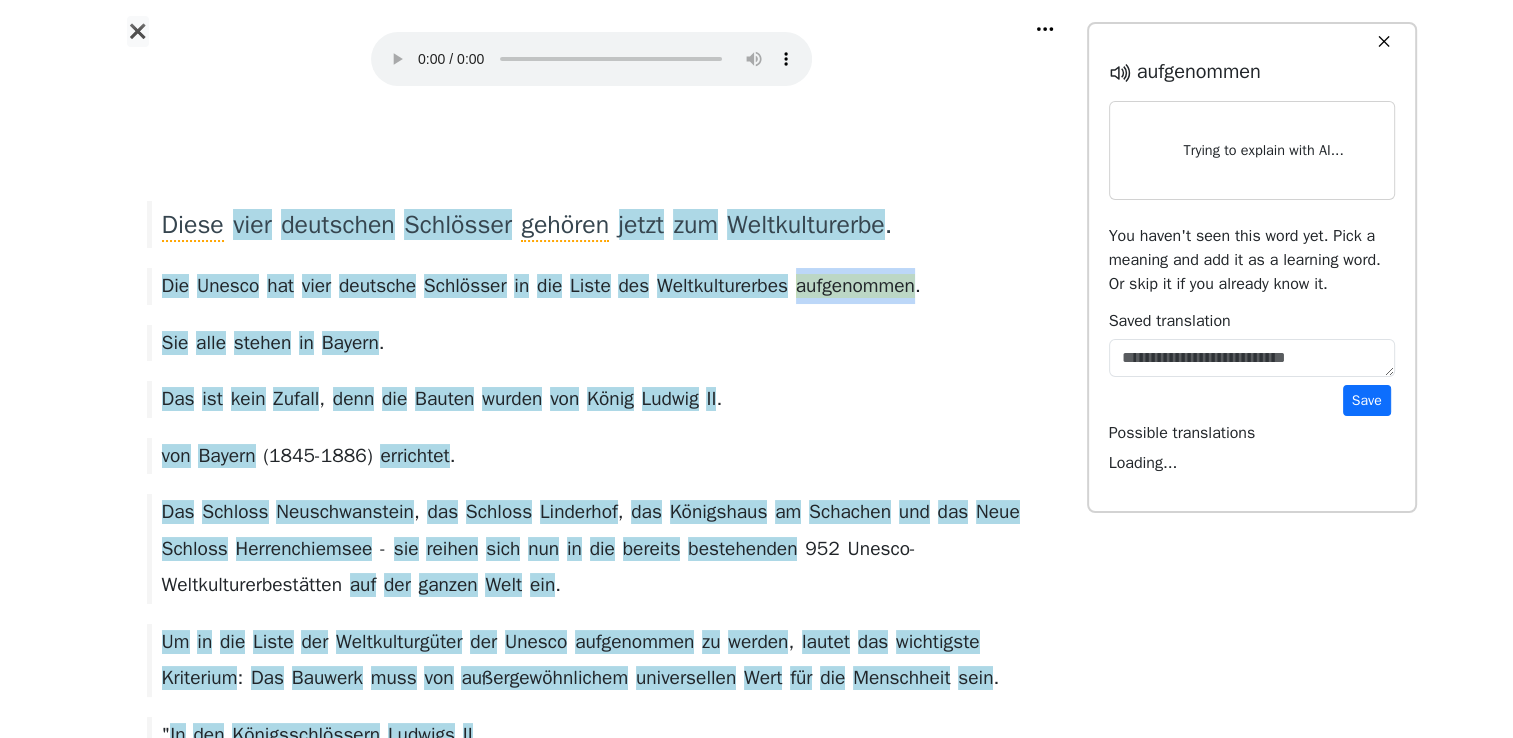 click on "aufgenommen" at bounding box center [855, 287] 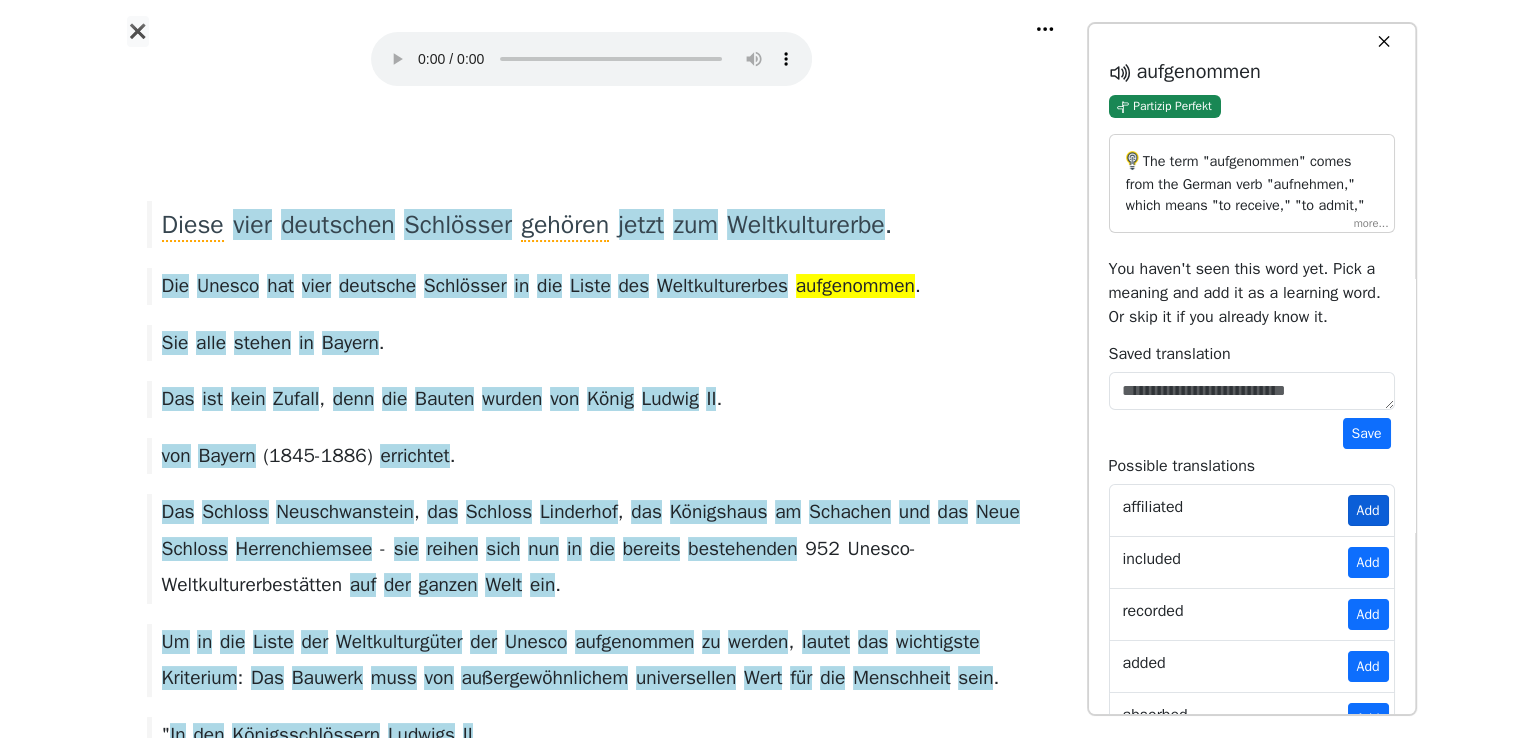 click on "Add" at bounding box center (1368, 510) 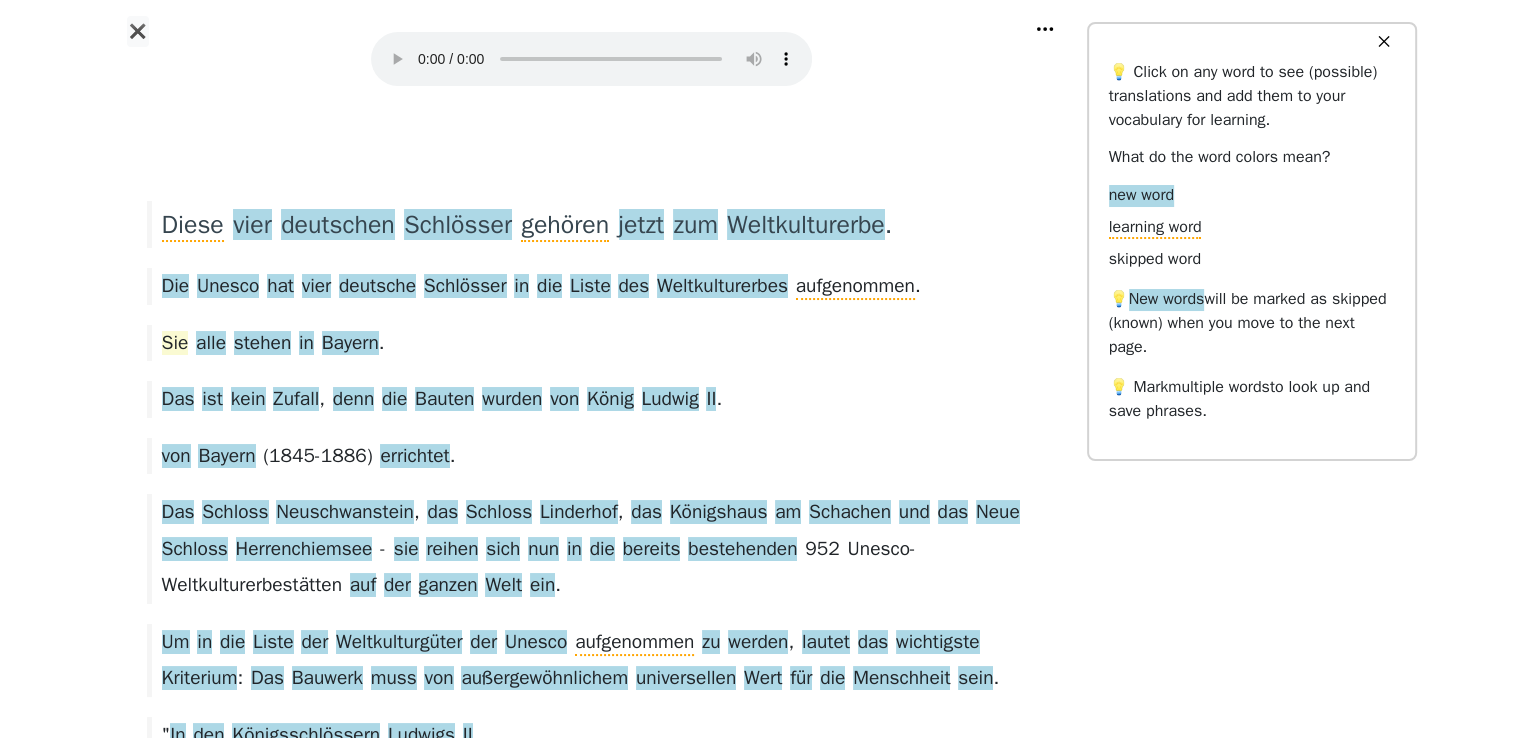 click on "Sie" at bounding box center [175, 344] 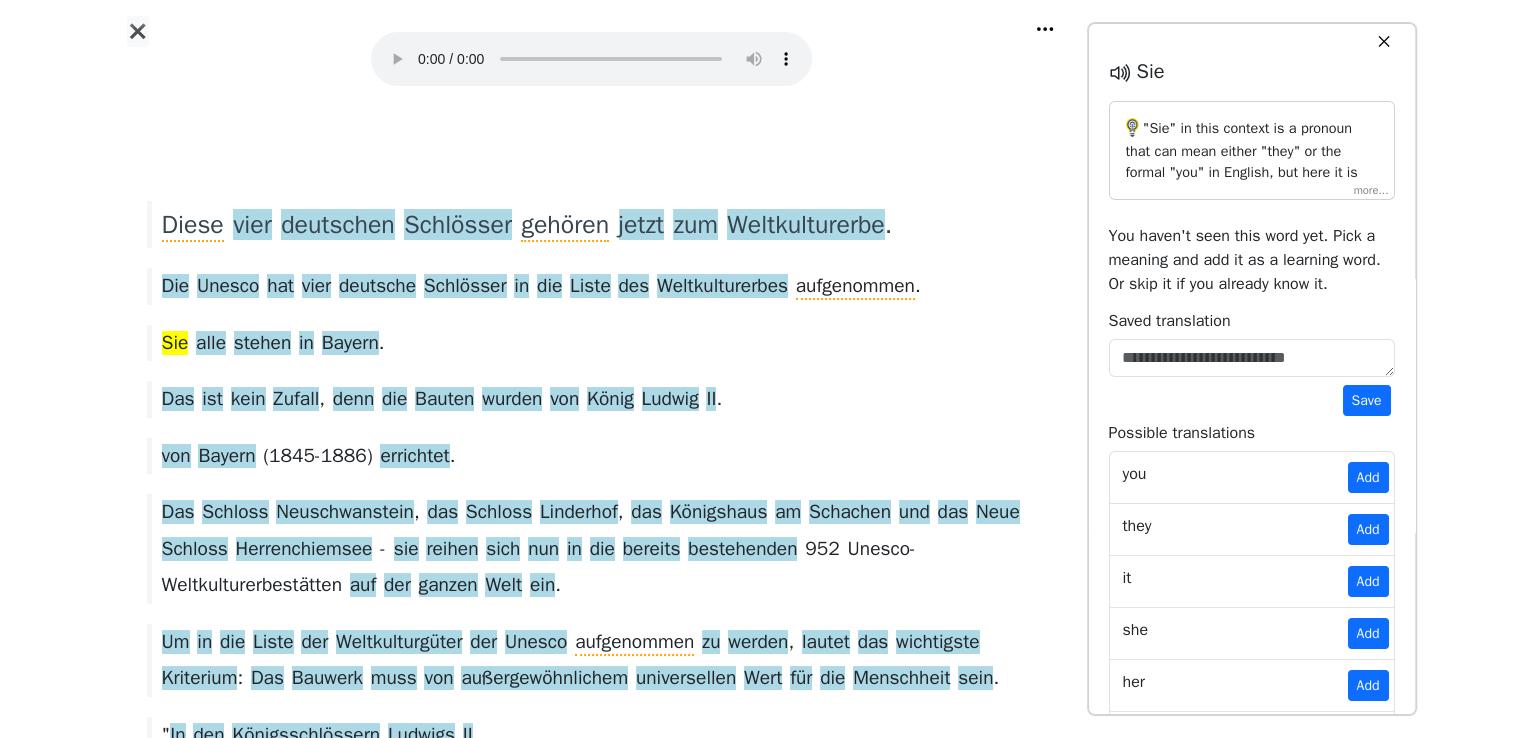 click on ""Sie" in this context is a pronoun that can mean either "they" or the formal "you" in English, but here it is most accurately translated as "they." It is a personal pronoun in nominative case, third person plural. Given the sentence context, "Sie alle" translates to "They all," indicating that multiple people or things are the subject of the verb "stehen" ("stand"). The pronoun "Sie" as used here implies a group of people or items being referred to collectively in the statement." at bounding box center (1252, 150) 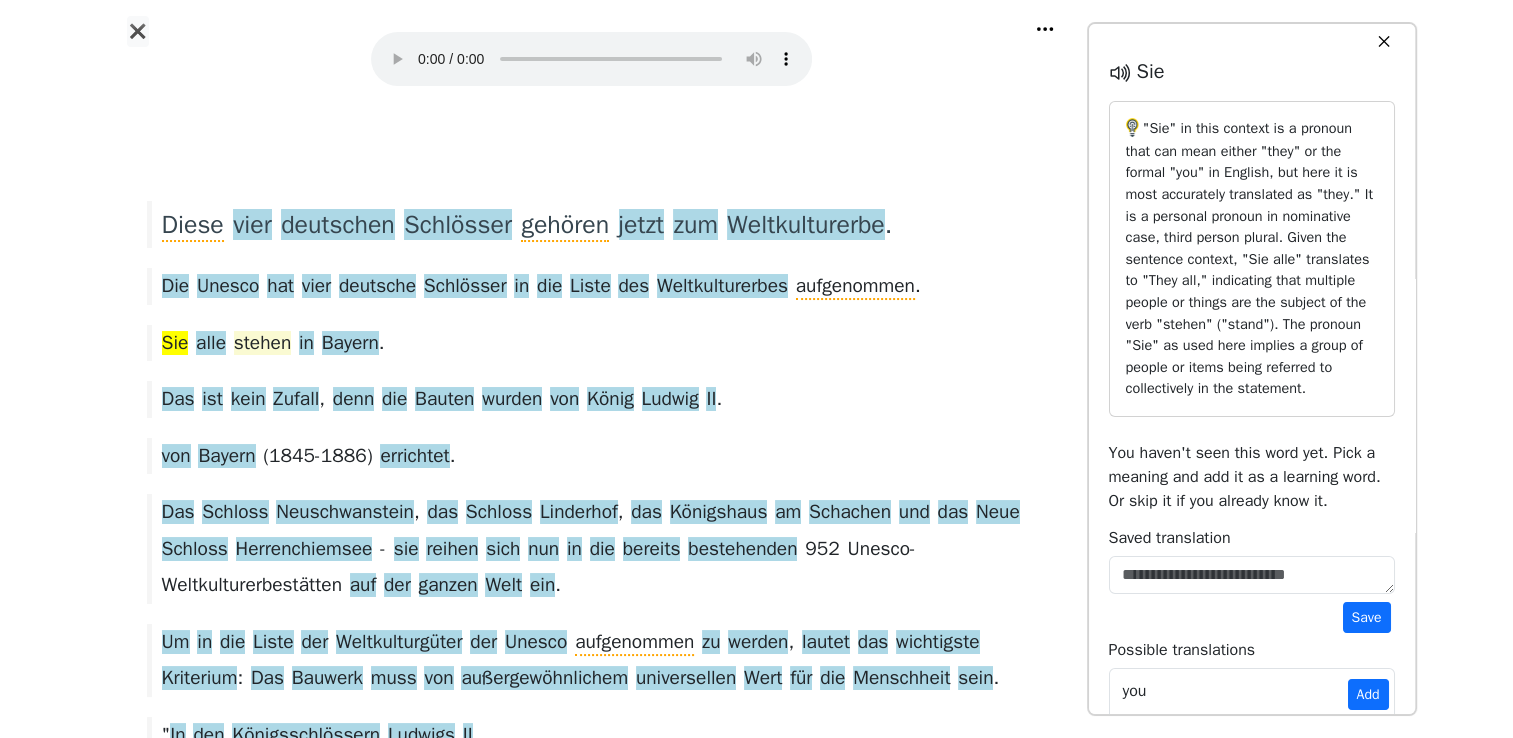 click on "stehen" at bounding box center [262, 344] 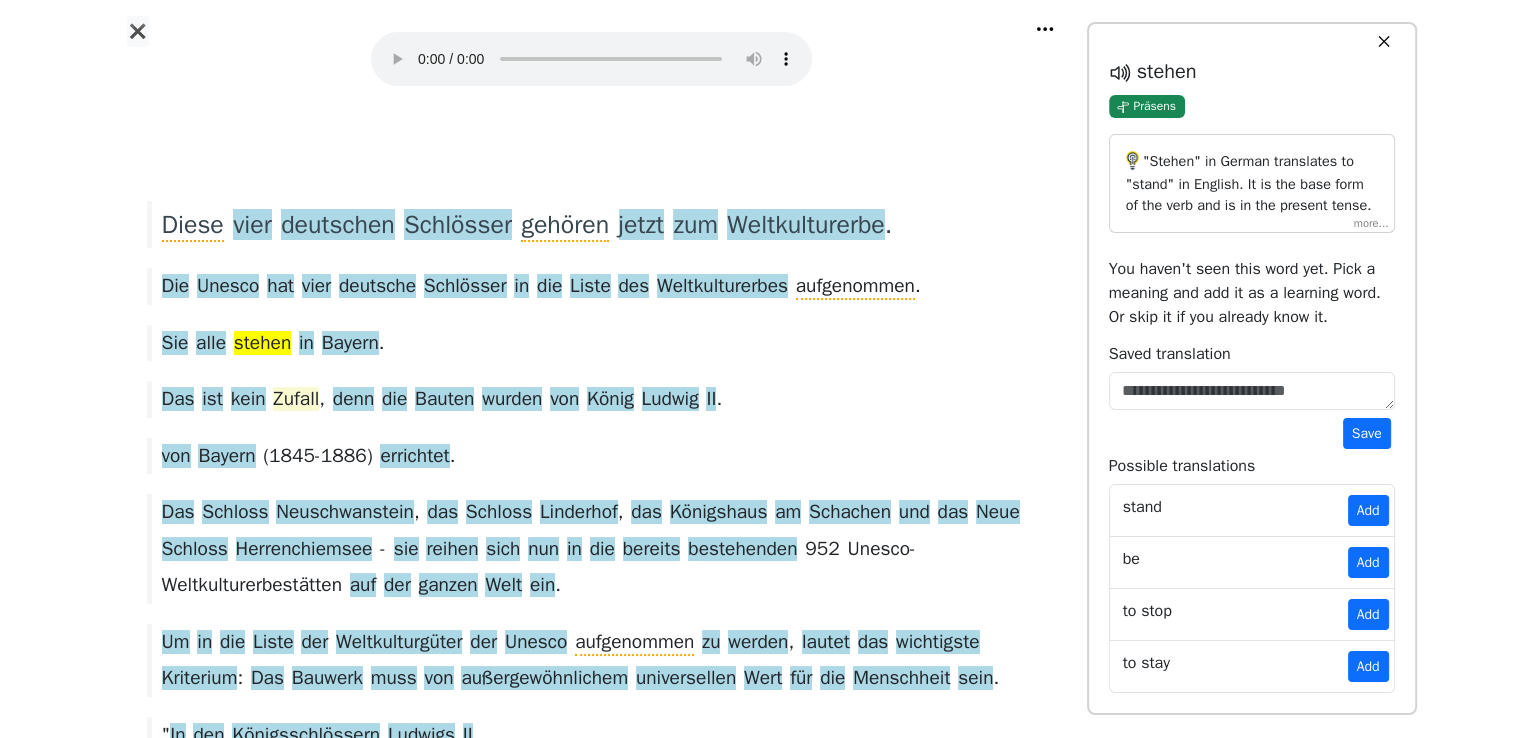 click on "Zufall" at bounding box center [296, 400] 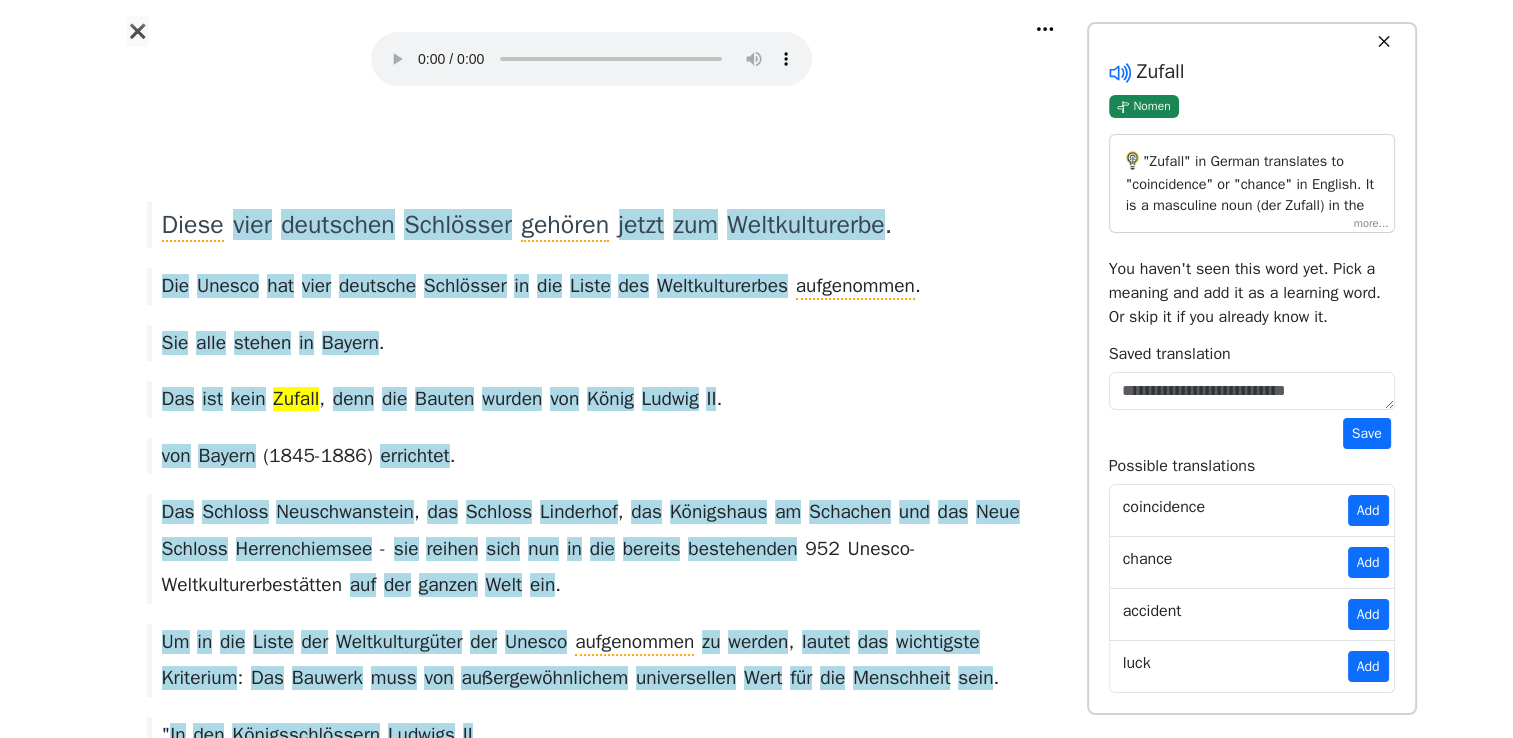click 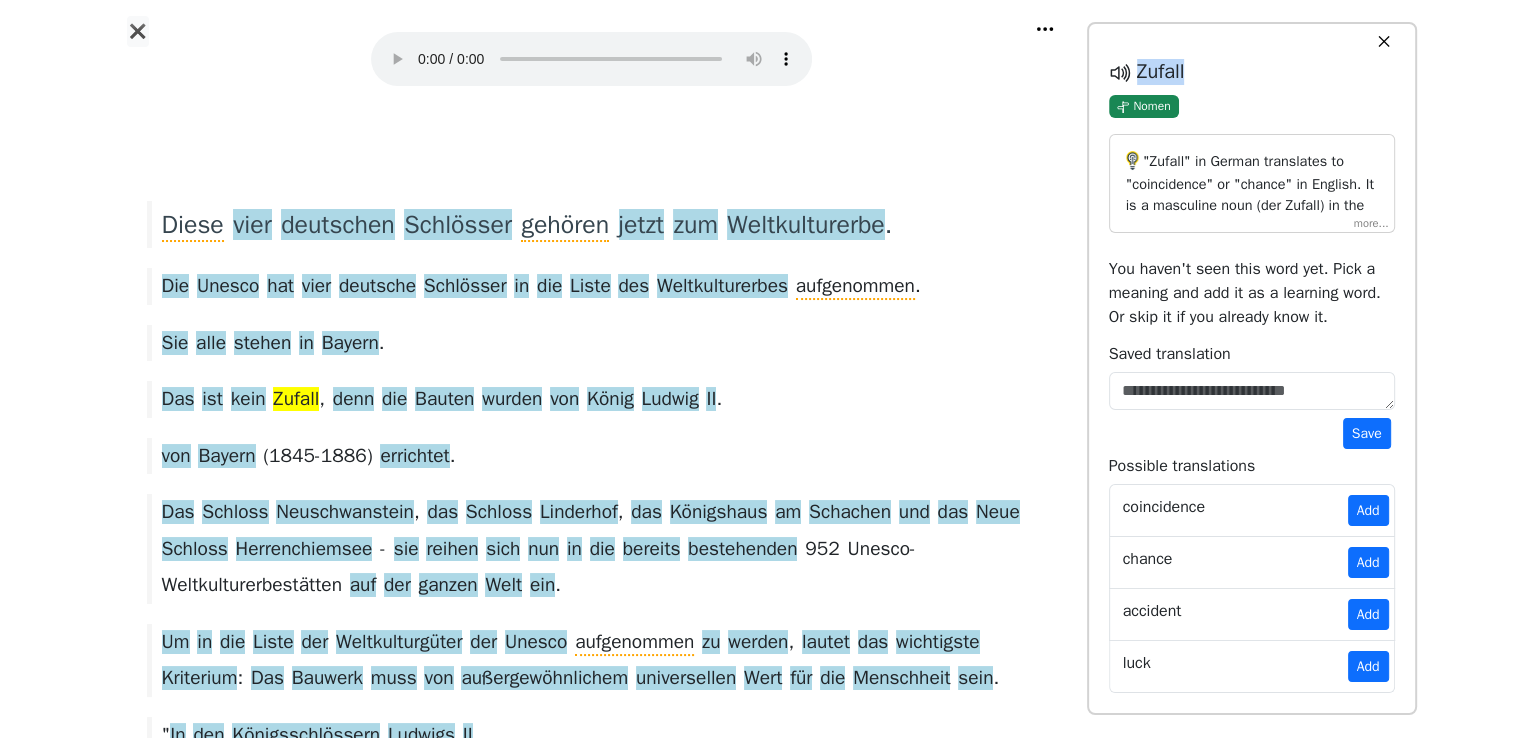 drag, startPoint x: 1191, startPoint y: 62, endPoint x: 1092, endPoint y: 74, distance: 99.724625 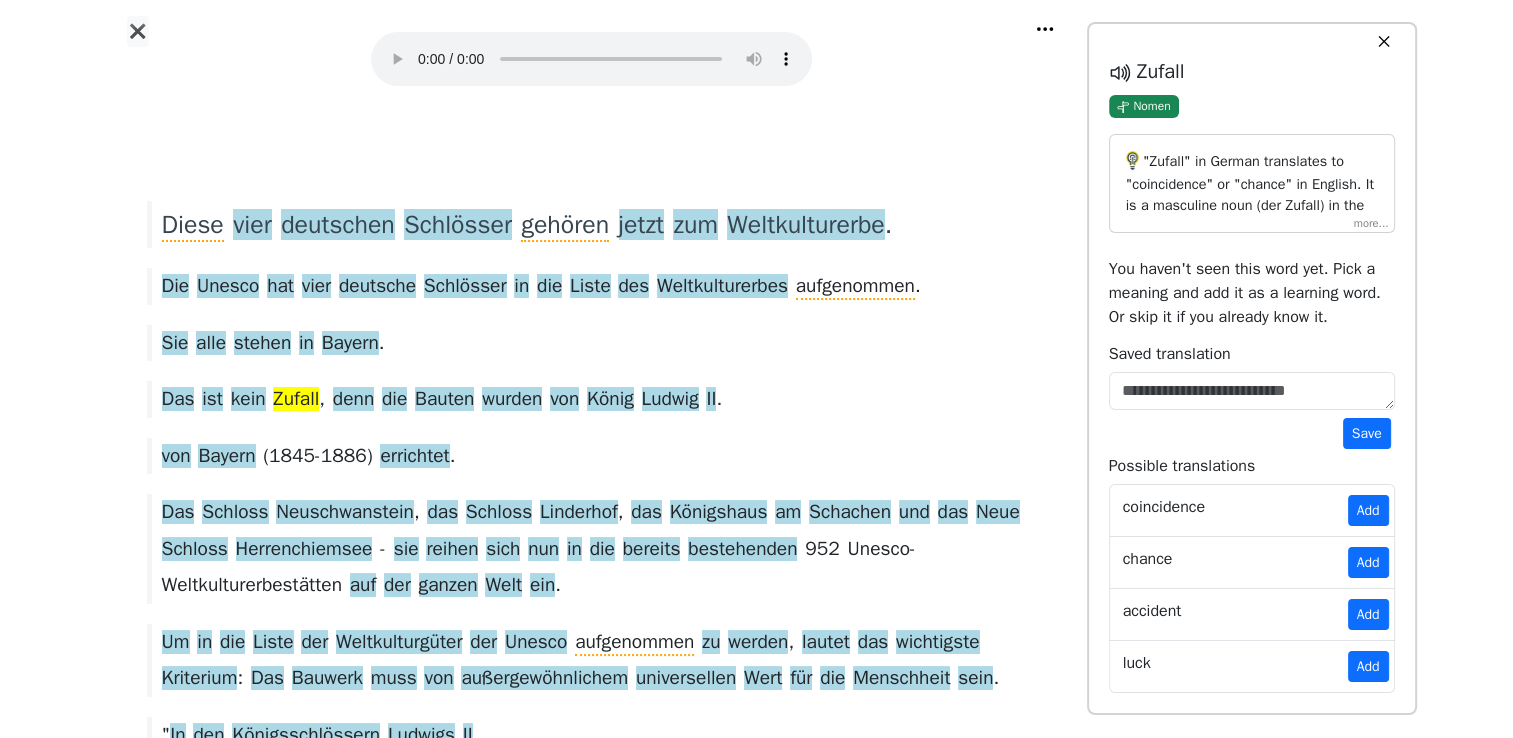 click on ""Zufall" in German translates to "coincidence" or "chance" in English. It is a masculine noun (der Zufall) in the nominative case, singular form. In the provided context, the term is part of the phrase "kein Zufall," which means "no coincidence" or "not by chance," implying that something happened deliberately or intentionally rather than randomly. Here, "kein" functions as an article that negates the noun, meaning "no" or "not any." The phrase suggests that the occurrence mentioned was not accidental." at bounding box center [1252, 183] 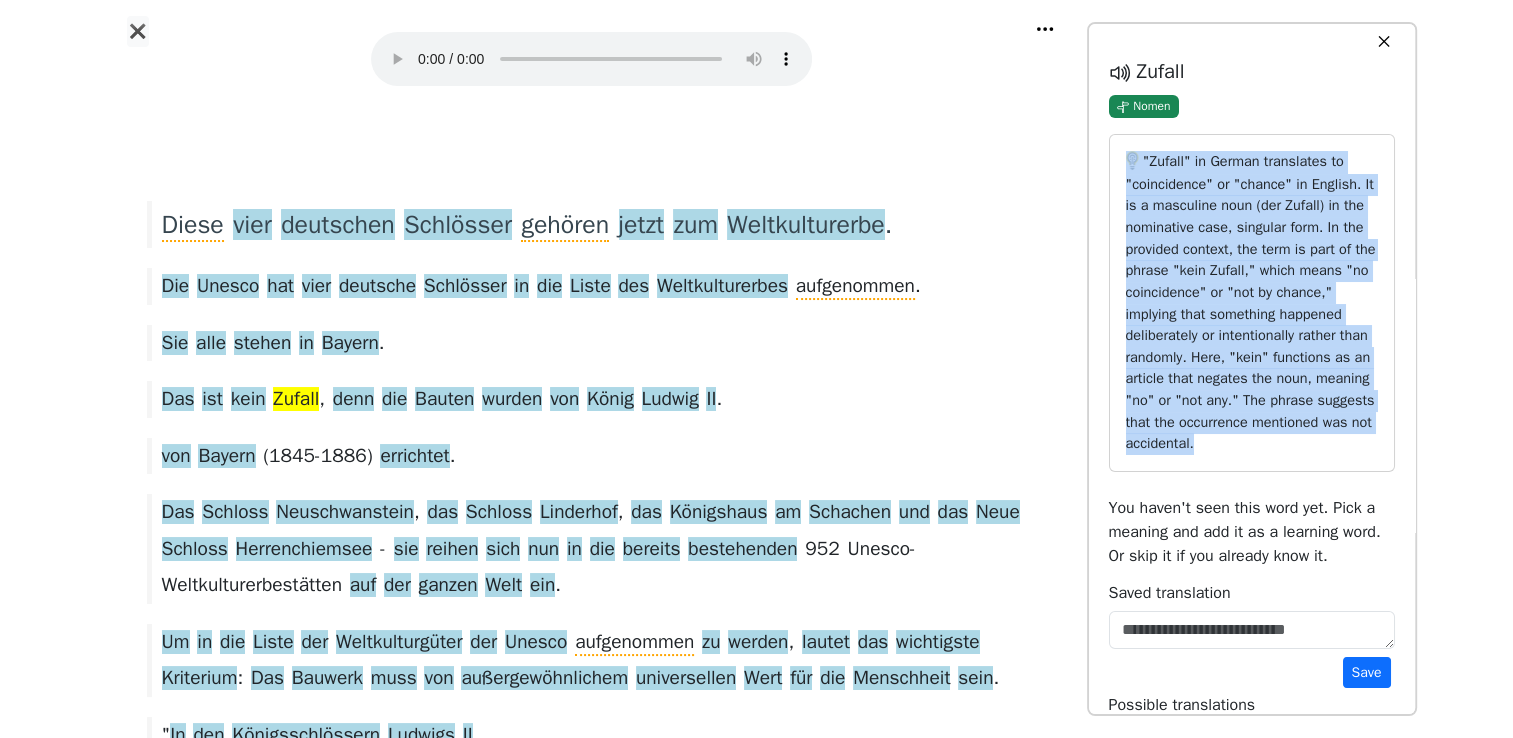 drag, startPoint x: 1248, startPoint y: 439, endPoint x: 1120, endPoint y: 158, distance: 308.77985 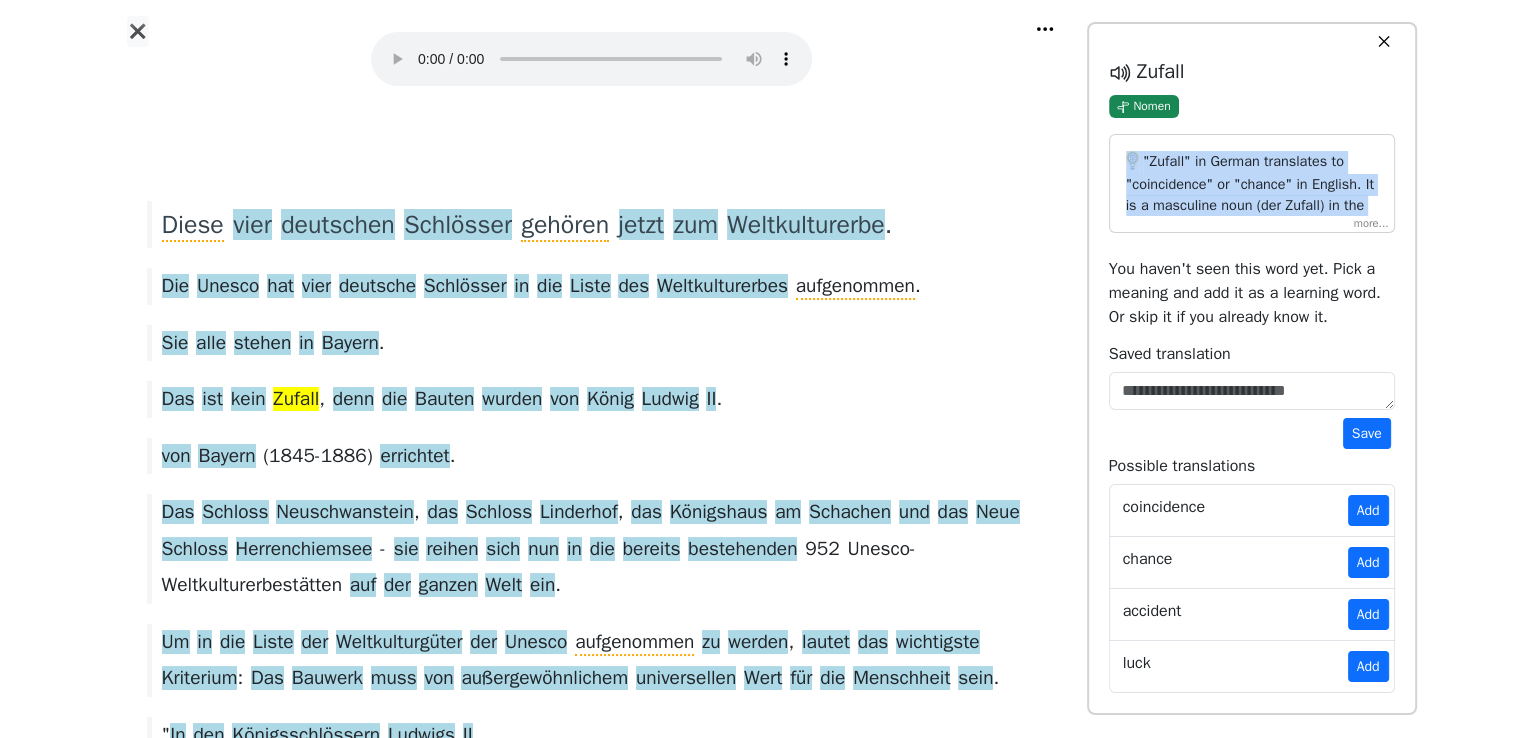 copy on ""Zufall" in German translates to "coincidence" or "chance" in English. It is a masculine noun (der Zufall) in the nominative case, singular form. In the provided context, the term is part of the phrase "kein Zufall," which means "no coincidence" or "not by chance," implying that something happened deliberately or intentionally rather than randomly. Here, "kein" functions as an article that negates the noun, meaning "no" or "not any." The phrase suggests that the occurrence mentioned was not accidental." 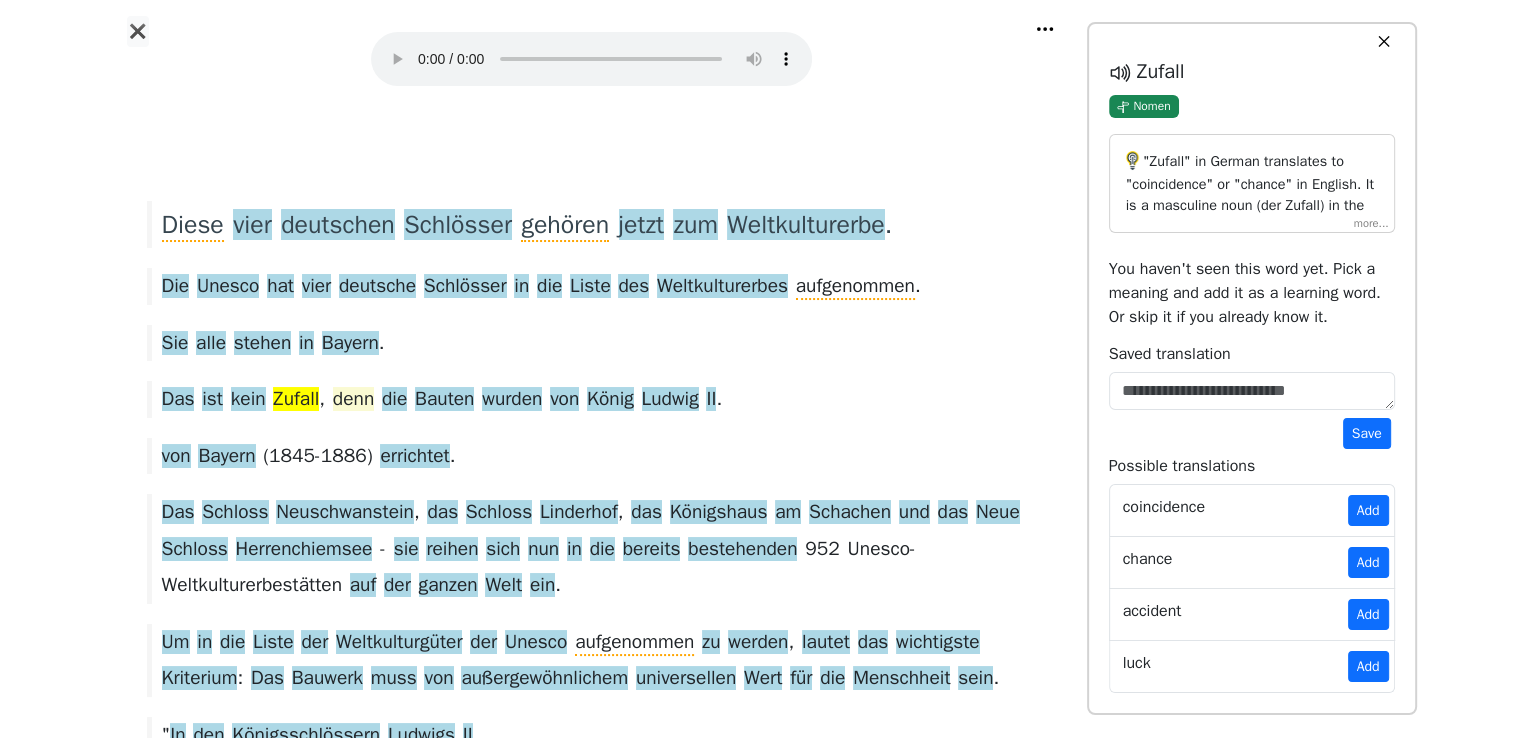 click on "denn" at bounding box center (353, 400) 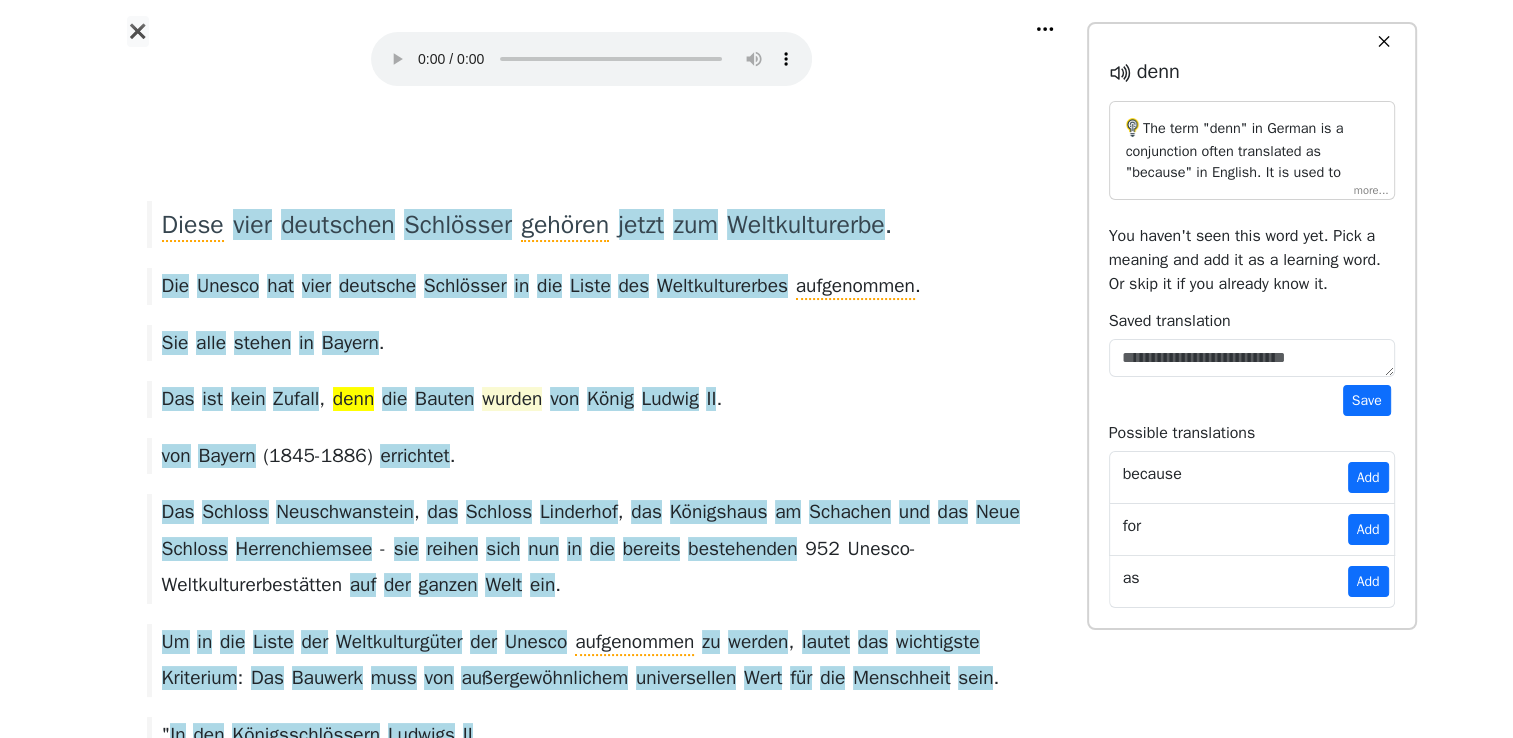 click on "wurden" at bounding box center (512, 400) 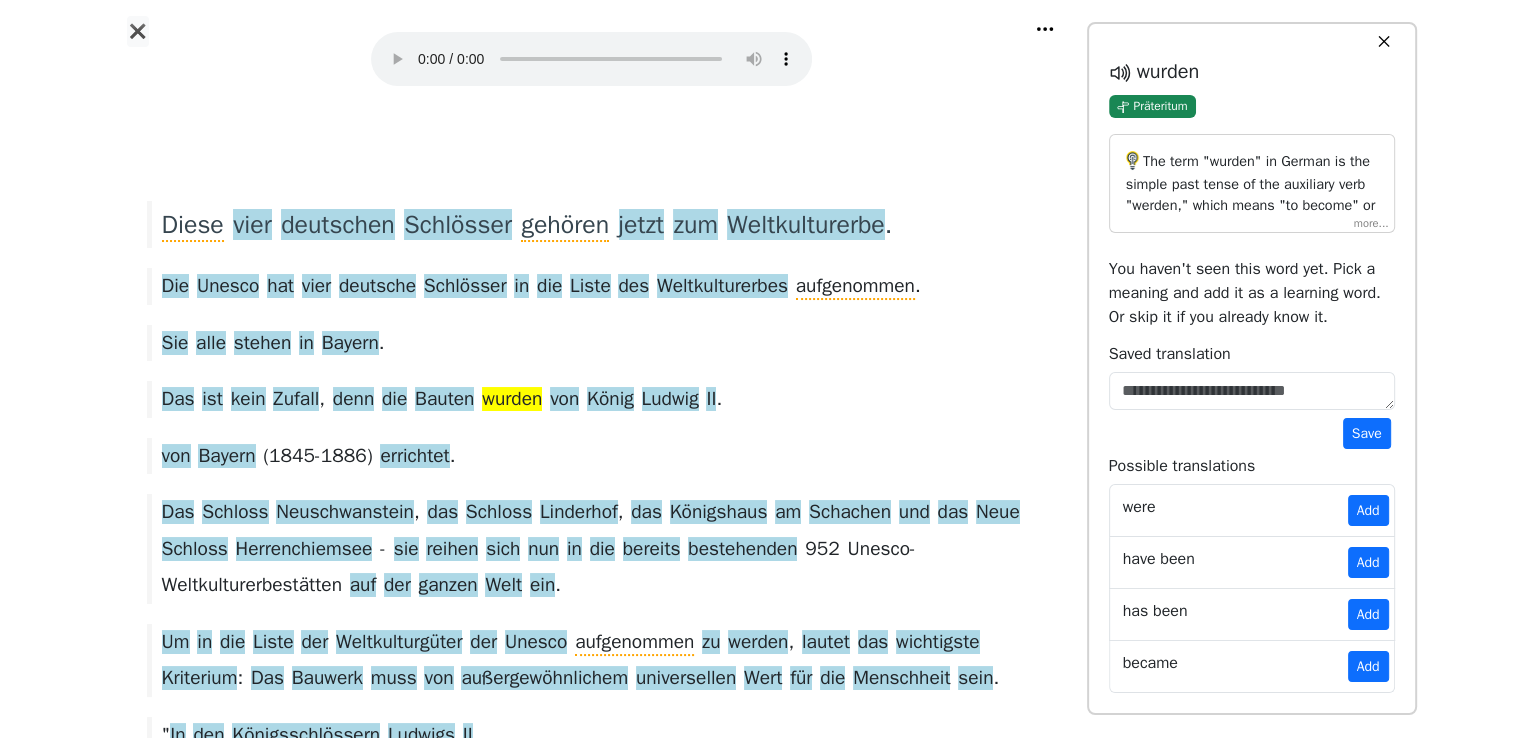 click on "The term "wurden" in German is the simple past tense of the auxiliary verb "werden," which means "to become" or "to be" in English. It is used here in a passive voice construction.
Grammatically, "wurden" is in the third person plural past tense. It helps form the passive voice, indicating an action that was done by someone or something else, rather than the subject performing the action.
In the given context, "wurden" is part of the passive construction "wurden von König Ludwig II.," which translates to "were [built/constructed] by King Ludwig II." The phrase indicates that the buildings (die Bauten) were constructed by King Ludwig II, conveying a past action." at bounding box center [1252, 183] 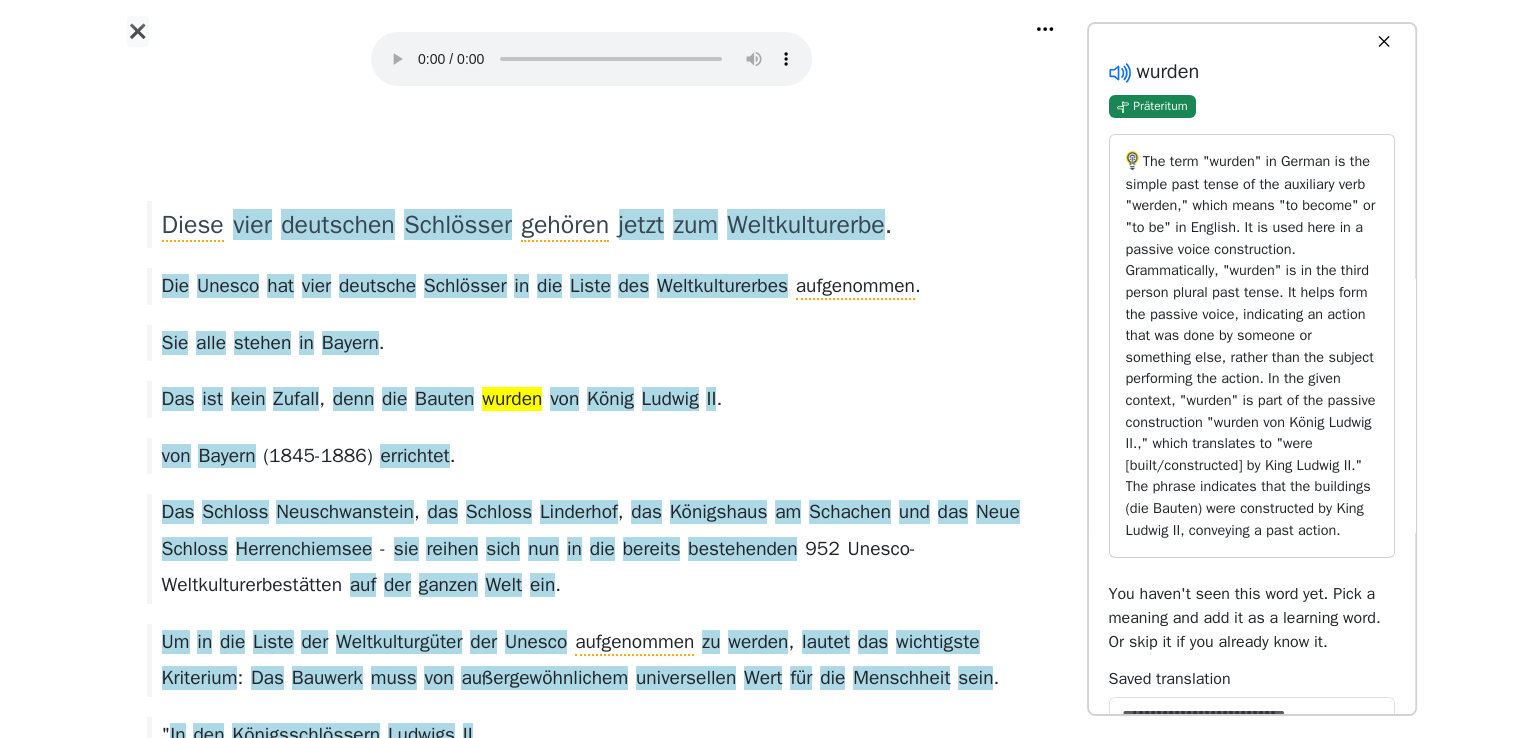 click 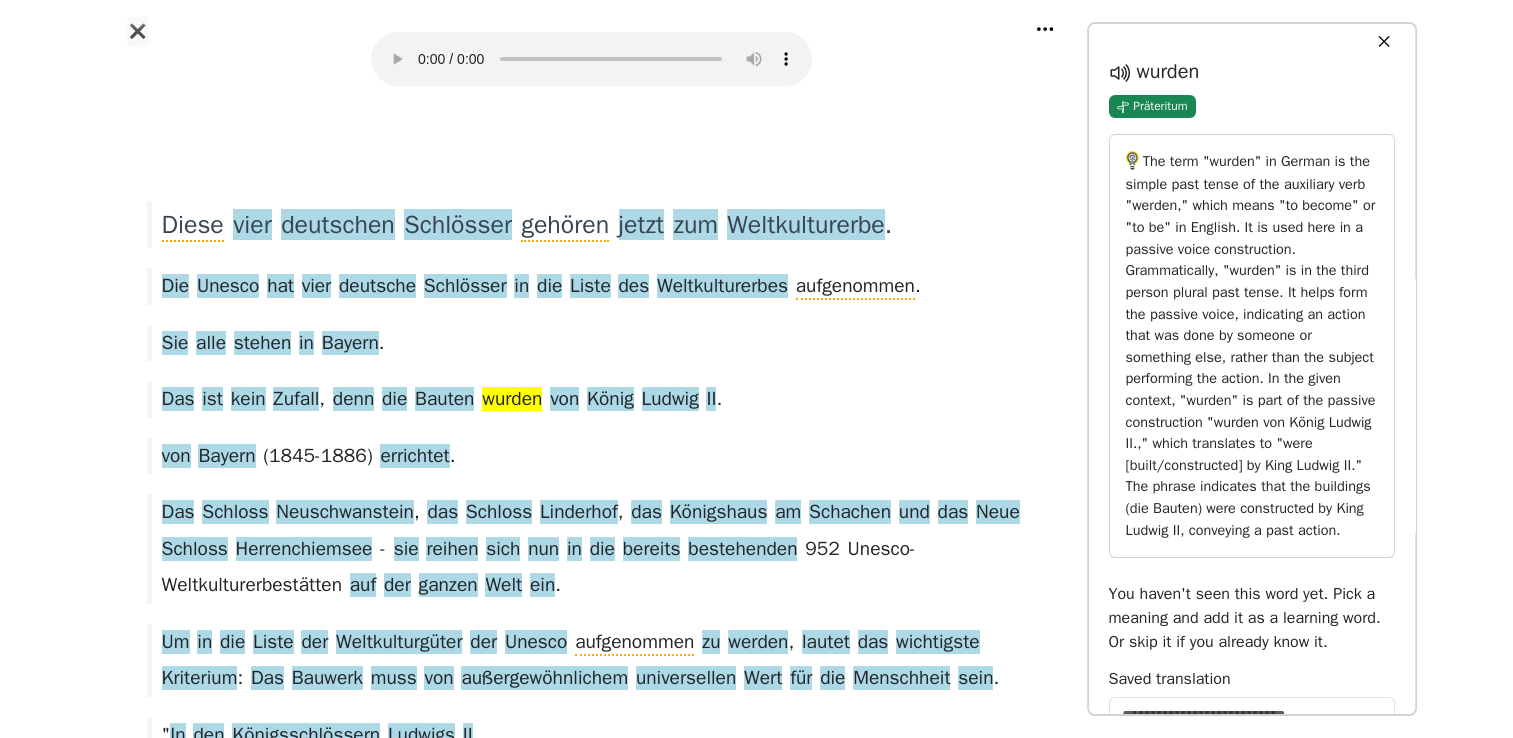 click on "wurden" at bounding box center [1252, 72] 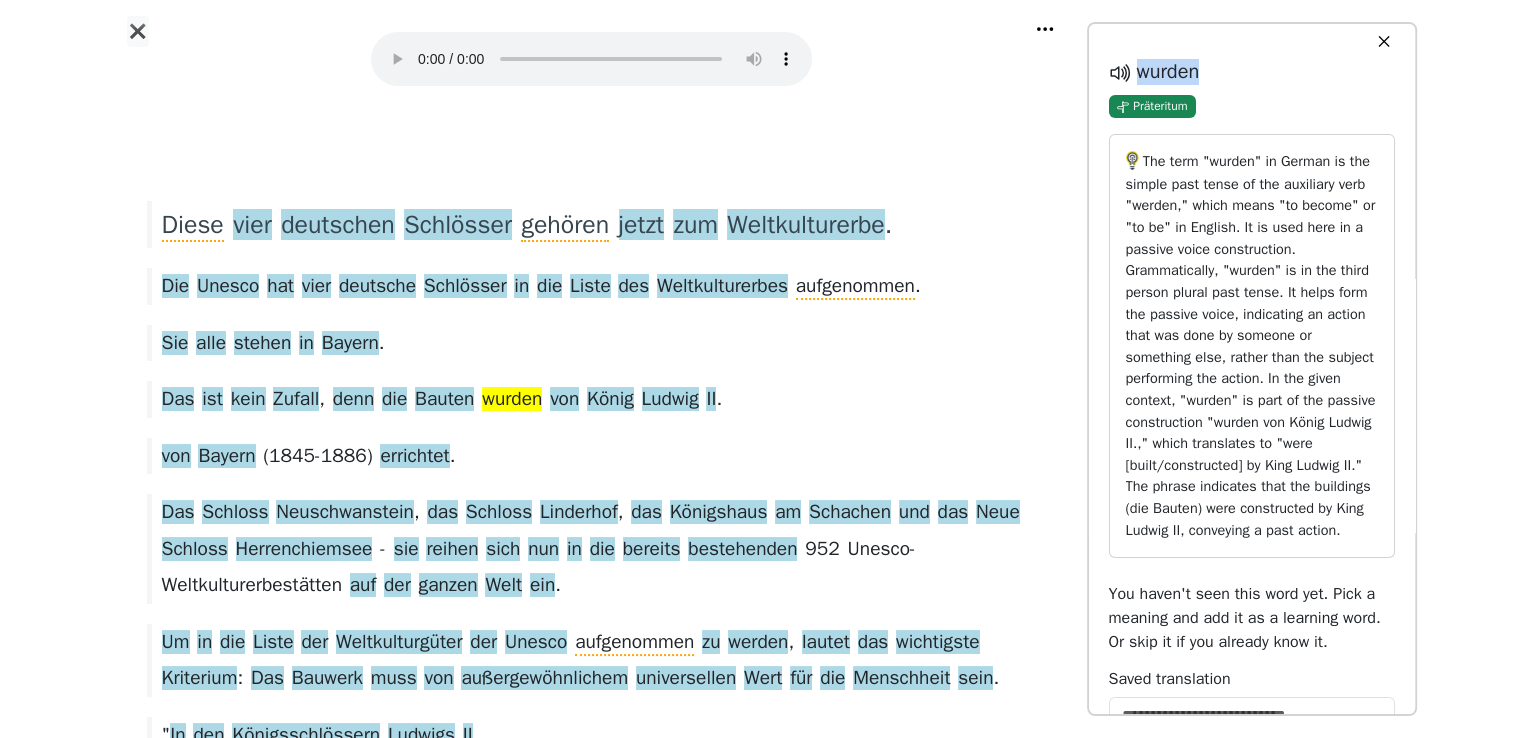 click on "wurden" at bounding box center [1252, 72] 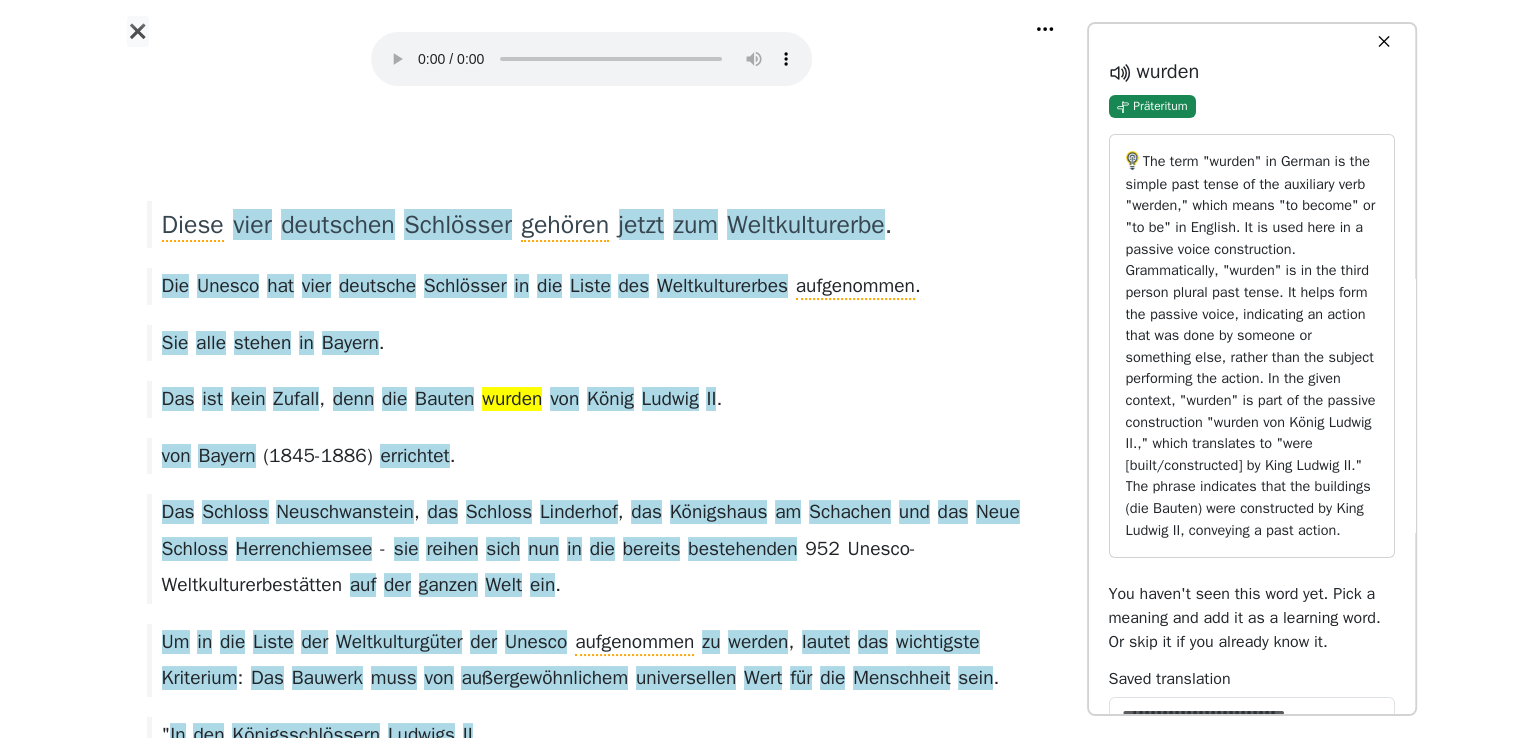 drag, startPoint x: 1173, startPoint y: 72, endPoint x: 1243, endPoint y: 319, distance: 256.72748 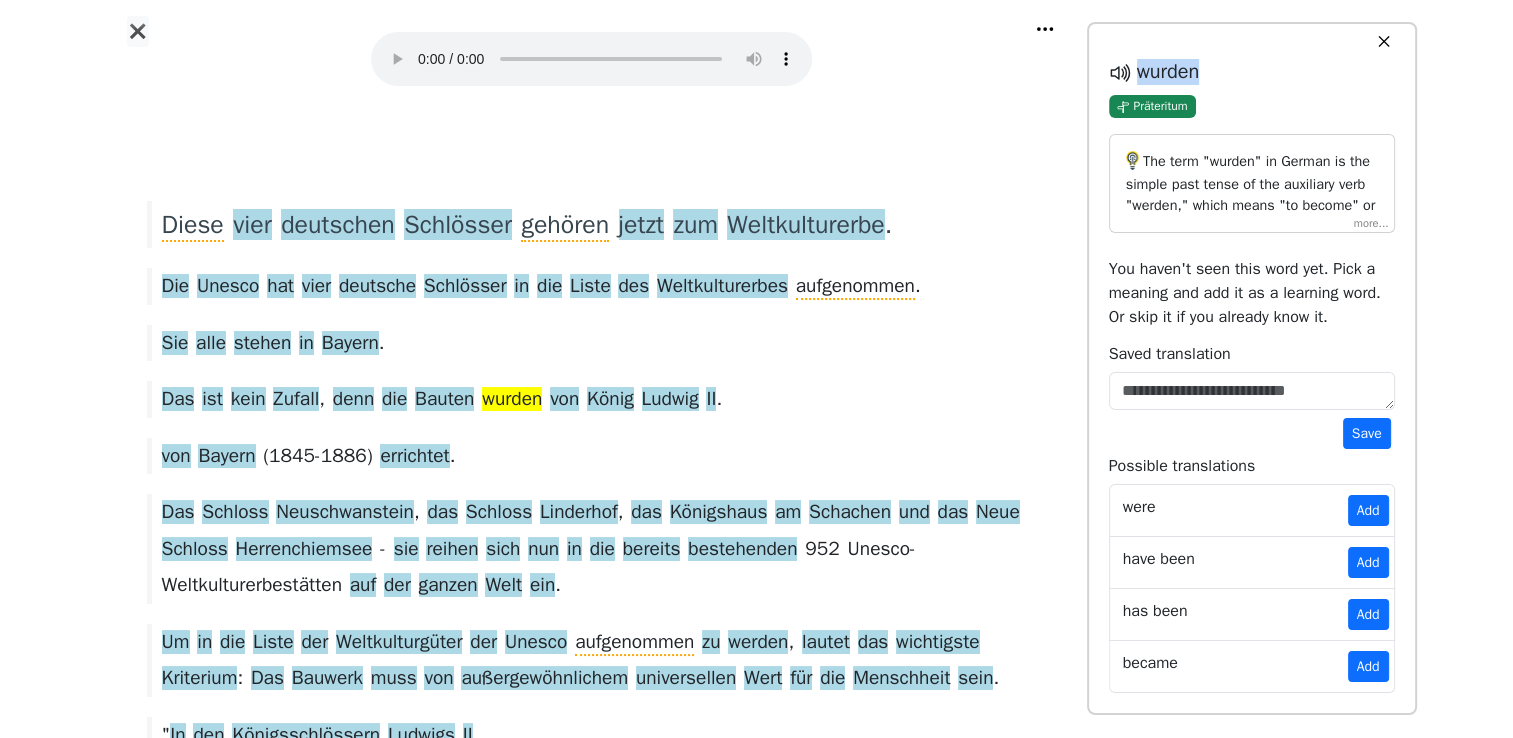 drag, startPoint x: 1217, startPoint y: 77, endPoint x: 1096, endPoint y: 71, distance: 121.14867 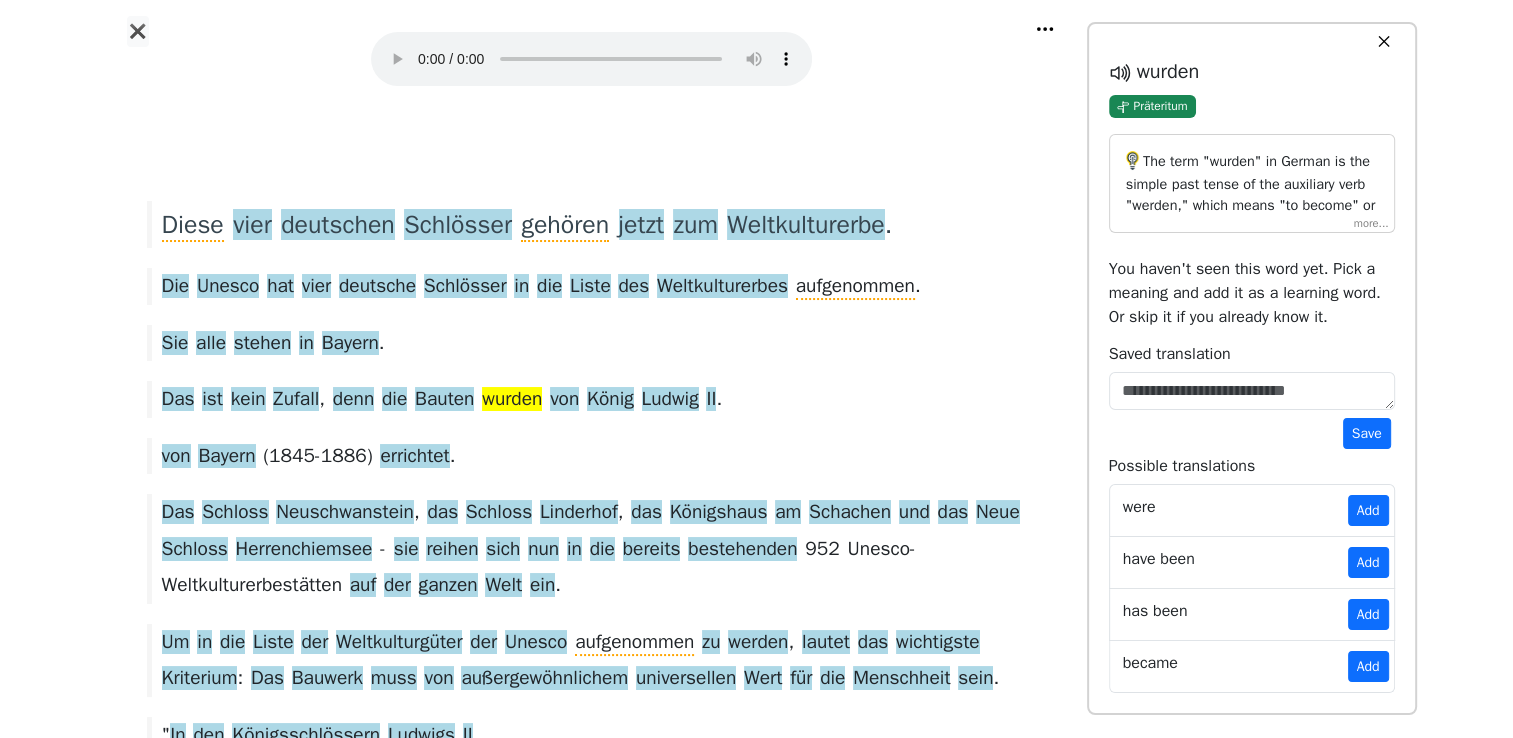 click on "The term "wurden" in German is the simple past tense of the auxiliary verb "werden," which means "to become" or "to be" in English. It is used here in a passive voice construction.
Grammatically, "wurden" is in the third person plural past tense. It helps form the passive voice, indicating an action that was done by someone or something else, rather than the subject performing the action.
In the given context, "wurden" is part of the passive construction "wurden von König Ludwig II.," which translates to "were [built/constructed] by King Ludwig II." The phrase indicates that the buildings (die Bauten) were constructed by King Ludwig II, conveying a past action." at bounding box center [1252, 183] 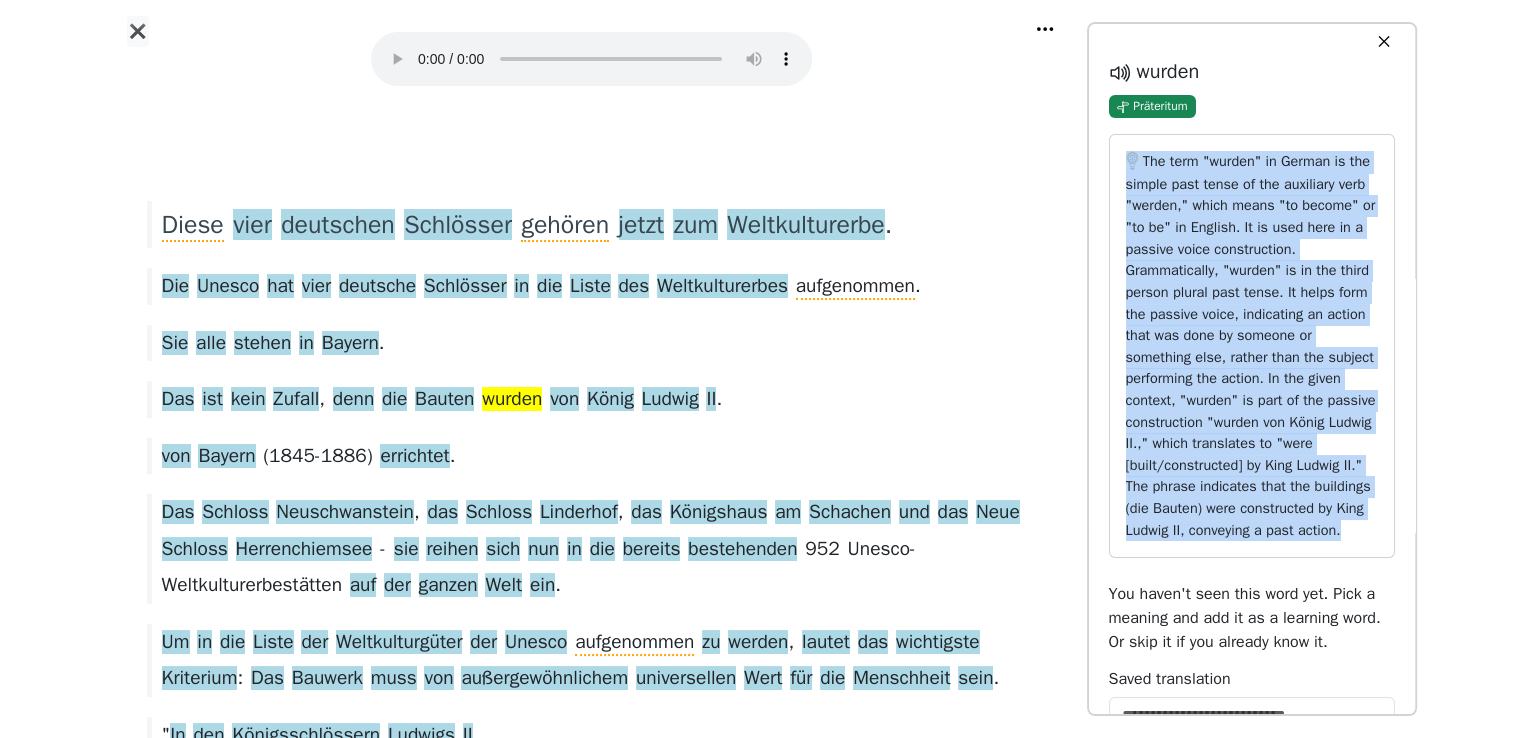 drag, startPoint x: 1348, startPoint y: 539, endPoint x: 1122, endPoint y: 163, distance: 438.6935 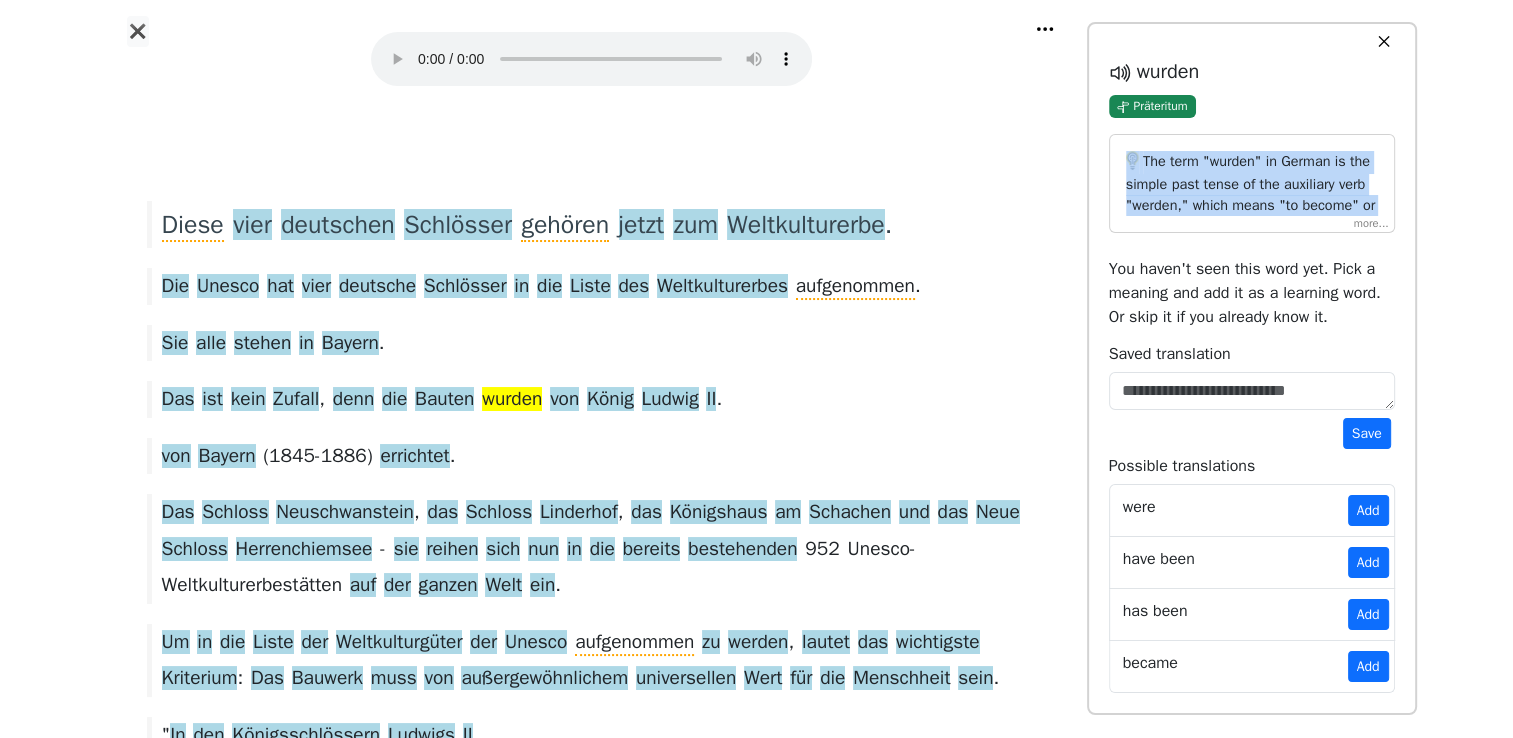 copy on "The term "wurden" in German is the simple past tense of the auxiliary verb "werden," which means "to become" or "to be" in English. It is used here in a passive voice construction.
Grammatically, "wurden" is in the third person plural past tense. It helps form the passive voice, indicating an action that was done by someone or something else, rather than the subject performing the action.
In the given context, "wurden" is part of the passive construction "wurden von König Ludwig II.," which translates to "were [built/constructed] by King Ludwig II." The phrase indicates that the buildings (die Bauten) were constructed by King Ludwig II, conveying a past action." 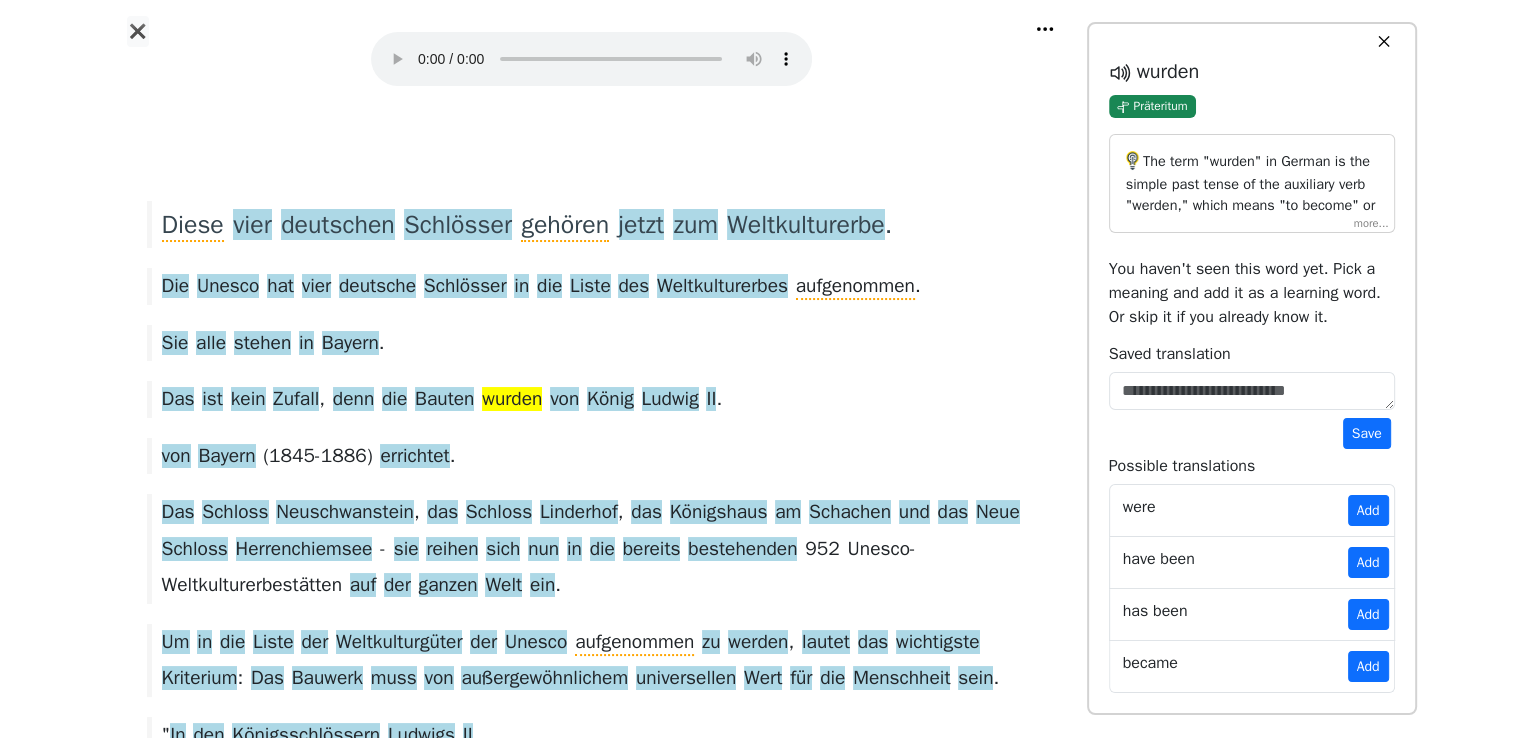 click on "Die   Unesco   hat   vier   deutsche   Schlösser   in   die   Liste   des   Weltkulturerbes   aufgenommen ." at bounding box center (592, 286) 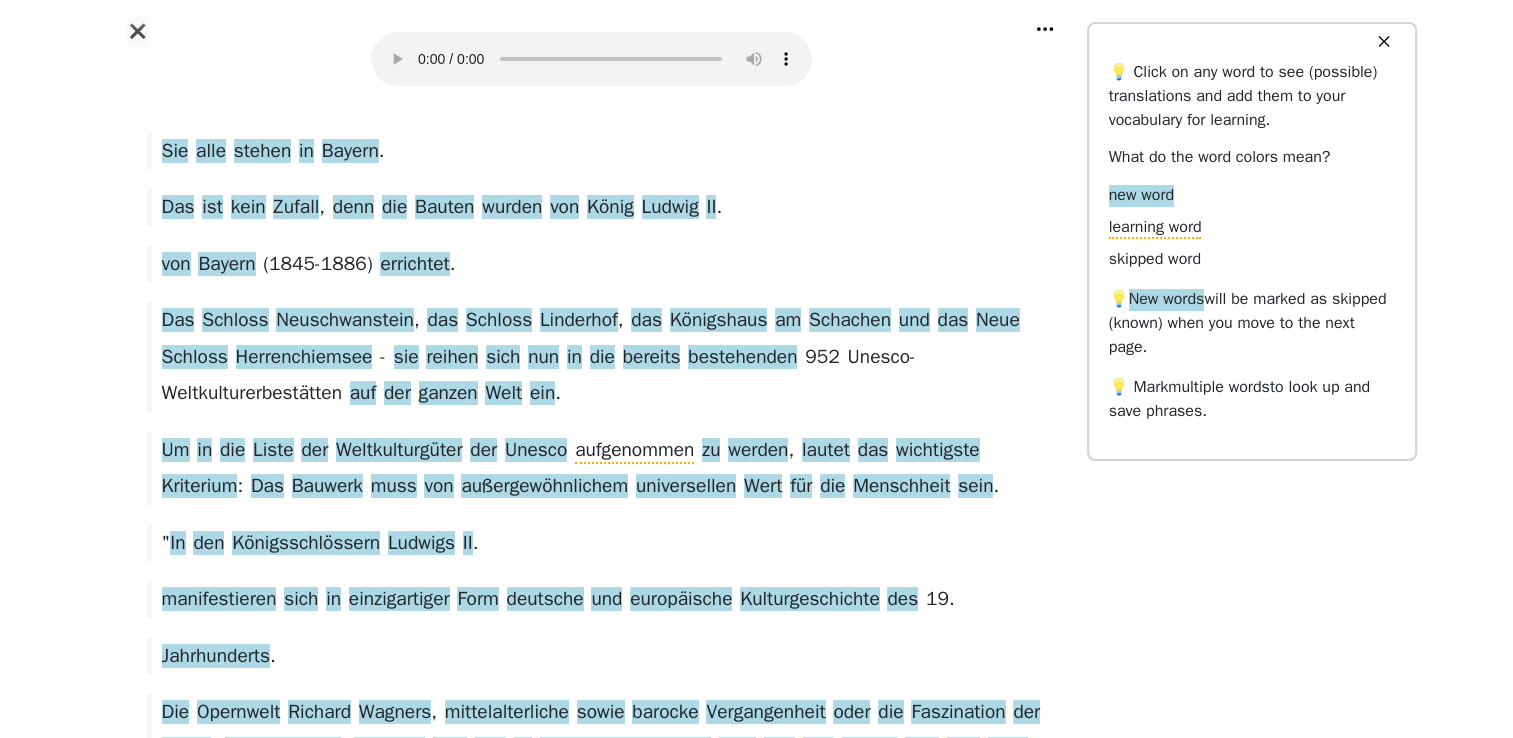 scroll, scrollTop: 200, scrollLeft: 0, axis: vertical 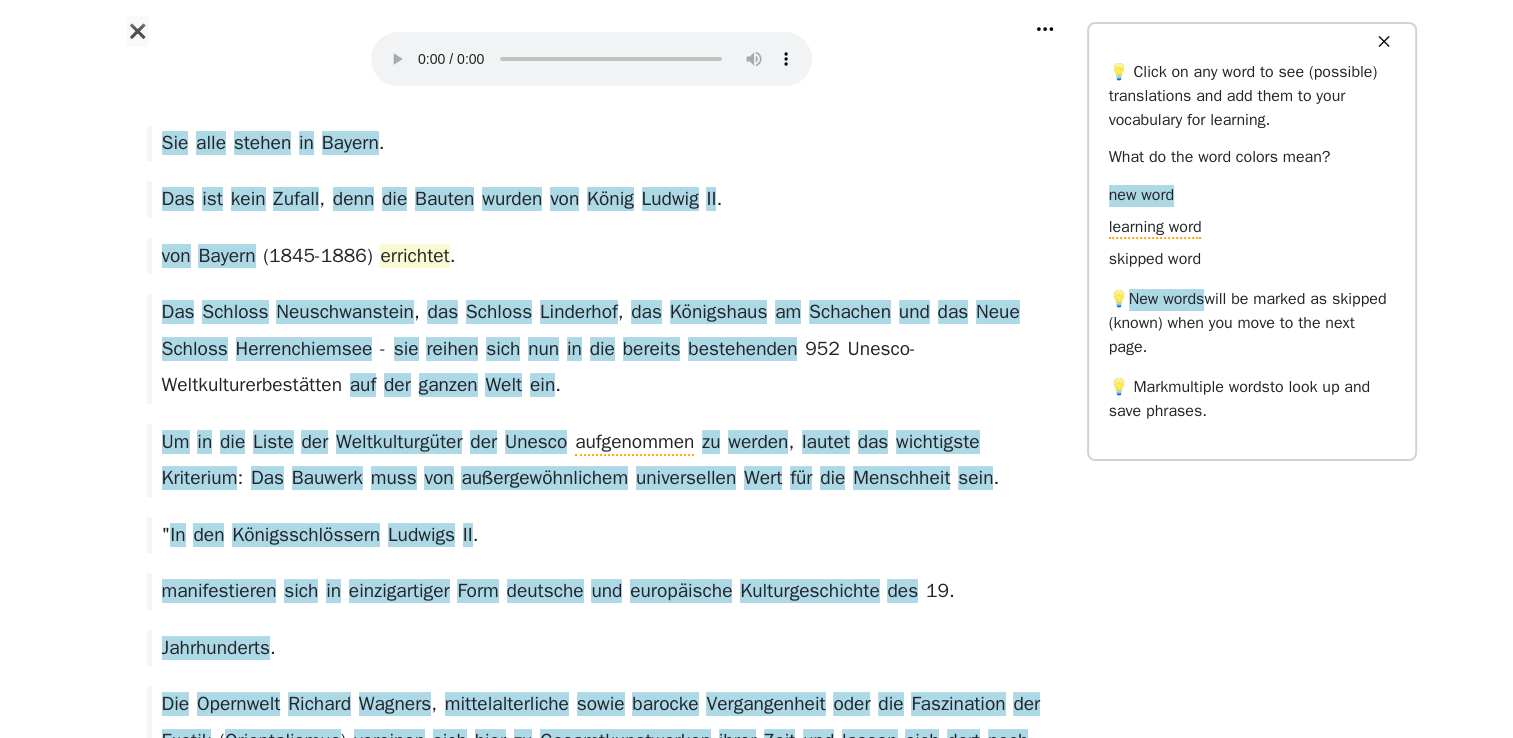 click on "errichtet" at bounding box center (414, 257) 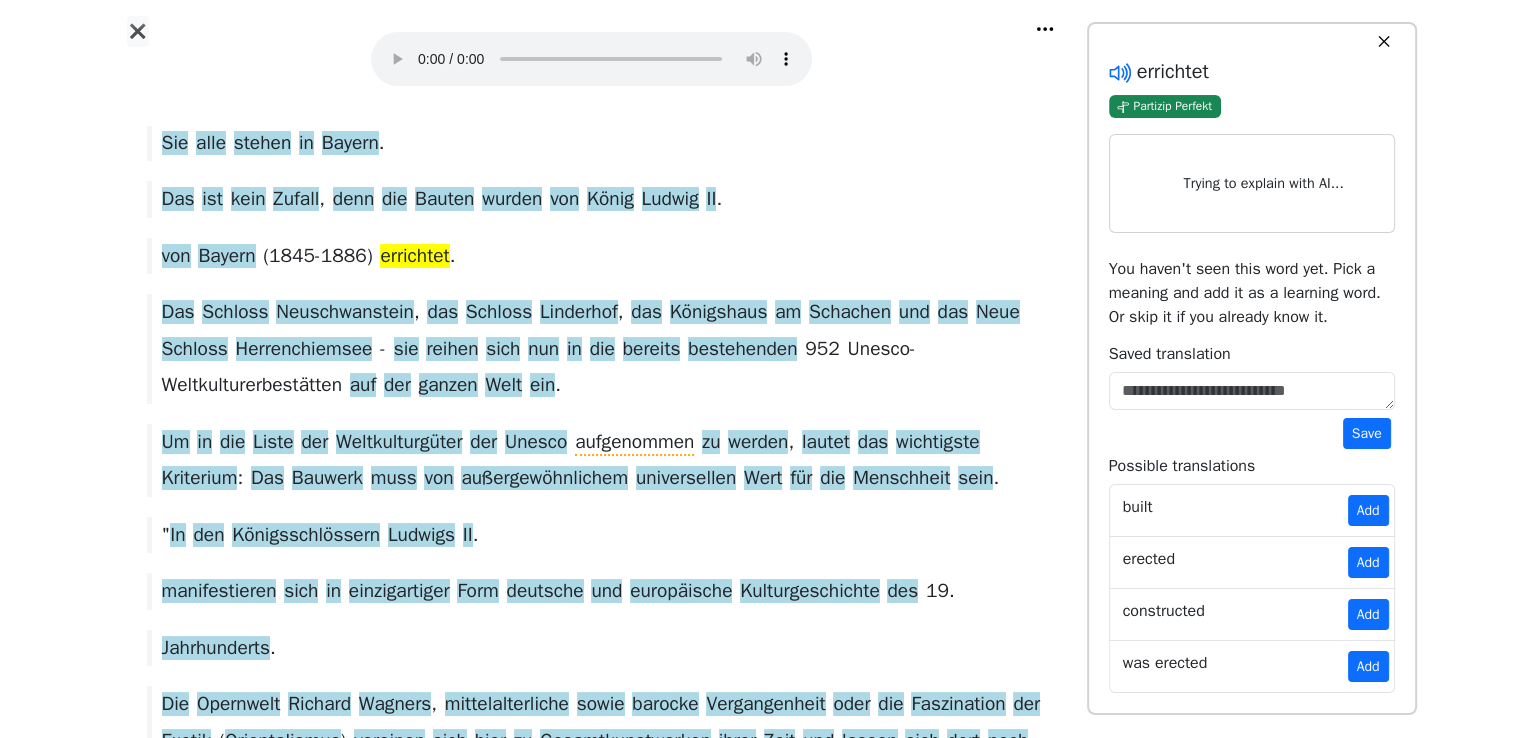 click 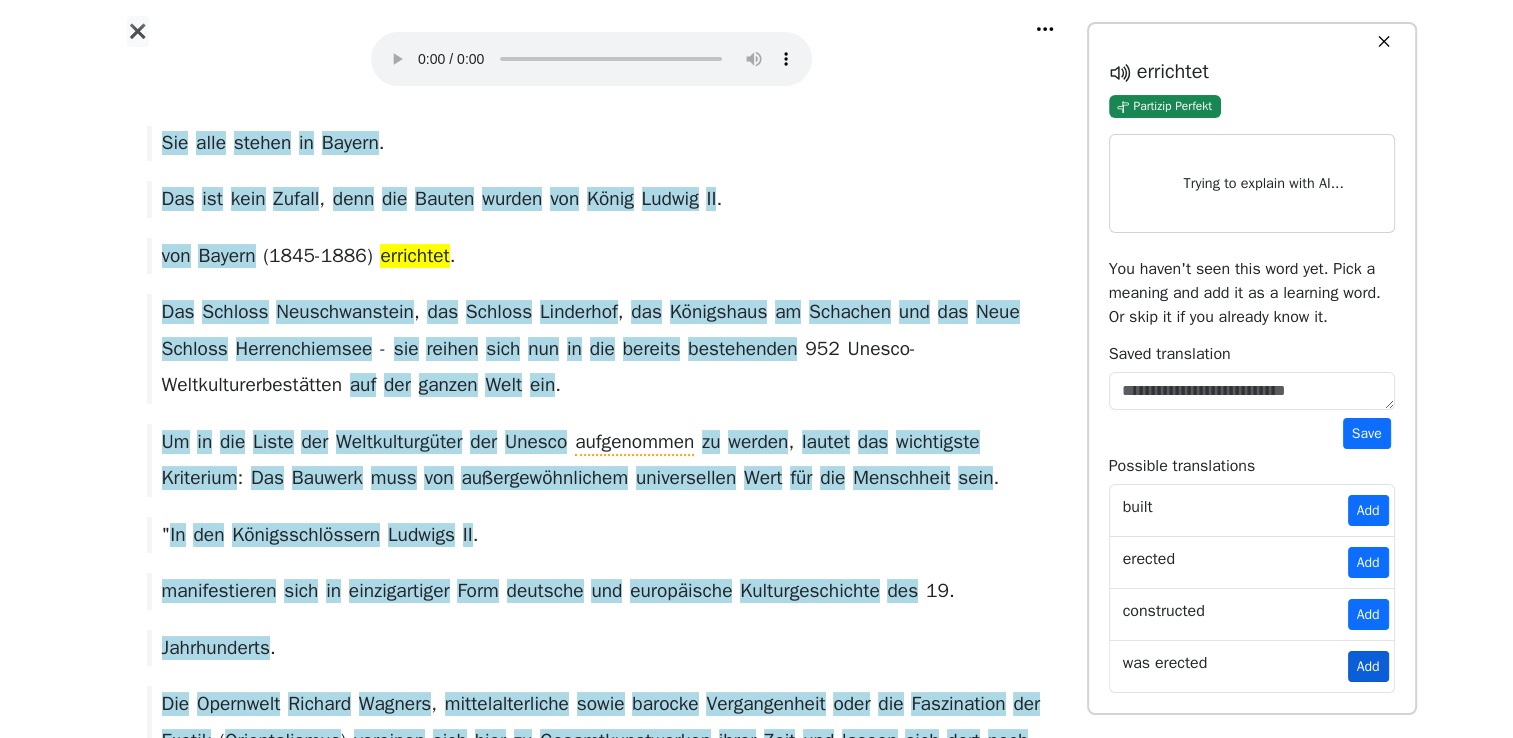 click on "Add" at bounding box center [1368, 666] 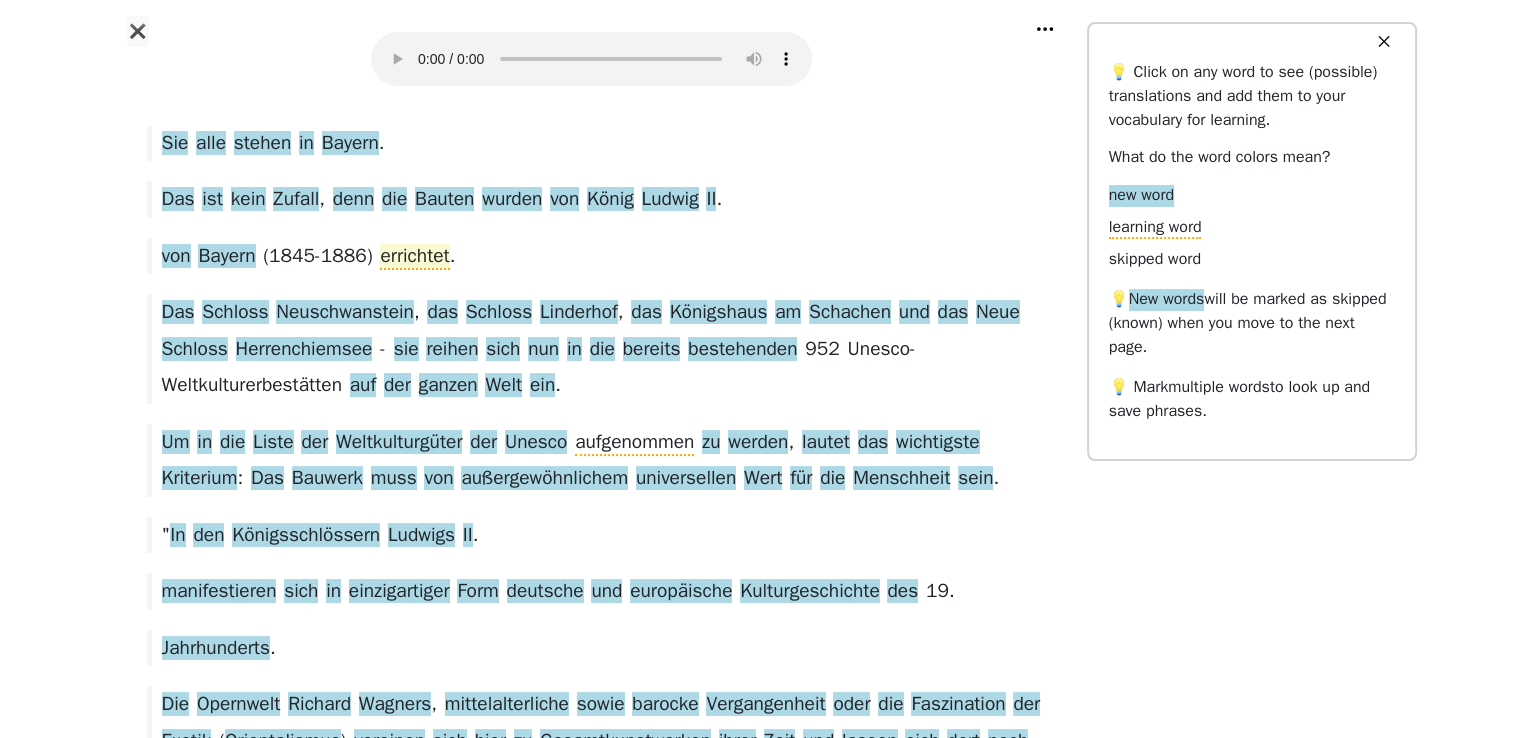 click on "errichtet" at bounding box center (414, 257) 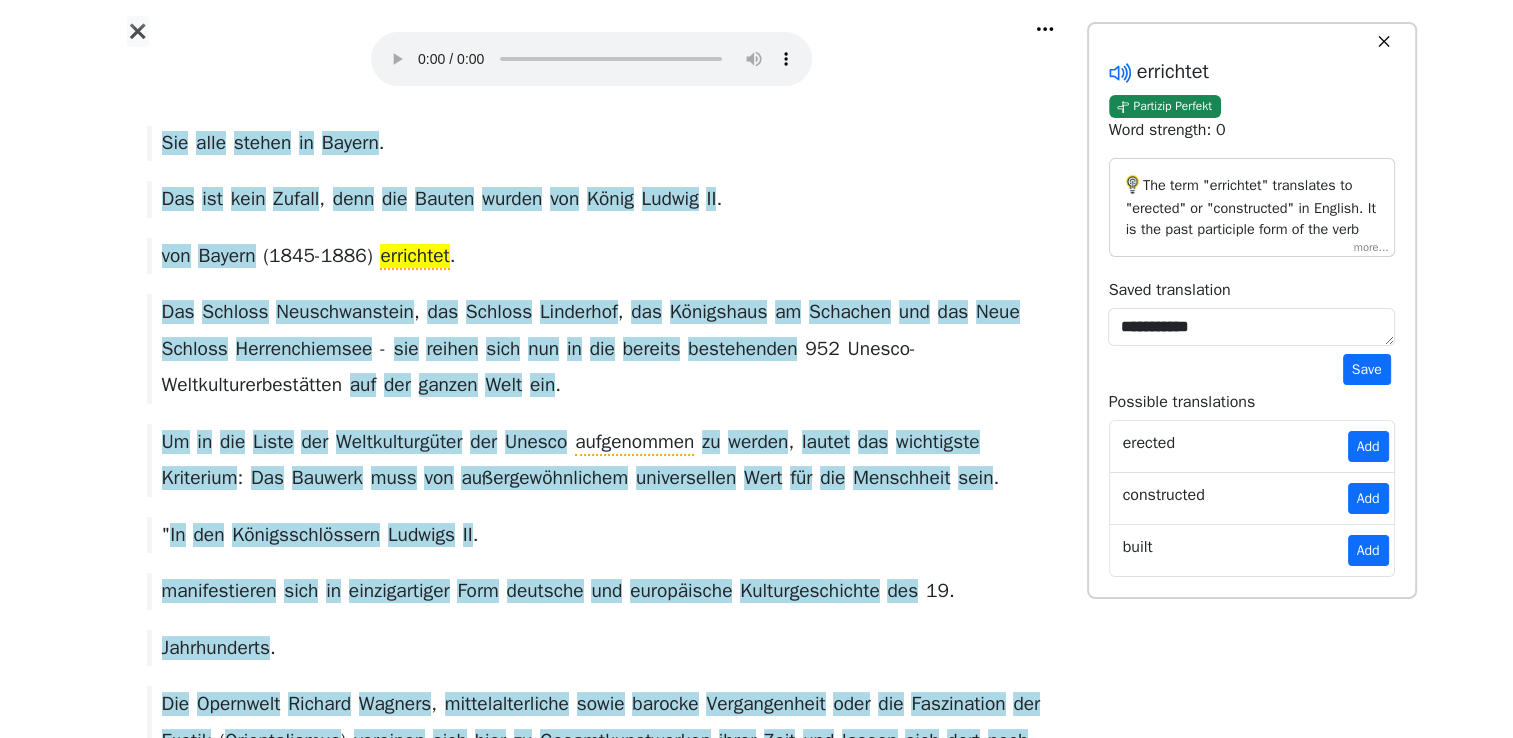 click 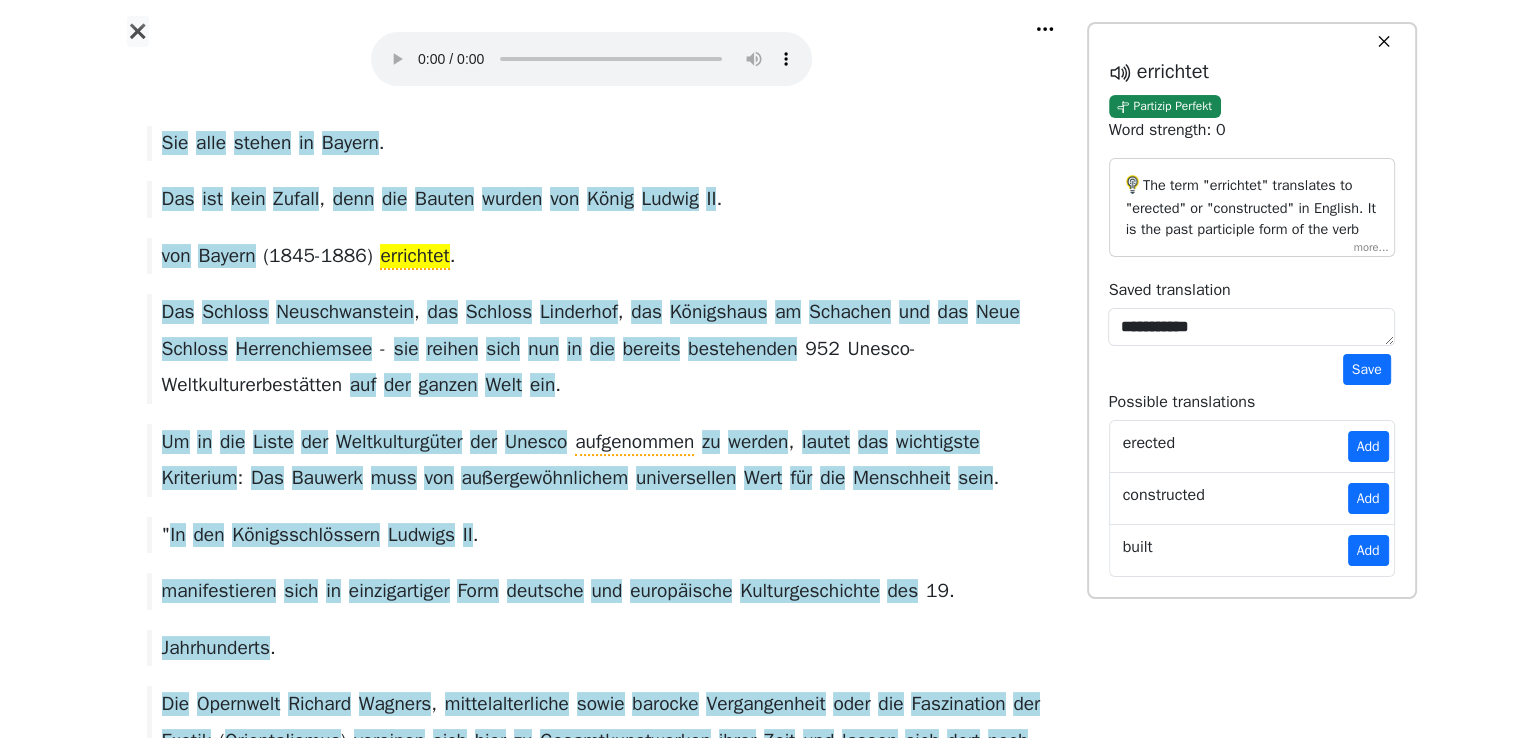click on "The term "errichtet" translates to "erected" or "constructed" in English. It is the past participle form of the verb "errichten," which means "to erect" or "to build." In the given context, the phrase "von Bayern (1845-1886) errichtet" indicates something was erected or constructed by or under the authority of Bayern between 1845 and 1886. The past participle "errichtet" is used here to indicate a completed action in the past. The phrase structure implies that the construction activity was completed in the specified historical period." at bounding box center [1252, 207] 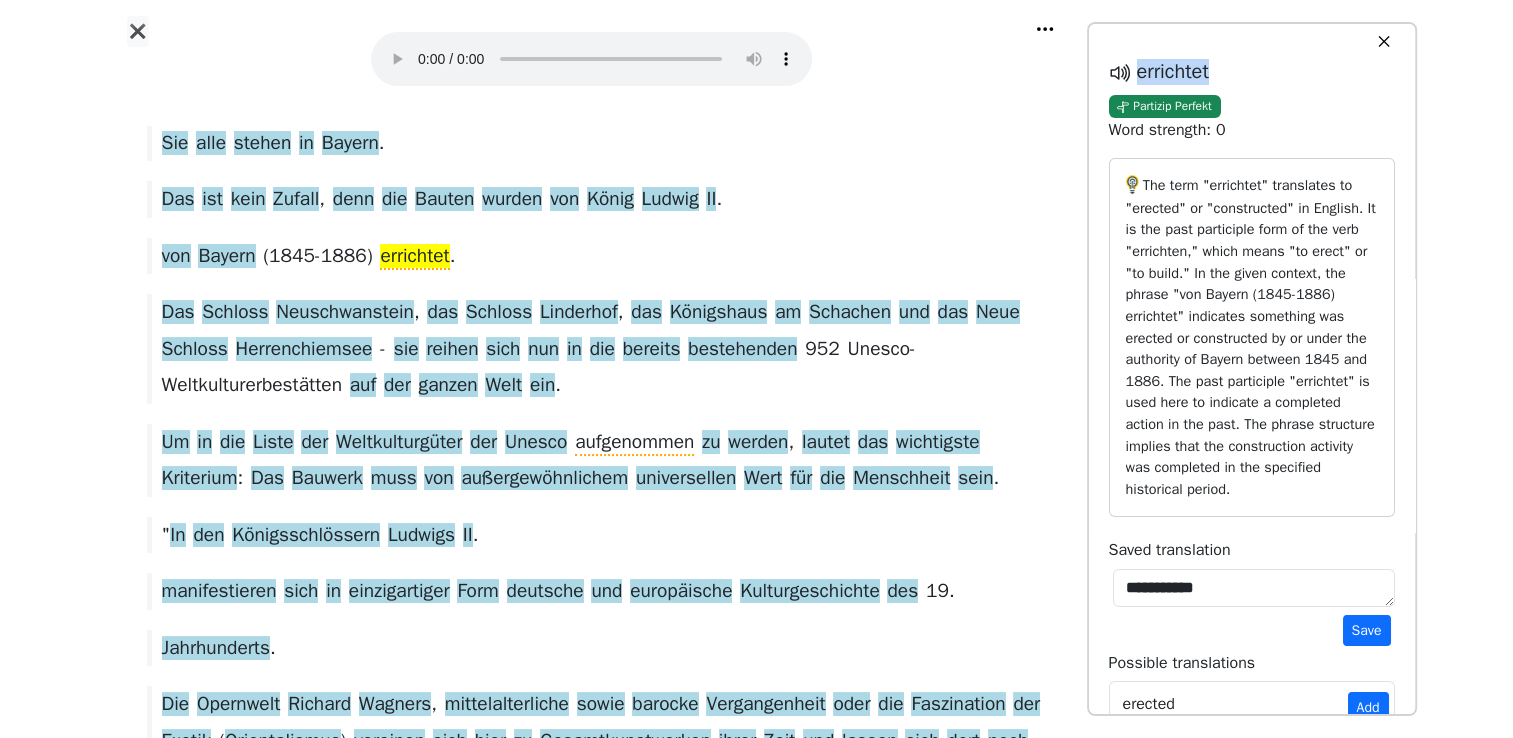 drag, startPoint x: 1229, startPoint y: 74, endPoint x: 1139, endPoint y: 67, distance: 90.27181 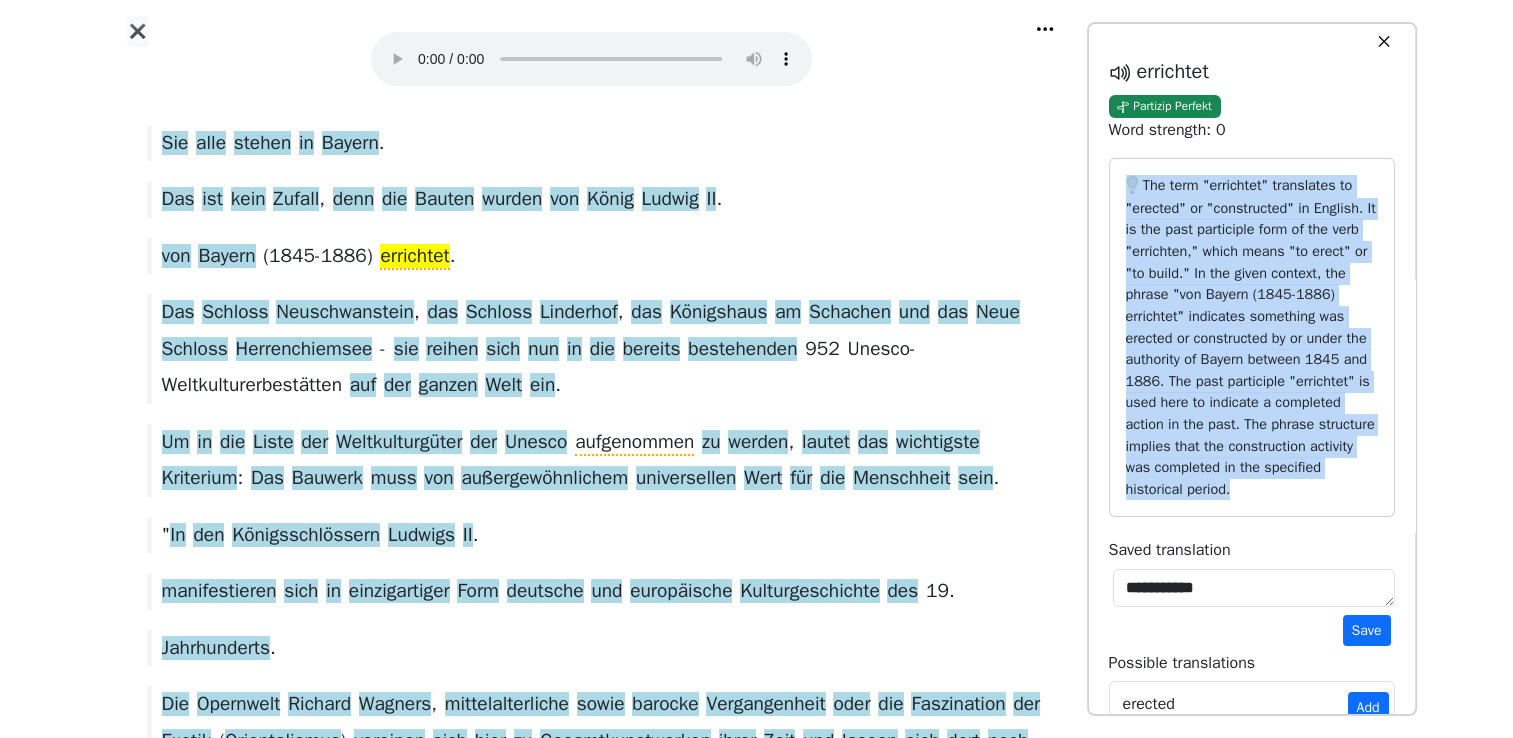 drag, startPoint x: 1255, startPoint y: 494, endPoint x: 1121, endPoint y: 141, distance: 377.57782 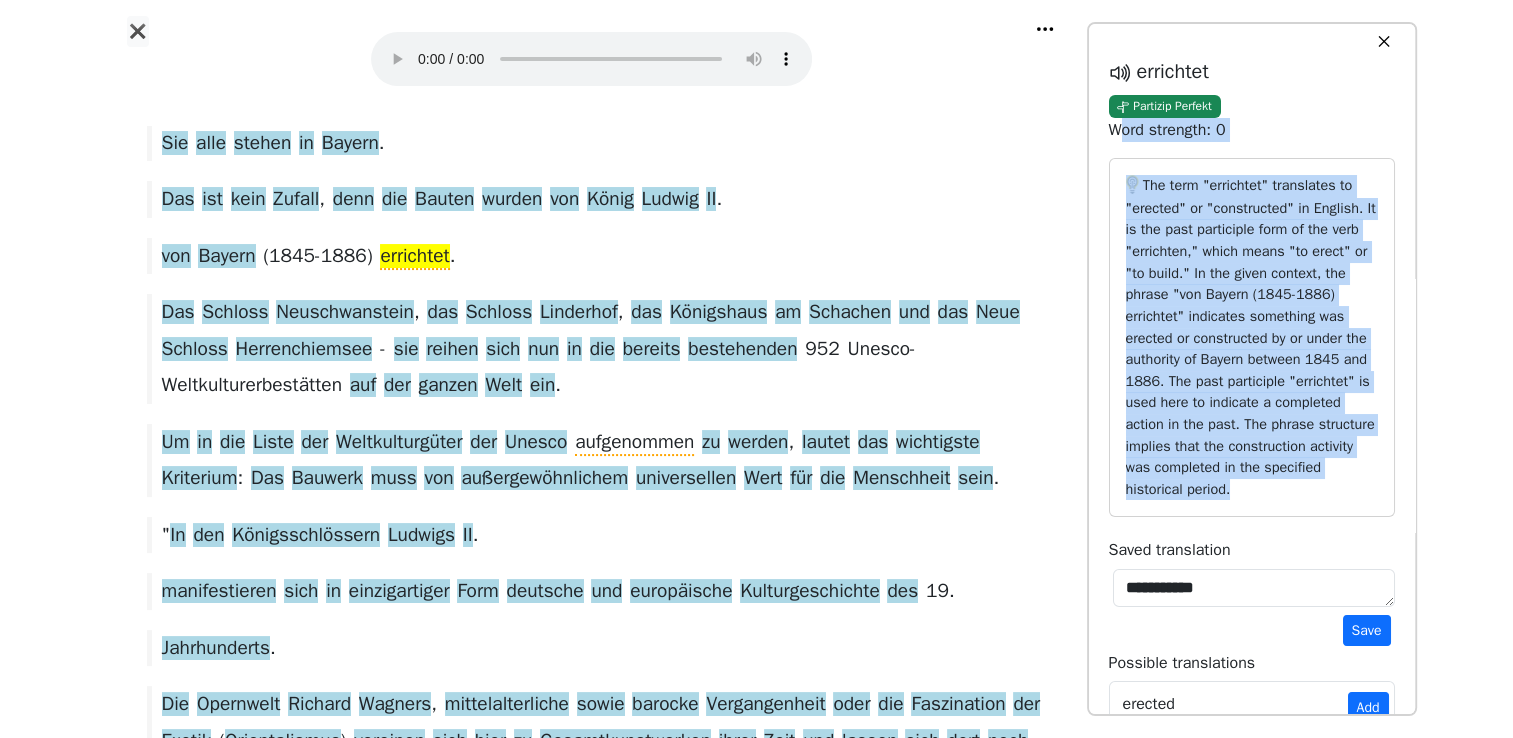 drag, startPoint x: 1121, startPoint y: 141, endPoint x: 1283, endPoint y: 173, distance: 165.13025 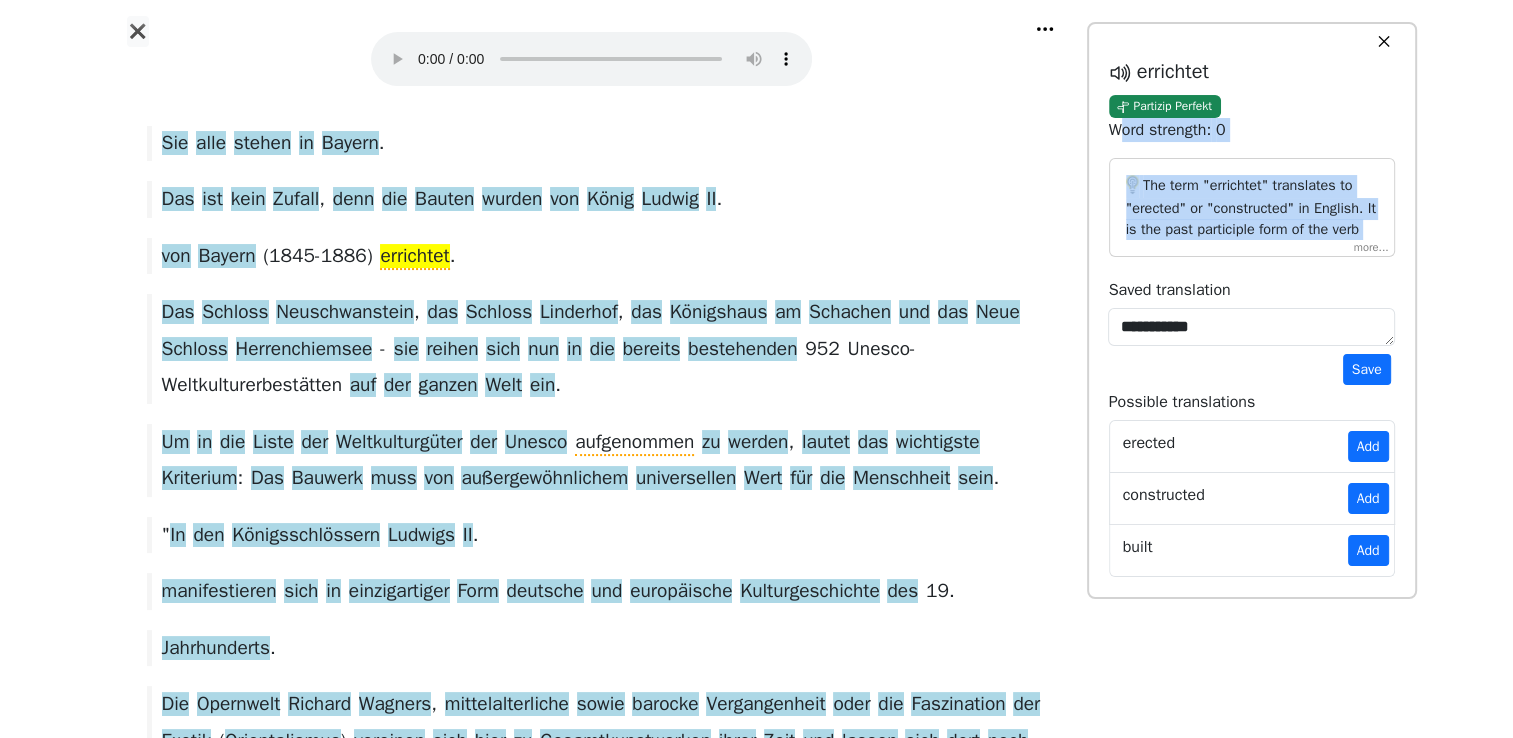click on "The term "errichtet" translates to "erected" or "constructed" in English. It is the past participle form of the verb "errichten," which means "to erect" or "to build." In the given context, the phrase "von Bayern (1845-1886) errichtet" indicates something was erected or constructed by or under the authority of Bayern between 1845 and 1886. The past participle "errichtet" is used here to indicate a completed action in the past. The phrase structure implies that the construction activity was completed in the specified historical period." at bounding box center [1252, 337] 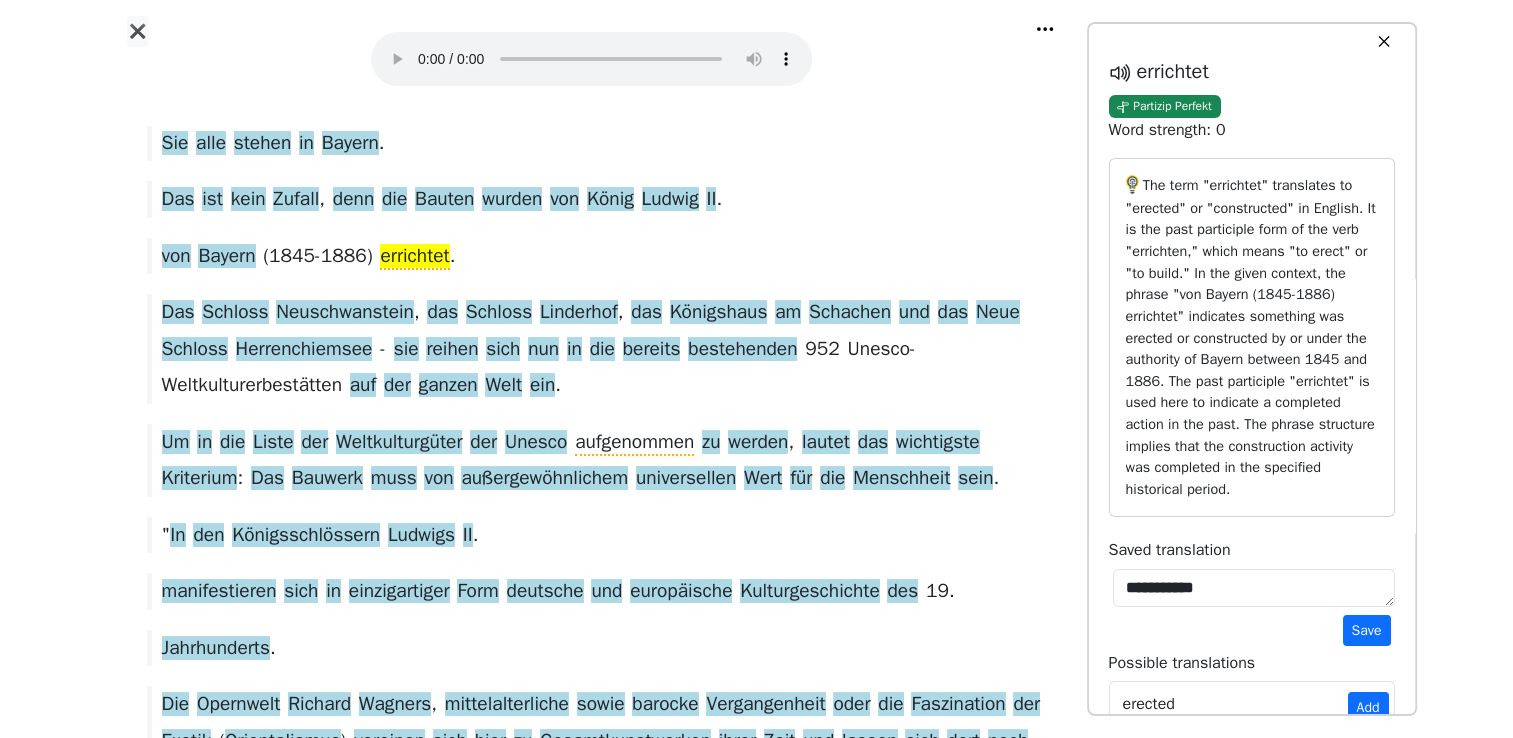 click on "The term "errichtet" translates to "erected" or "constructed" in English. It is the past participle form of the verb "errichten," which means "to erect" or "to build." In the given context, the phrase "von Bayern (1845-1886) errichtet" indicates something was erected or constructed by or under the authority of Bayern between 1845 and 1886. The past participle "errichtet" is used here to indicate a completed action in the past. The phrase structure implies that the construction activity was completed in the specified historical period." at bounding box center (1252, 337) 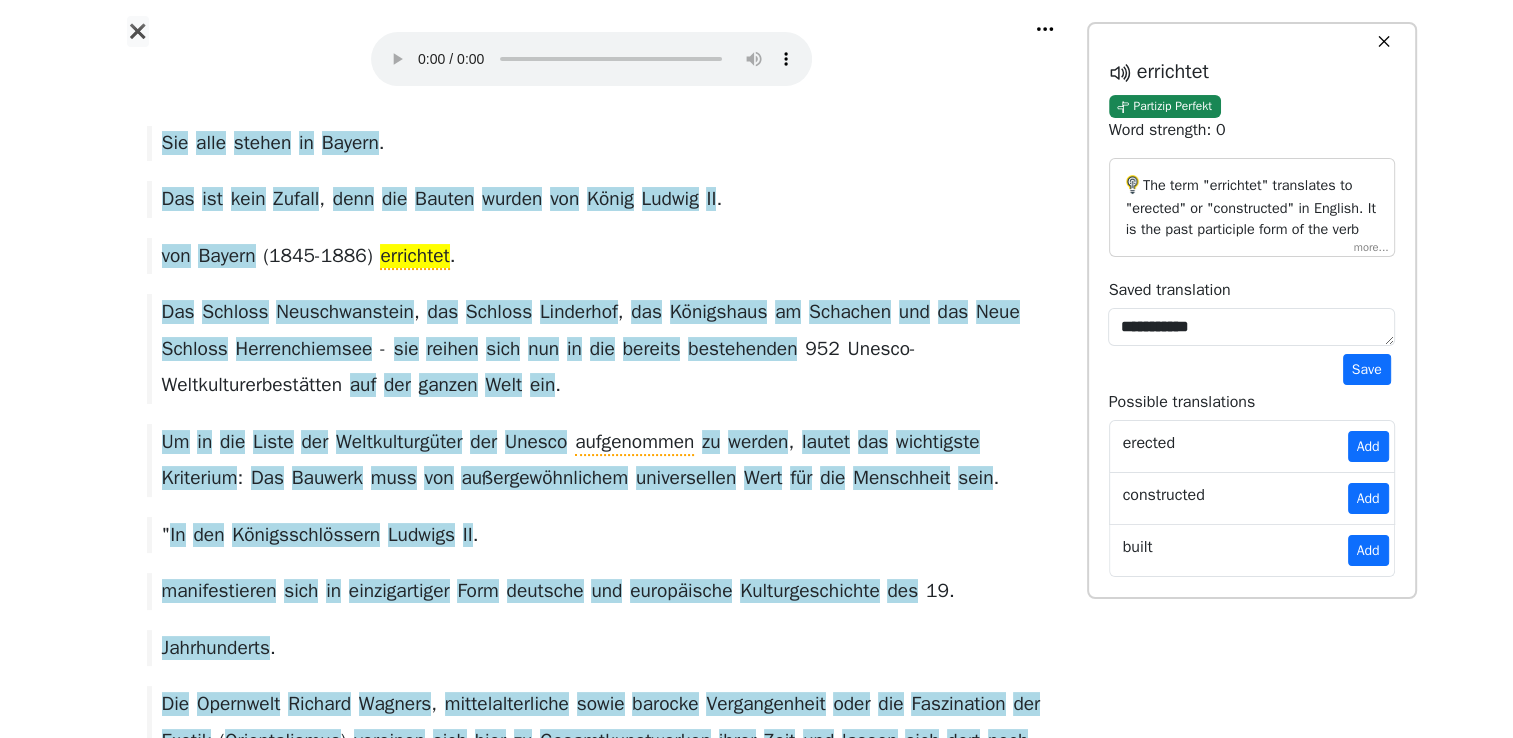 click on "The term "errichtet" translates to "erected" or "constructed" in English. It is the past participle form of the verb "errichten," which means "to erect" or "to build." In the given context, the phrase "von Bayern (1845-1886) errichtet" indicates something was erected or constructed by or under the authority of Bayern between 1845 and 1886. The past participle "errichtet" is used here to indicate a completed action in the past. The phrase structure implies that the construction activity was completed in the specified historical period." at bounding box center [1252, 207] 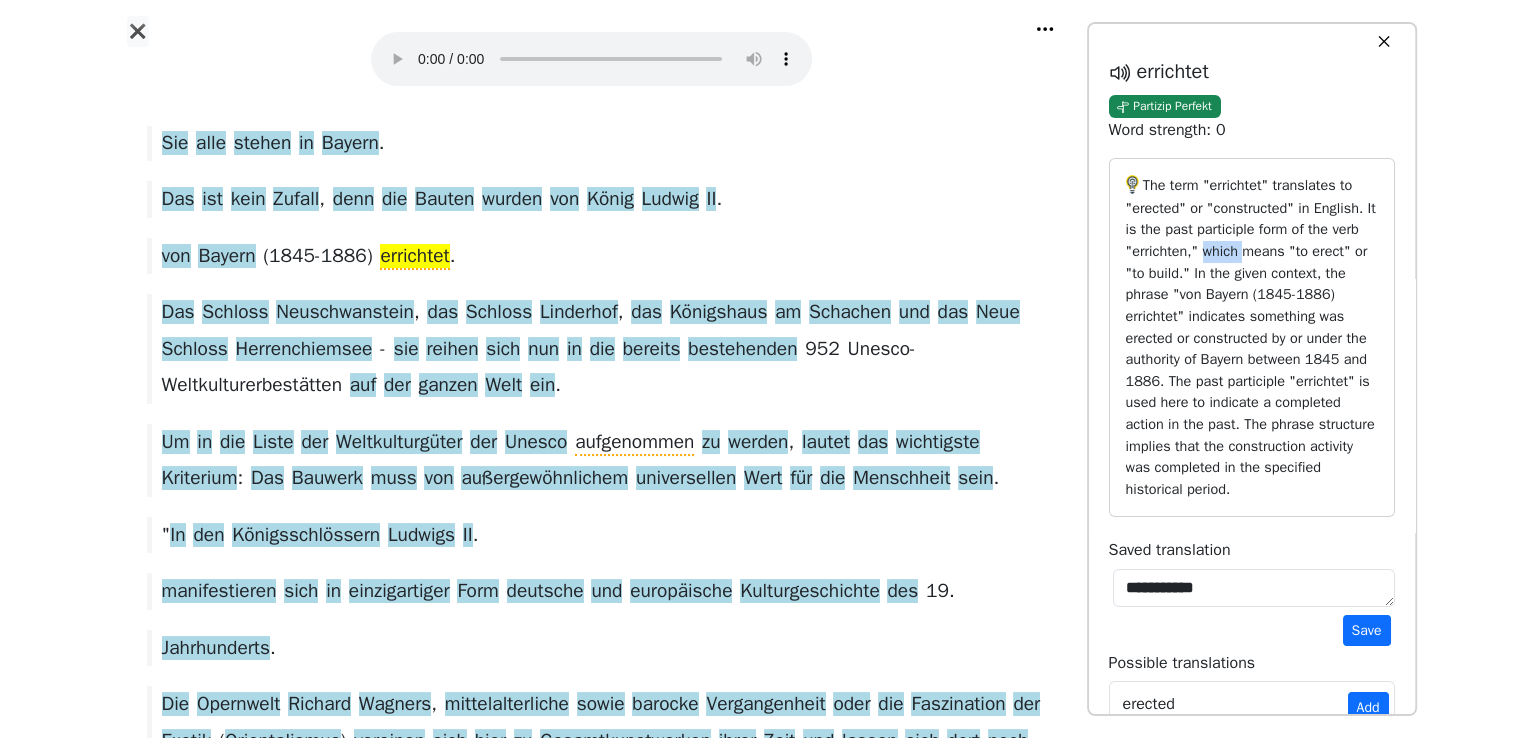 click on "The term "errichtet" translates to "erected" or "constructed" in English. It is the past participle form of the verb "errichten," which means "to erect" or "to build." In the given context, the phrase "von Bayern (1845-1886) errichtet" indicates something was erected or constructed by or under the authority of Bayern between 1845 and 1886. The past participle "errichtet" is used here to indicate a completed action in the past. The phrase structure implies that the construction activity was completed in the specified historical period." at bounding box center [1252, 337] 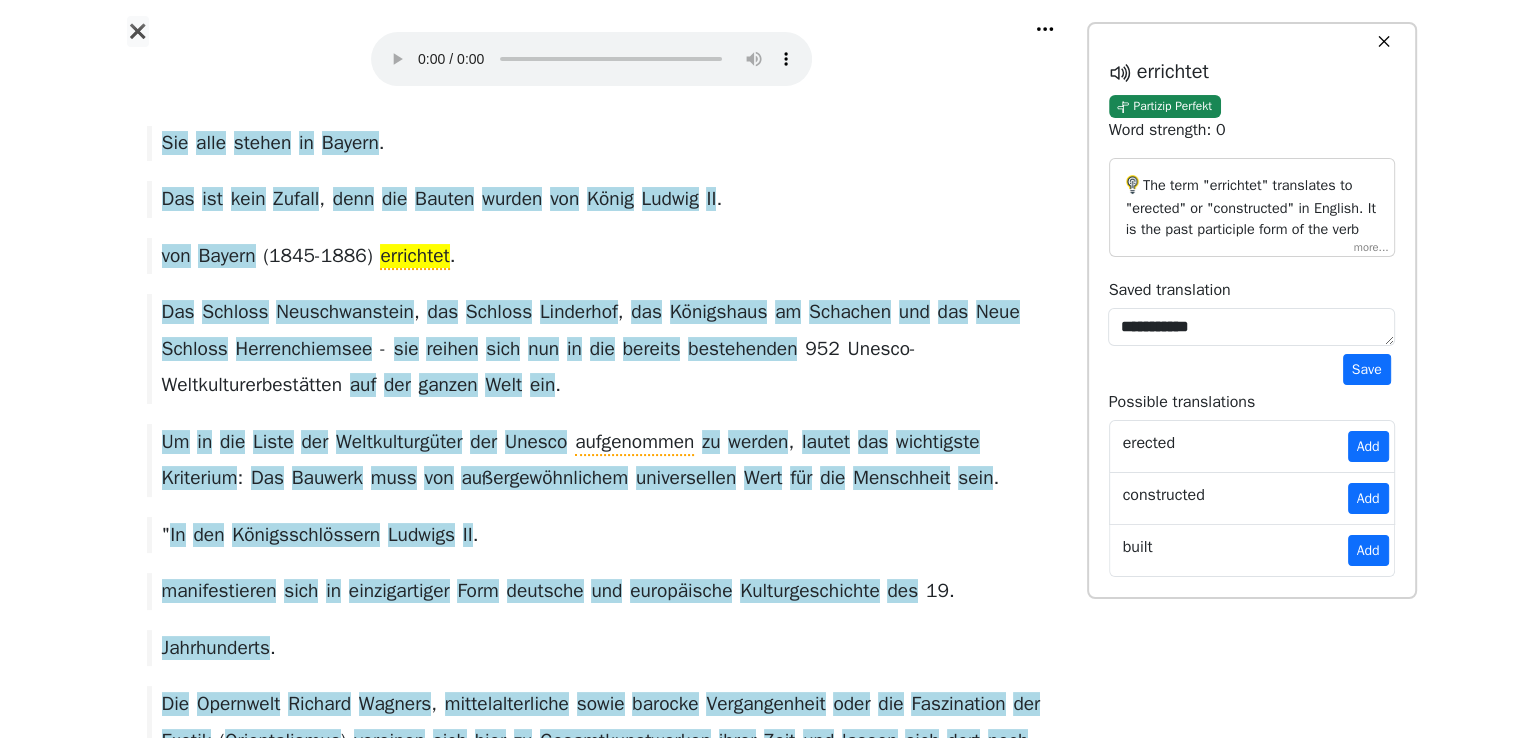 click on "The term "errichtet" translates to "erected" or "constructed" in English. It is the past participle form of the verb "errichten," which means "to erect" or "to build." In the given context, the phrase "von Bayern (1845-1886) errichtet" indicates something was erected or constructed by or under the authority of Bayern between 1845 and 1886. The past participle "errichtet" is used here to indicate a completed action in the past. The phrase structure implies that the construction activity was completed in the specified historical period." at bounding box center [1252, 337] 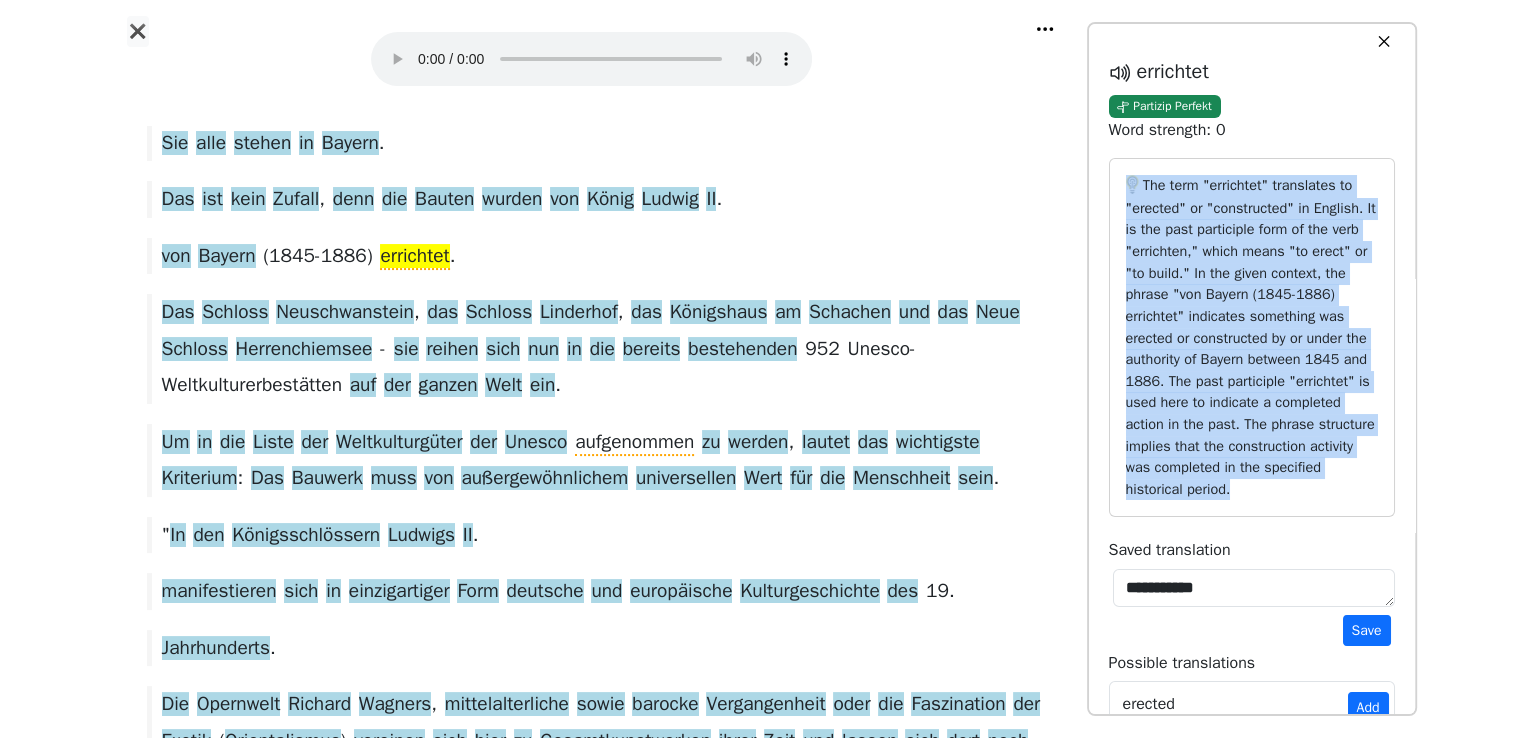 drag, startPoint x: 1256, startPoint y: 494, endPoint x: 1114, endPoint y: 187, distance: 338.2499 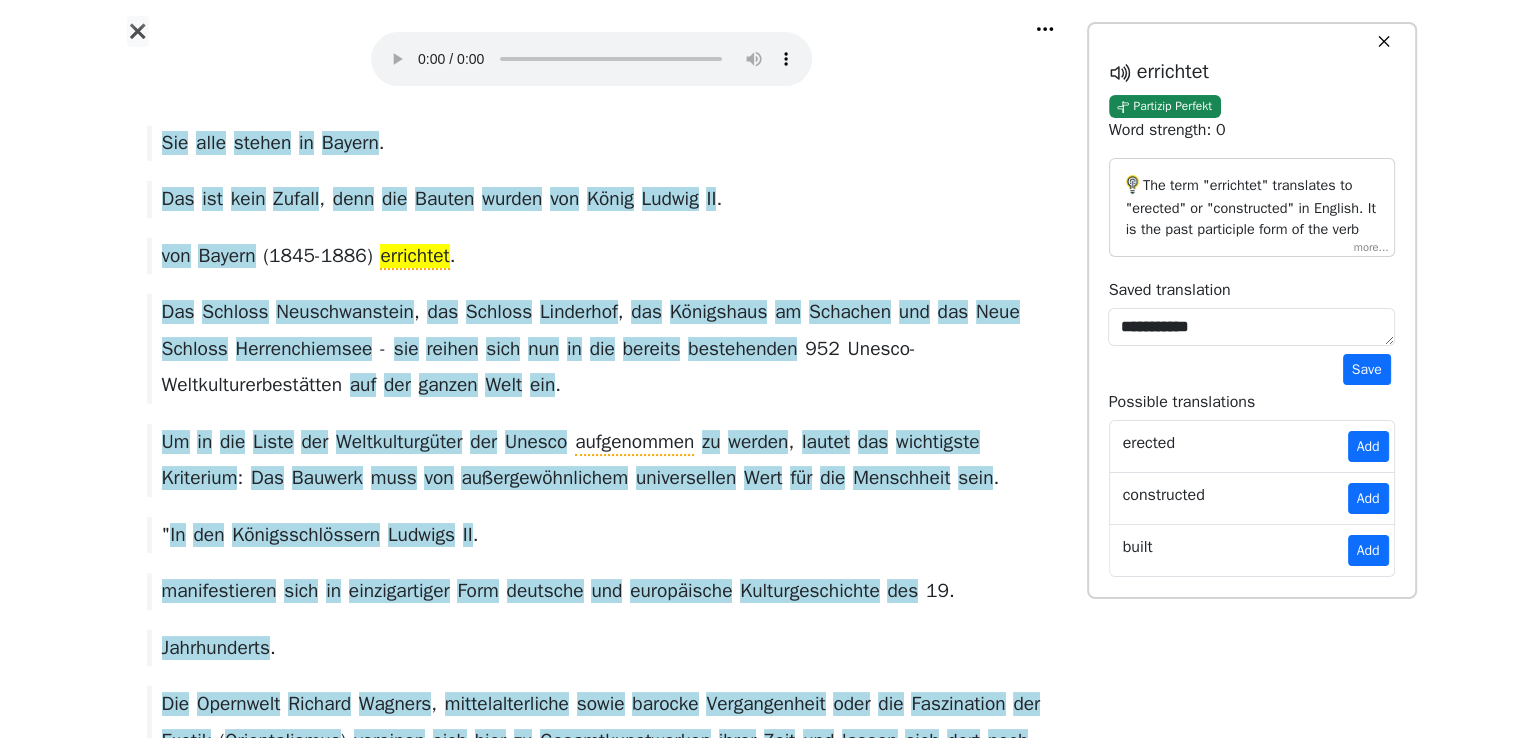 click on "Diese   vier   deutschen   Schlösser   gehören   jetzt   zum   Weltkulturerbe . Die   Unesco   hat   vier   deutsche   Schlösser   in   die   Liste   des   Weltkulturerbes   aufgenommen . Sie   alle   stehen   in   Bayern . Das   ist   kein   Zufall ,   denn   die   Bauten   wurden   von   König   Ludwig   II . von   Bayern   ( 1845-1886 )   errichtet . Das   Schloss   Neuschwanstein ,   das   Schloss   Linderhof ,   das   Königshaus   am   Schachen   und   das   Neue   Schloss   Herrenchiemsee   -   sie   reihen   sich   nun   in   die   bereits   bestehenden   952   Unesco-Weltkulturerbestätten   auf   der   ganzen   Welt   ein . Um   in   die   Liste   der   Weltkulturgüter   der   Unesco   aufgenommen   zu   werden ,   lautet   das   wichtigste   Kriterium :   Das   Bauwerk   muss   von   außergewöhnlichem   universellen   Wert   für   die   Menschheit   sein . " In   den   Königsschlössern   Ludwigs   II . manifestieren   sich   in   einzigartiger   Form   deutsche   und   europäische" at bounding box center [592, 1594] 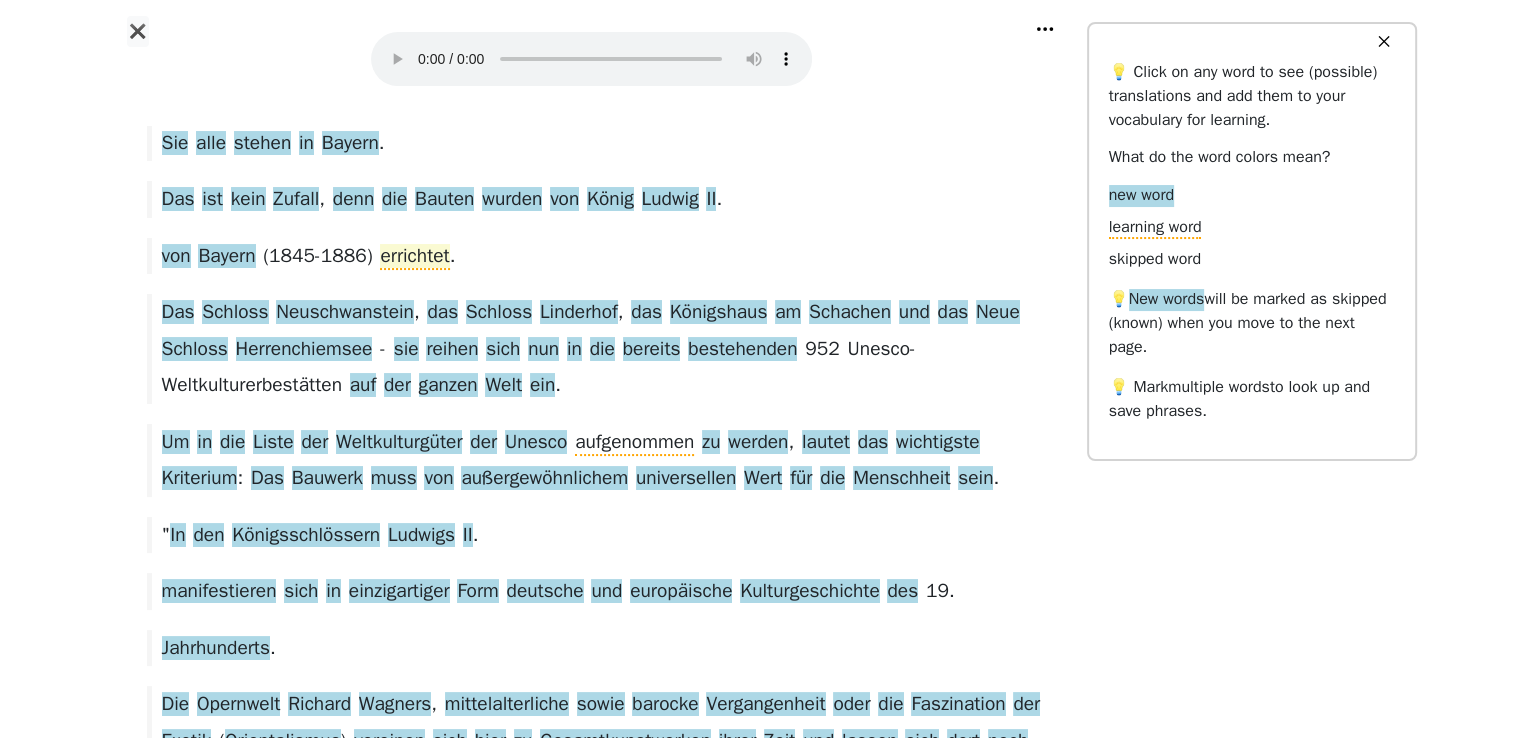click on "errichtet" at bounding box center (414, 257) 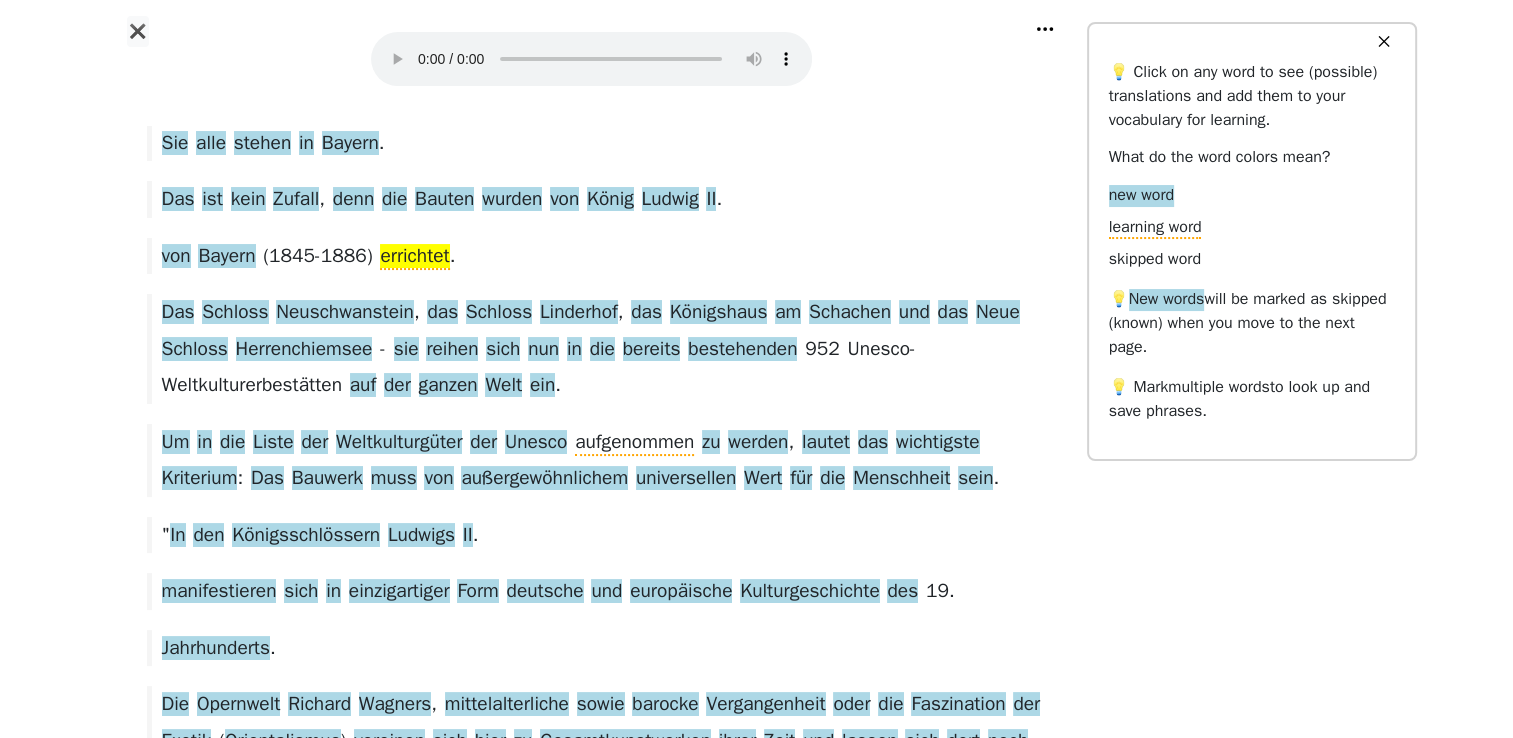 click on "✕" at bounding box center (1384, 42) 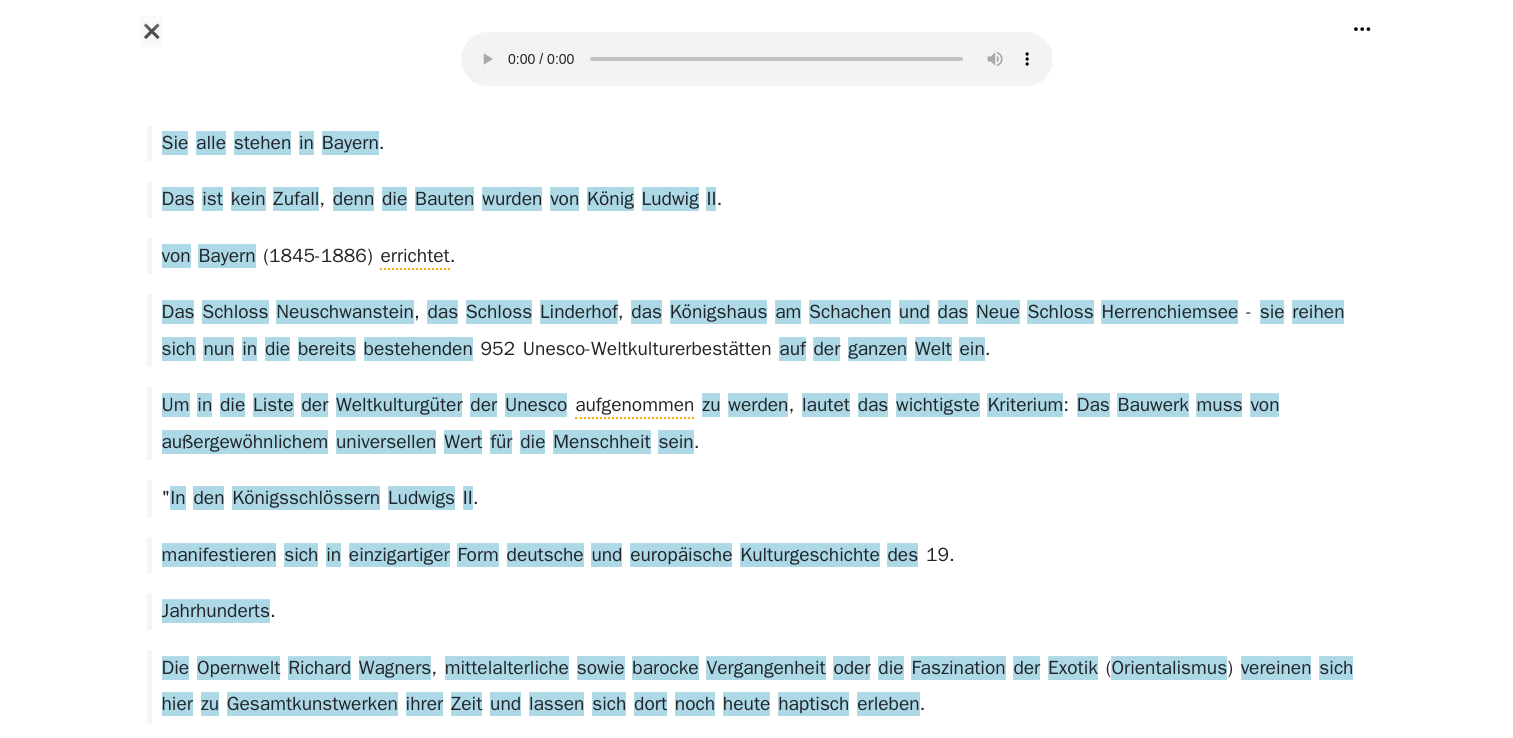 click on "Diese   vier   deutschen   Schlösser   gehören   jetzt   zum   Weltkulturerbe . Die   Unesco   hat   vier   deutsche   Schlösser   in   die   Liste   des   Weltkulturerbes   aufgenommen . Sie   alle   stehen   in   Bayern . Das   ist   kein   Zufall ,   denn   die   Bauten   wurden   von   König   Ludwig   II . von   Bayern   ( 1845-1886 )   errichtet . Das   Schloss   Neuschwanstein ,   das   Schloss   Linderhof ,   das   Königshaus   am   Schachen   und   das   Neue   Schloss   Herrenchiemsee   -   sie   reihen   sich   nun   in   die   bereits   bestehenden   952   Unesco-Weltkulturerbestätten   auf   der   ganzen   Welt   ein . Um   in   die   Liste   der   Weltkulturgüter   der   Unesco   aufgenommen   zu   werden ,   lautet   das   wichtigste   Kriterium :   Das   Bauwerk   muss   von   außergewöhnlichem   universellen   Wert   für   die   Menschheit   sein . " In   den   Königsschlössern   Ludwigs   II . manifestieren   sich   in   einzigartiger   Form   deutsche   und   europäische" at bounding box center (757, 1338) 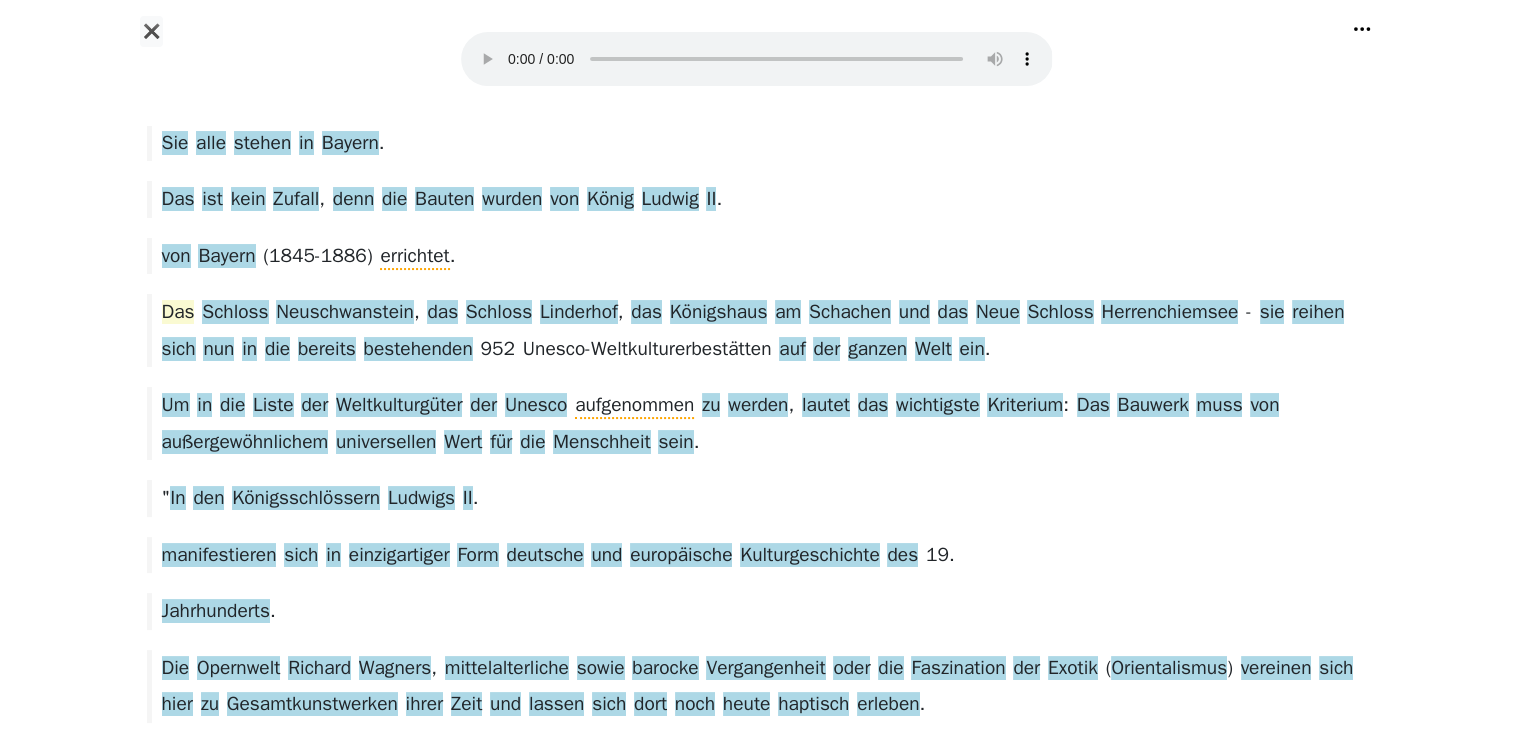 click on "Das" at bounding box center [178, 313] 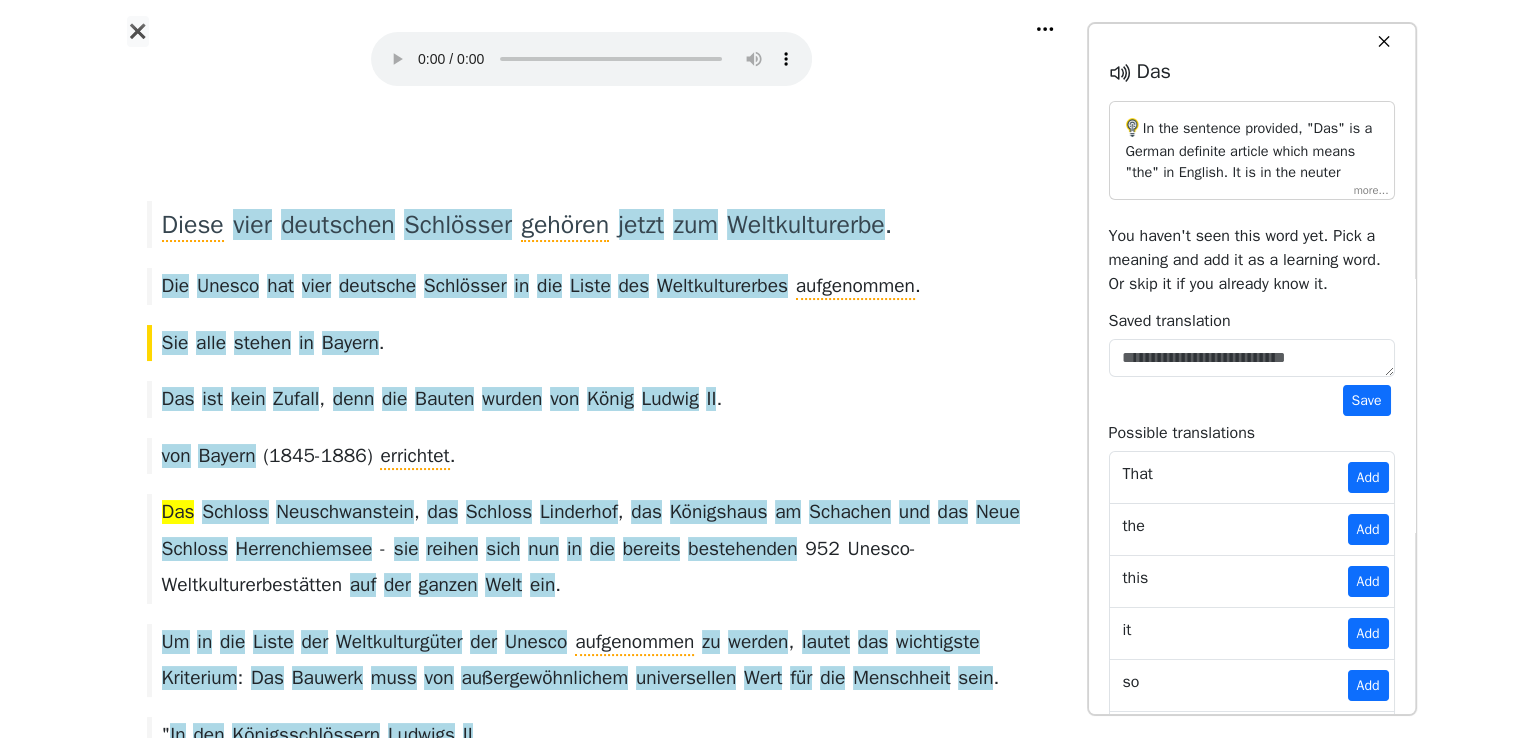 scroll, scrollTop: 28, scrollLeft: 0, axis: vertical 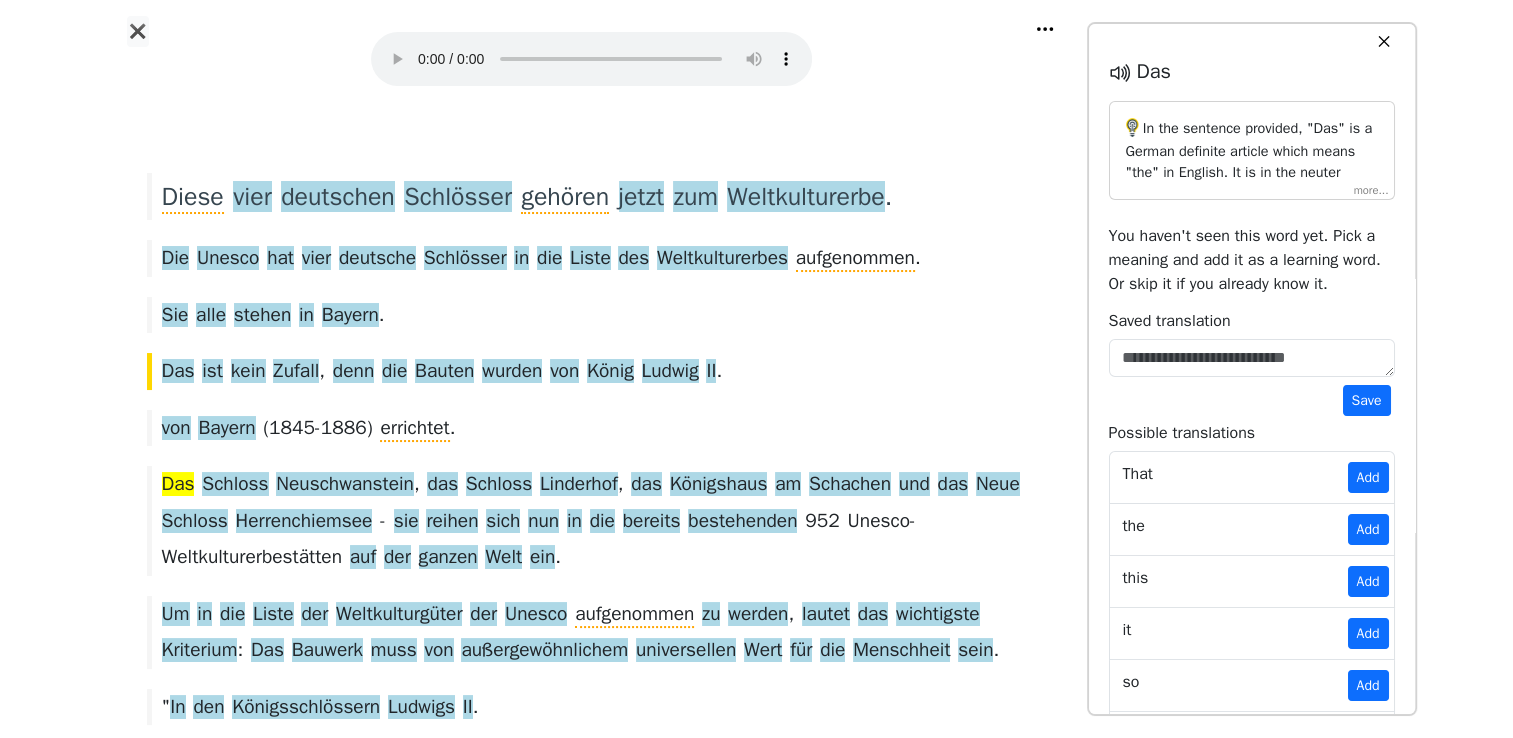 click 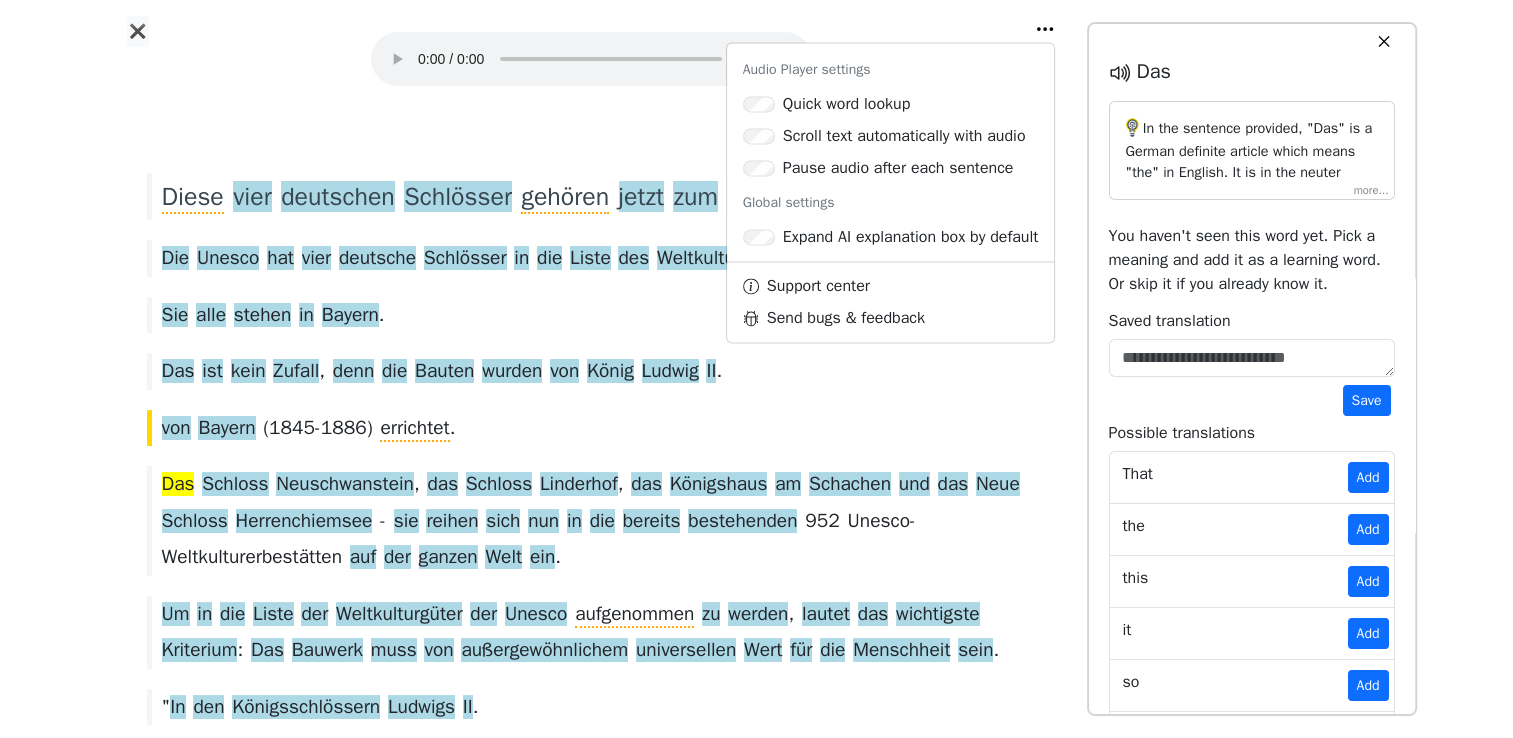 scroll, scrollTop: 85, scrollLeft: 0, axis: vertical 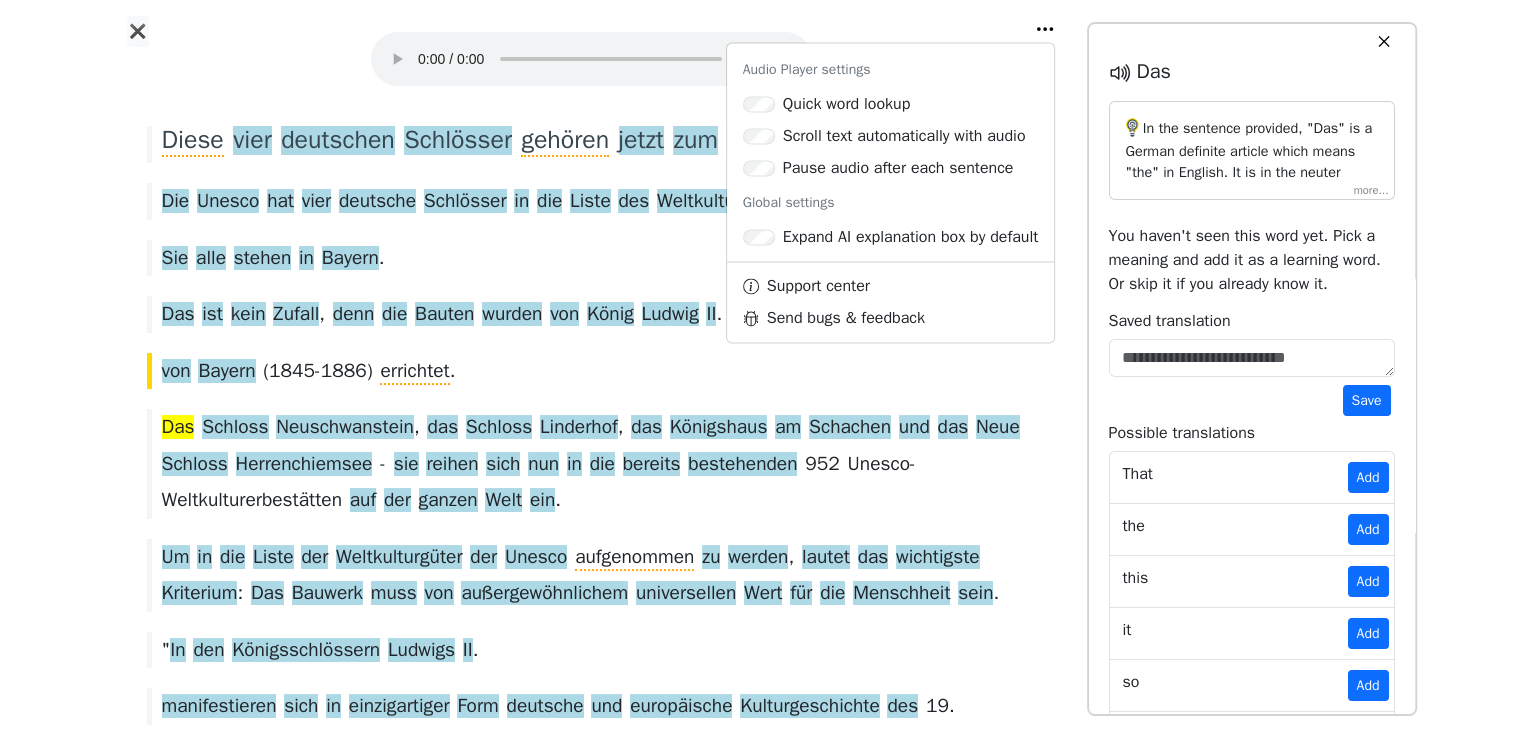 click on "✖ Audio Player settings Quick word lookup Scroll text automatically with audio Pause audio after each sentence Global settings Expand AI explanation box by default Support center Send bugs & feedback Diese vier deutschen Schlösser gehören jetzt zum Weltkulturerbe . Die Unesco hat vier deutsche Schlösser in die Liste des Weltkulturerbes aufgenommen . Sie alle stehen in Bayern . Das ist kein Zufall , denn die Bauten wurden von König [PERSON] von Bayern ( 1845-1886 ) errichtet . Das Schloss Neuschwanstein , das Schloss Linderhof , das Königshaus am Schachen und das Neue Schloss Herrenchiemsee - sie reihen sich nun in die bereits bestehenden 952 Unesco-Weltkulturerbestätten auf der ganzen Welt ein . Um in die Liste der Weltkulturgüter der Unesco aufgenommen zu werden , lautet das wichtigste Kriterium : Das Bauwerk muss von" at bounding box center [756, 1676] 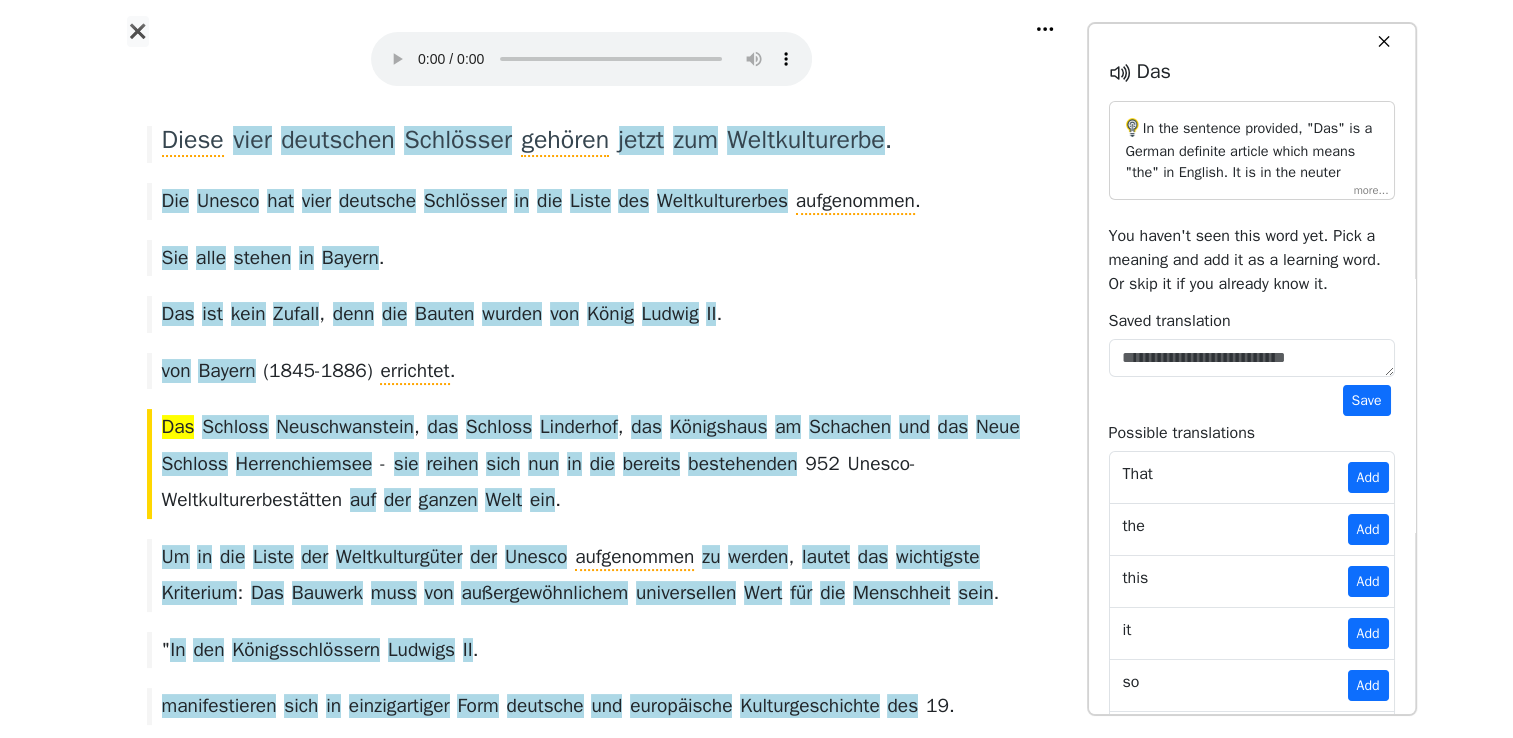 scroll, scrollTop: 178, scrollLeft: 0, axis: vertical 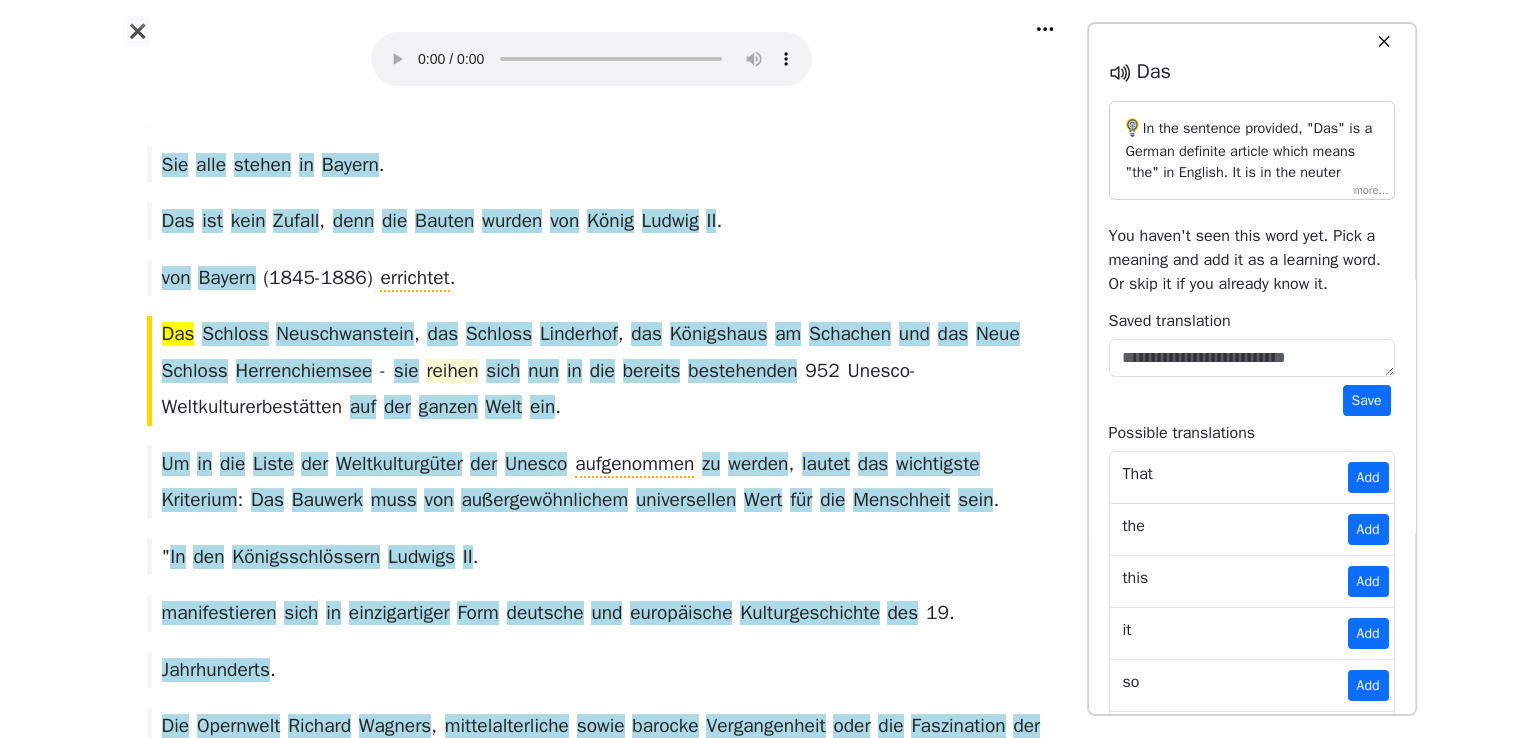click on "reihen" at bounding box center (452, 372) 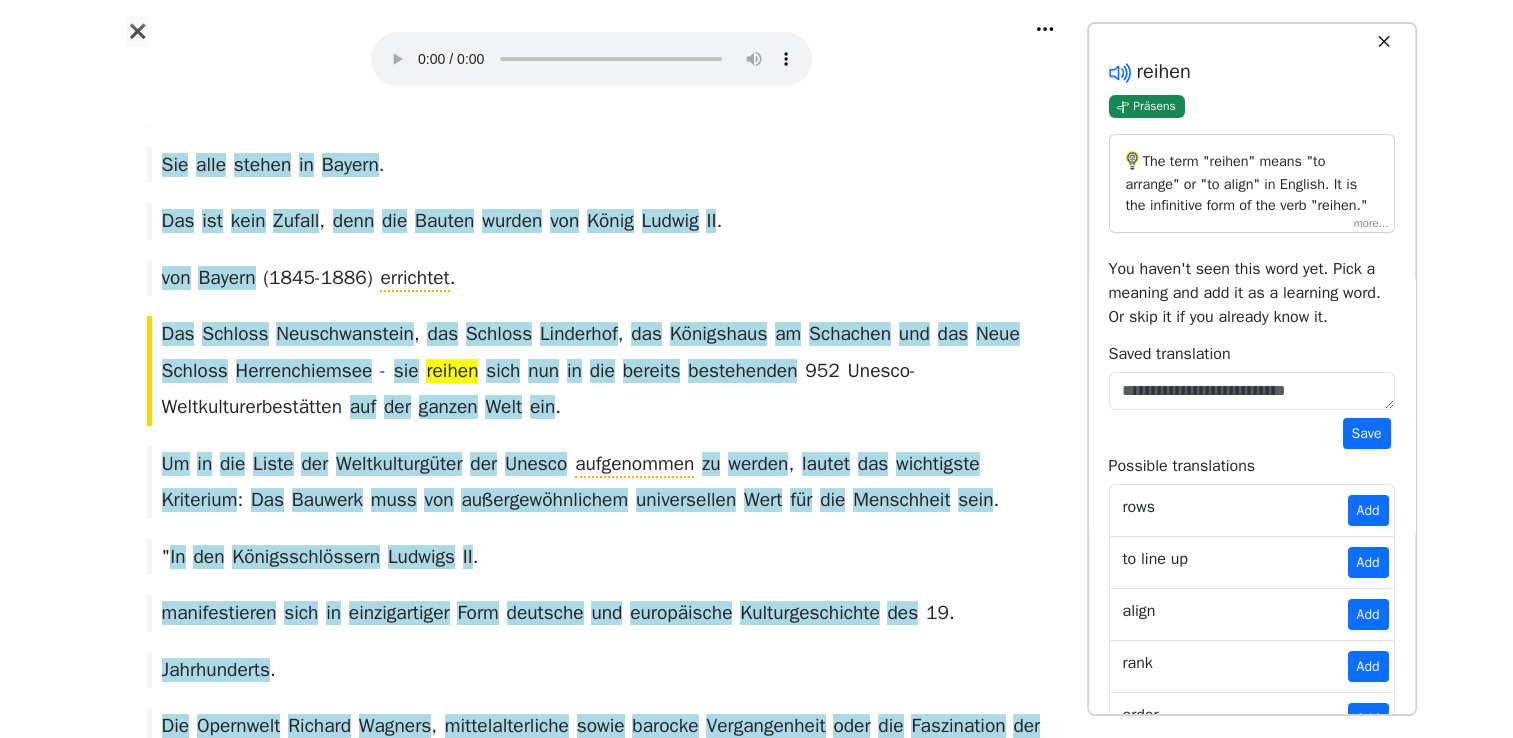 click 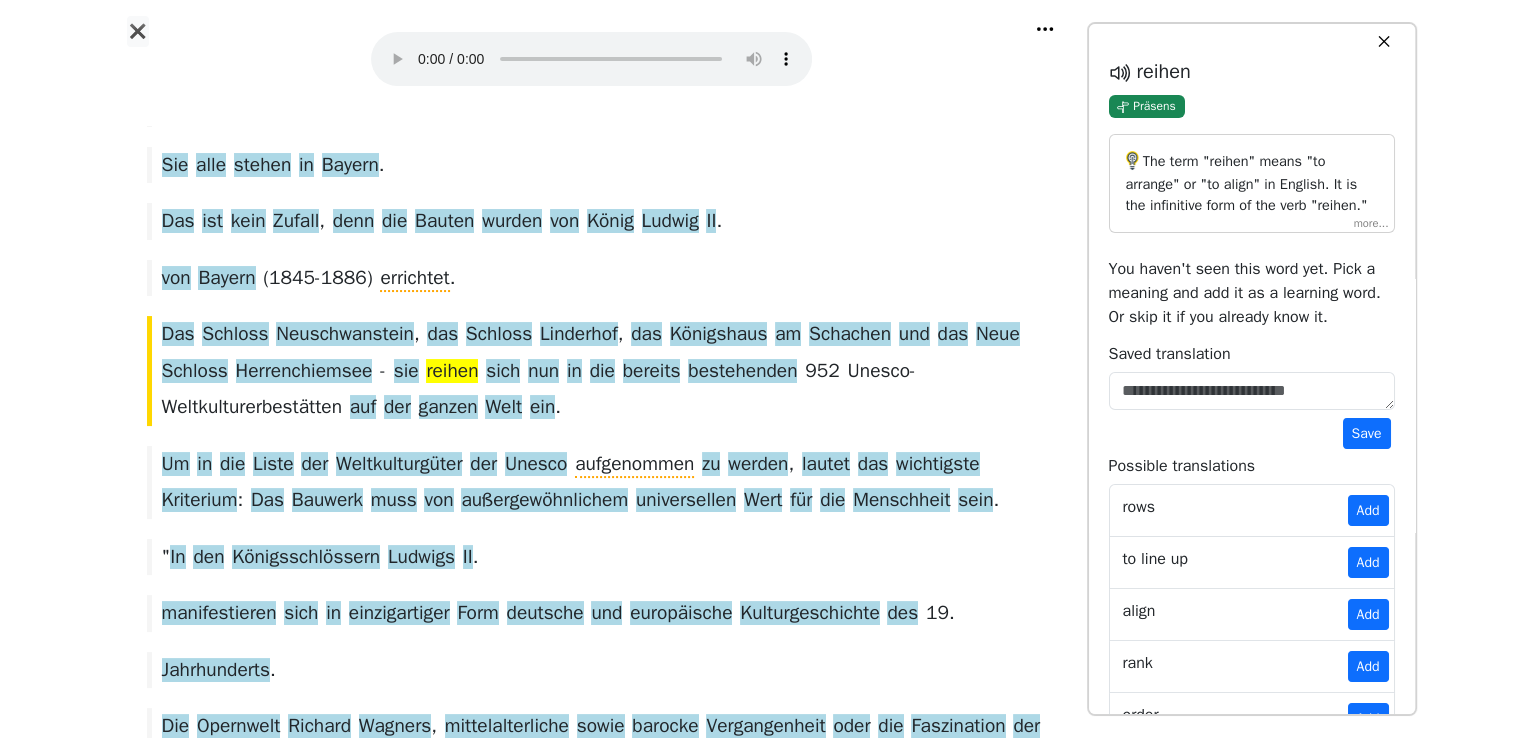 scroll, scrollTop: 100, scrollLeft: 0, axis: vertical 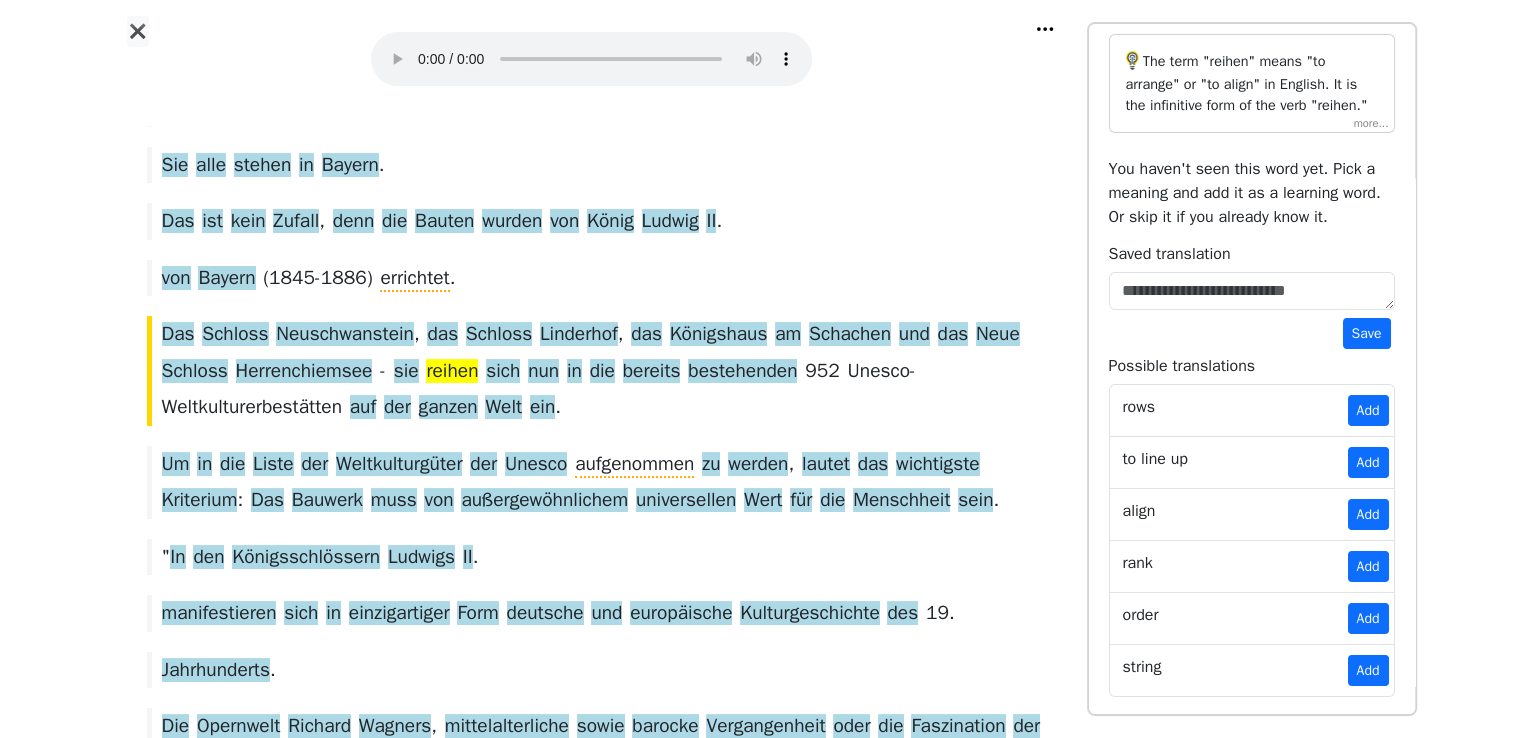 click on "The term "reihen" means "to arrange" or "to align" in English. It is the infinitive form of the verb "reihen." In the given context, "sich reihen" is a reflexive verb phrase that translates to "to rank themselves" or "to join." The phrase "sie reihen sich nun in die" can be translated as "they now join" in English. Here, "sie" refers to the castles and estates mentioned, and "reihen sich ein" indicates they are being added to or listed among the existing UNESCO World Heritage sites. The reflexive pronoun "sich" is used to indicate that the subject is performing the action upon itself." at bounding box center [1252, 83] 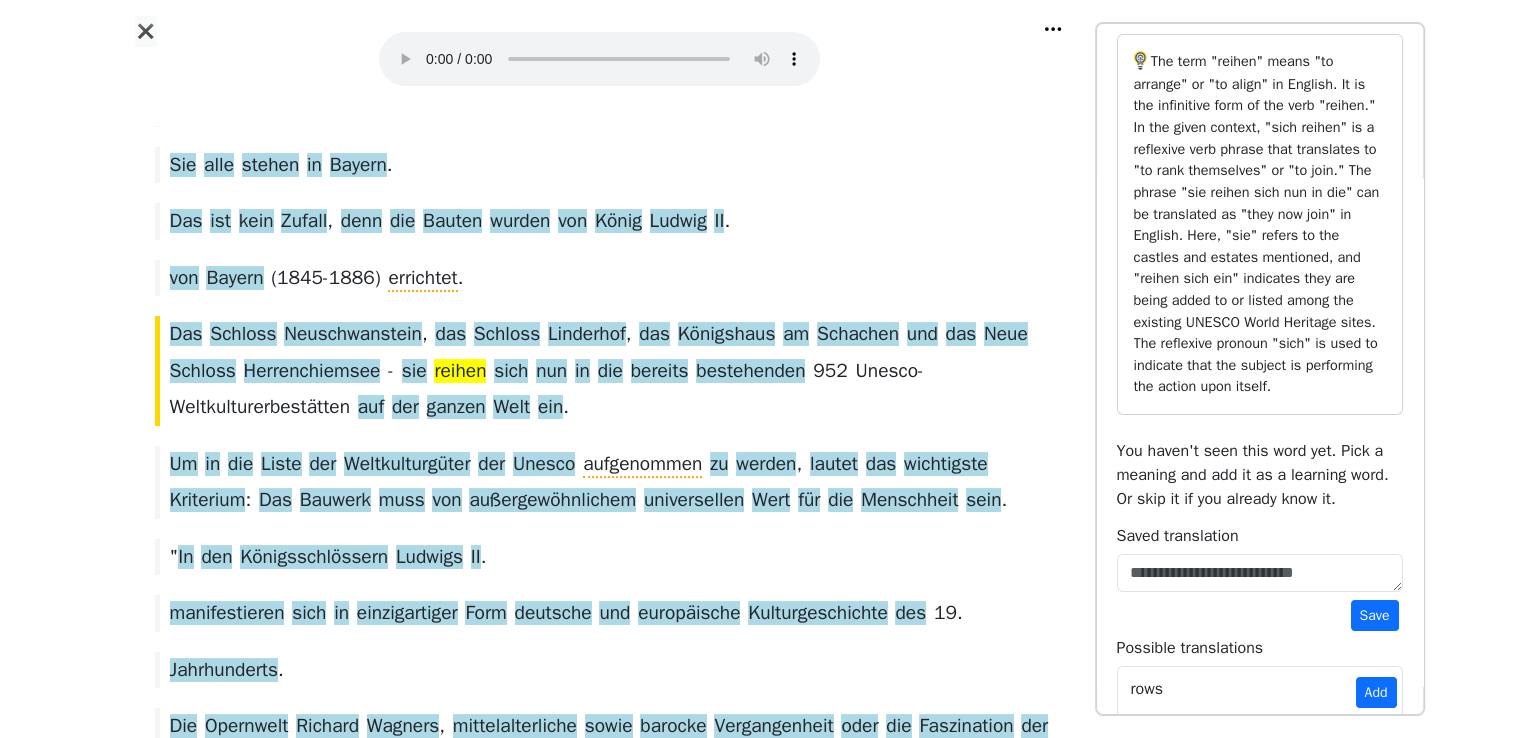 scroll, scrollTop: 0, scrollLeft: 0, axis: both 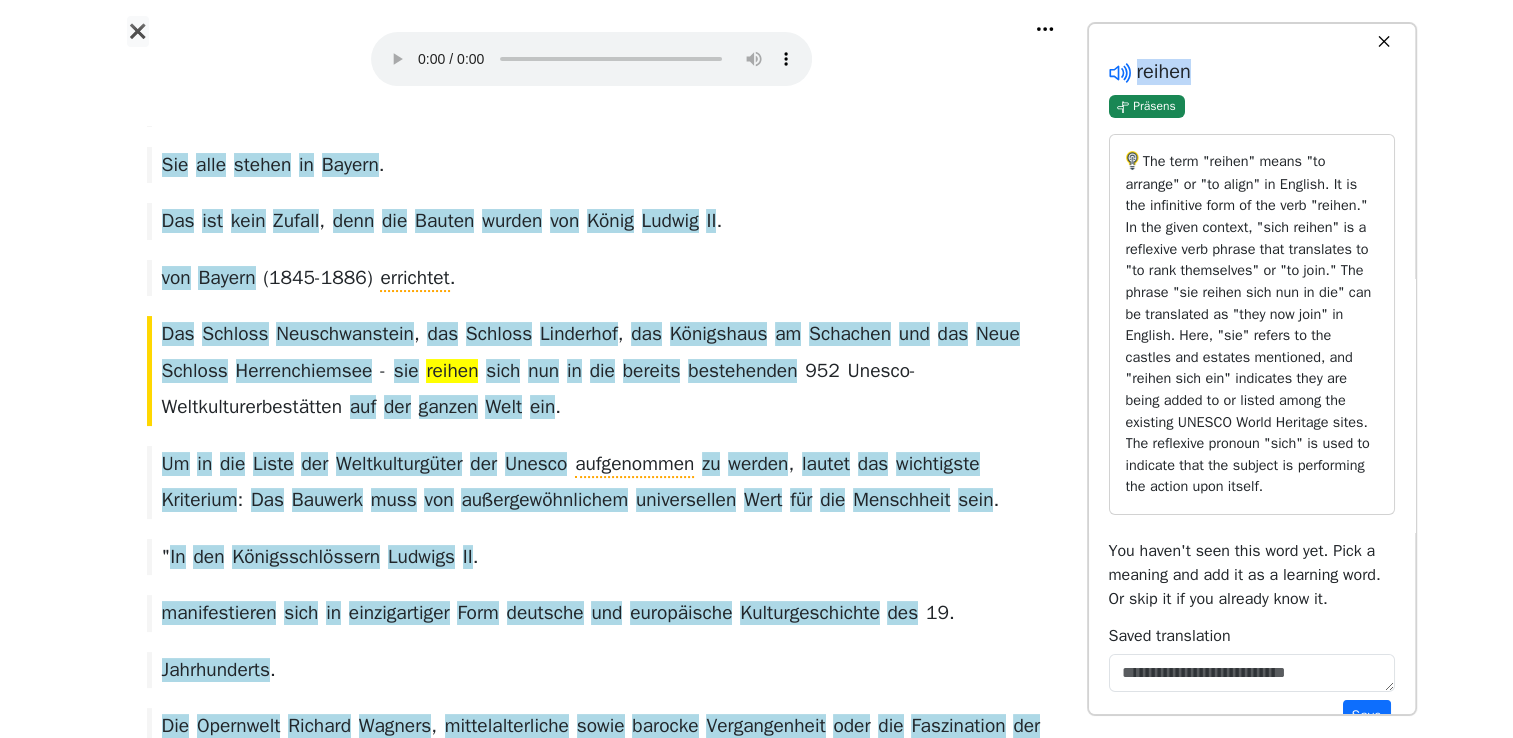 drag, startPoint x: 1207, startPoint y: 76, endPoint x: 1125, endPoint y: 67, distance: 82.492424 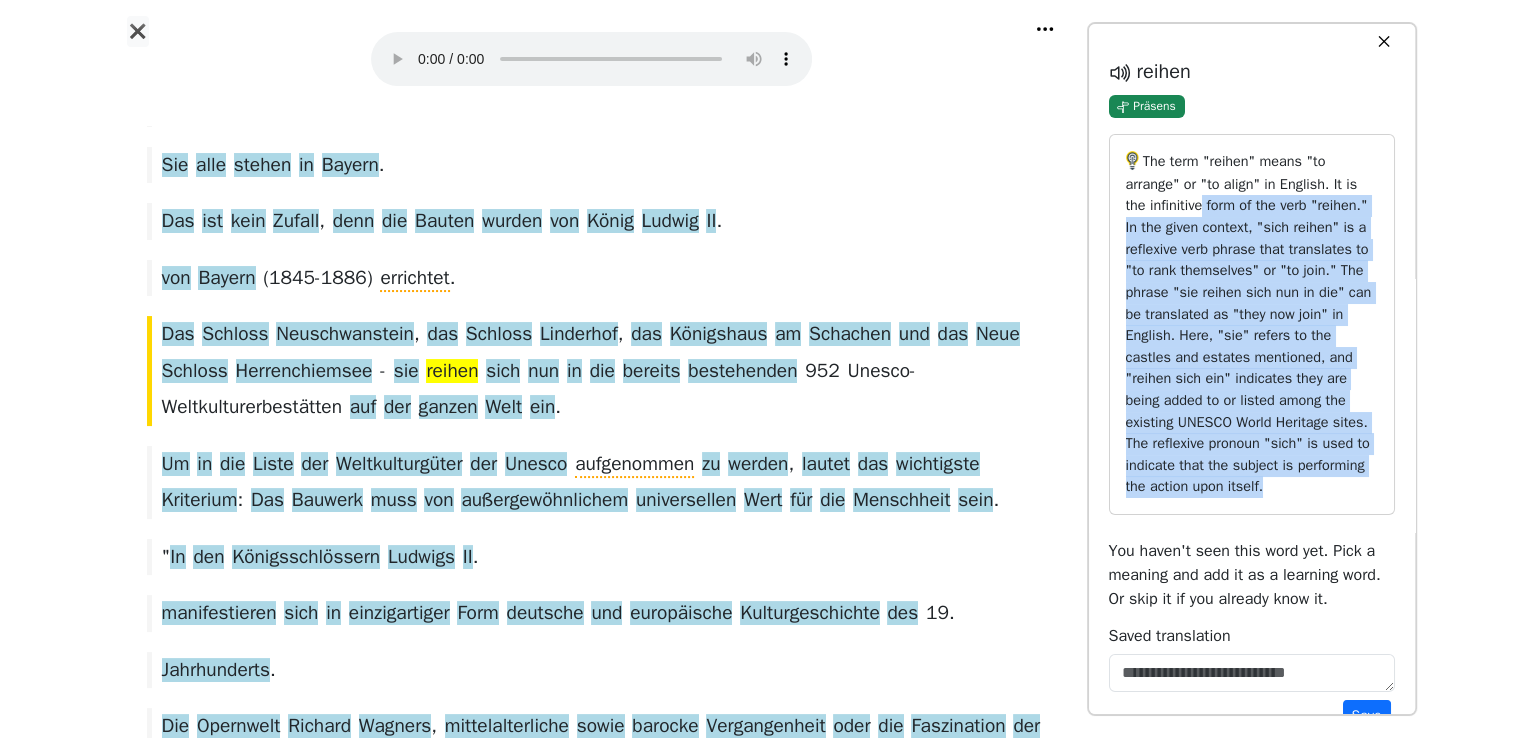 drag, startPoint x: 1282, startPoint y: 487, endPoint x: 1207, endPoint y: 216, distance: 281.18677 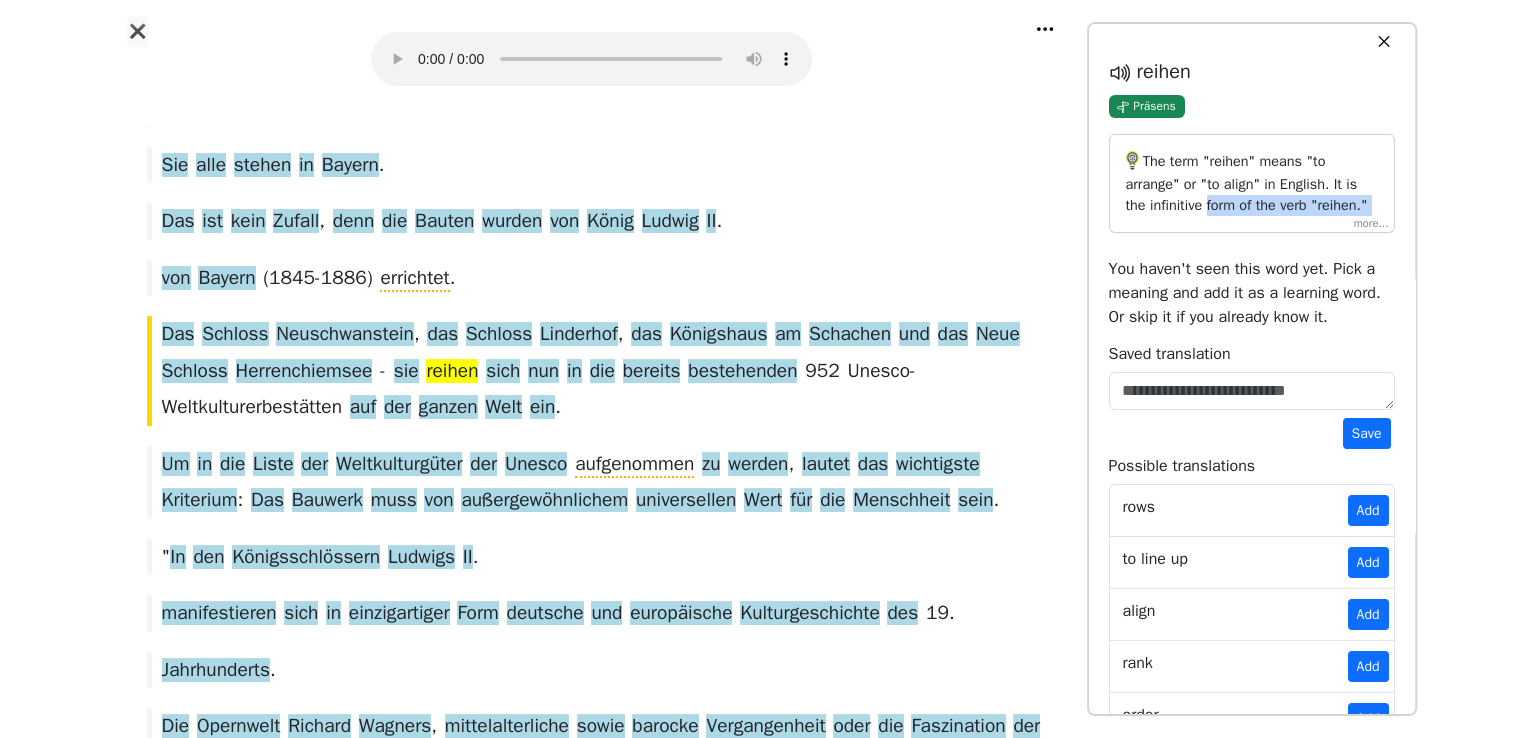 click on "The term "reihen" means "to arrange" or "to align" in English. It is the infinitive form of the verb "reihen." In the given context, "sich reihen" is a reflexive verb phrase that translates to "to rank themselves" or "to join." The phrase "sie reihen sich nun in die" can be translated as "they now join" in English. Here, "sie" refers to the castles and estates mentioned, and "reihen sich ein" indicates they are being added to or listed among the existing UNESCO World Heritage sites. The reflexive pronoun "sich" is used to indicate that the subject is performing the action upon itself." at bounding box center (1252, 324) 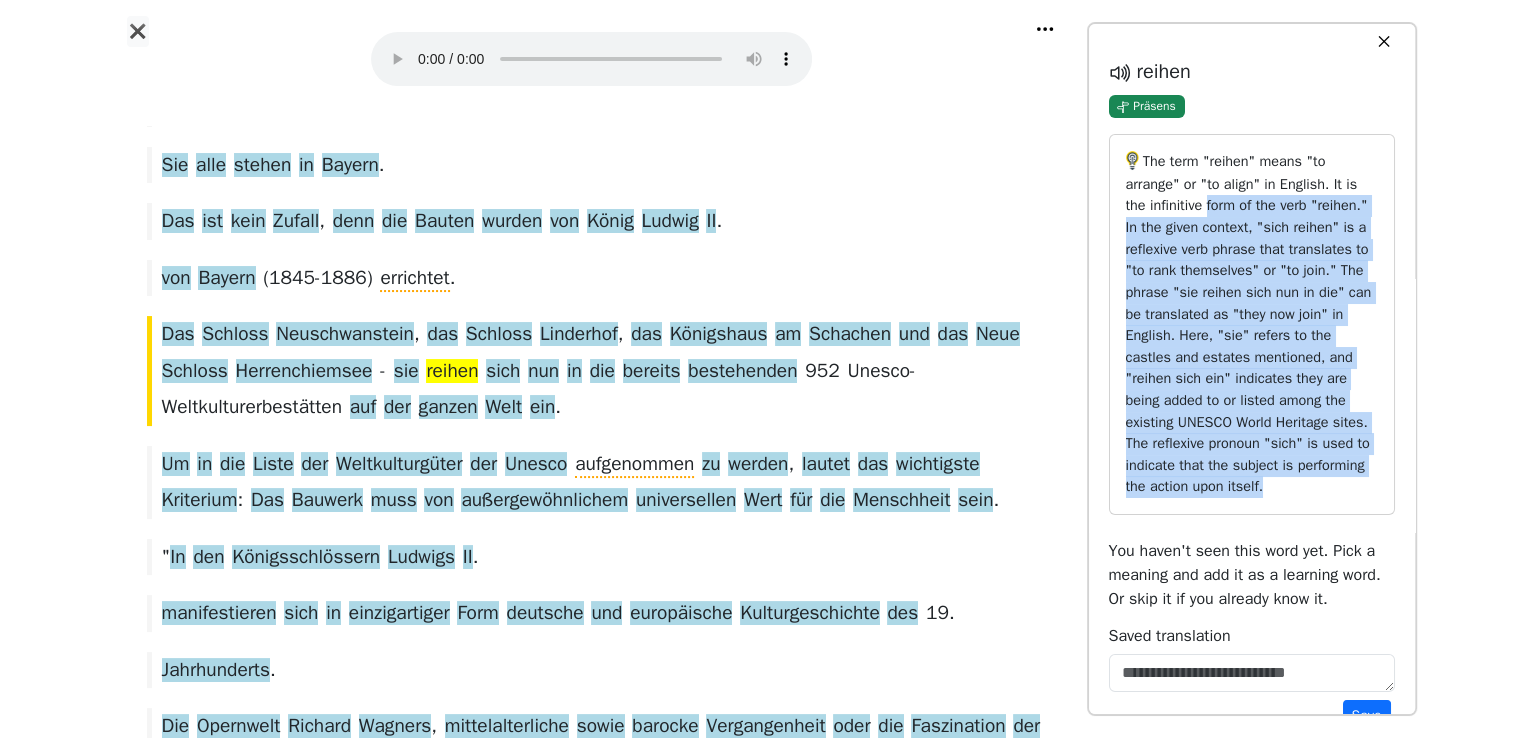 click on "The term "reihen" means "to arrange" or "to align" in English. It is the infinitive form of the verb "reihen." In the given context, "sich reihen" is a reflexive verb phrase that translates to "to rank themselves" or "to join." The phrase "sie reihen sich nun in die" can be translated as "they now join" in English. Here, "sie" refers to the castles and estates mentioned, and "reihen sich ein" indicates they are being added to or listed among the existing UNESCO World Heritage sites. The reflexive pronoun "sich" is used to indicate that the subject is performing the action upon itself." at bounding box center [1252, 324] 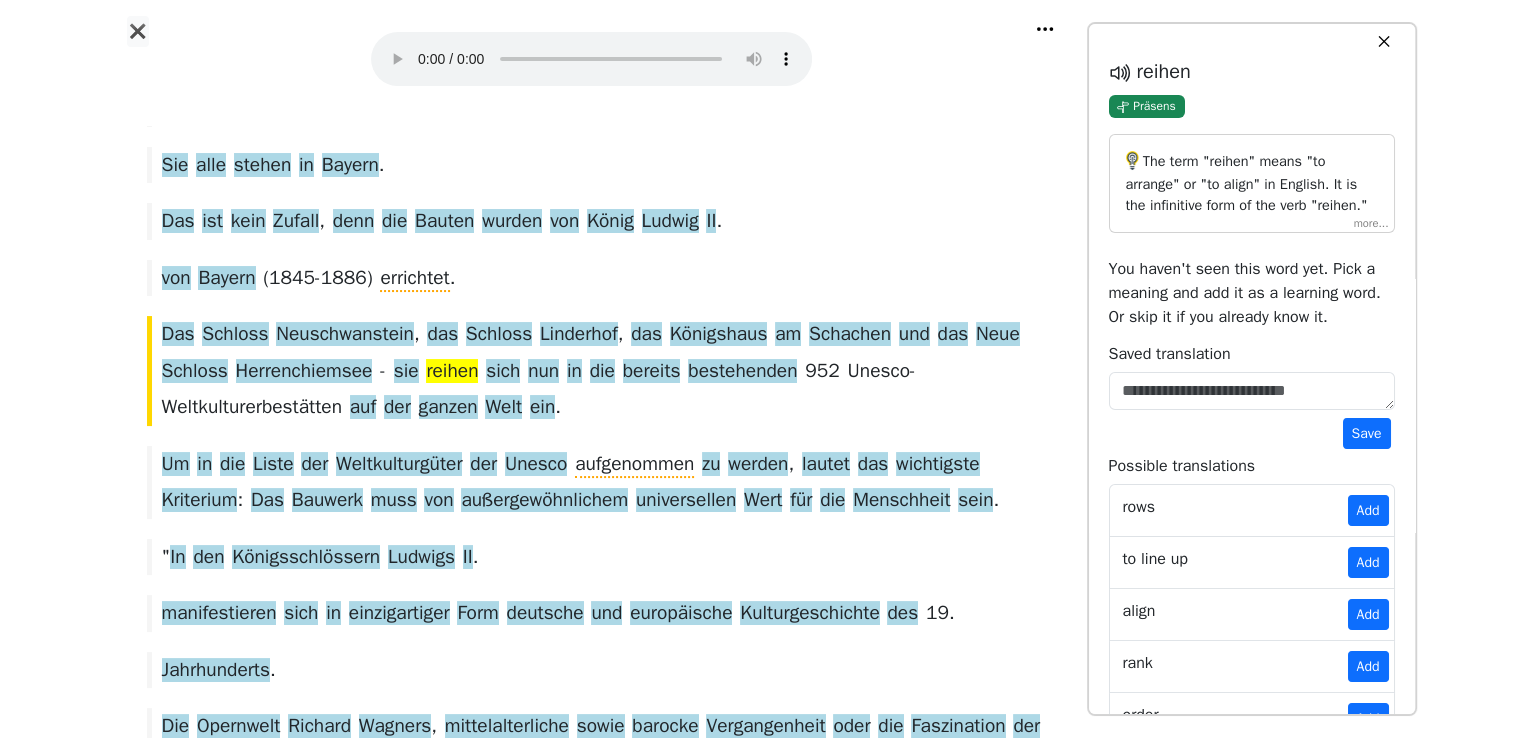 click on "The term "reihen" means "to arrange" or "to align" in English. It is the infinitive form of the verb "reihen." In the given context, "sich reihen" is a reflexive verb phrase that translates to "to rank themselves" or "to join." The phrase "sie reihen sich nun in die" can be translated as "they now join" in English. Here, "sie" refers to the castles and estates mentioned, and "reihen sich ein" indicates they are being added to or listed among the existing UNESCO World Heritage sites. The reflexive pronoun "sich" is used to indicate that the subject is performing the action upon itself." at bounding box center [1252, 324] 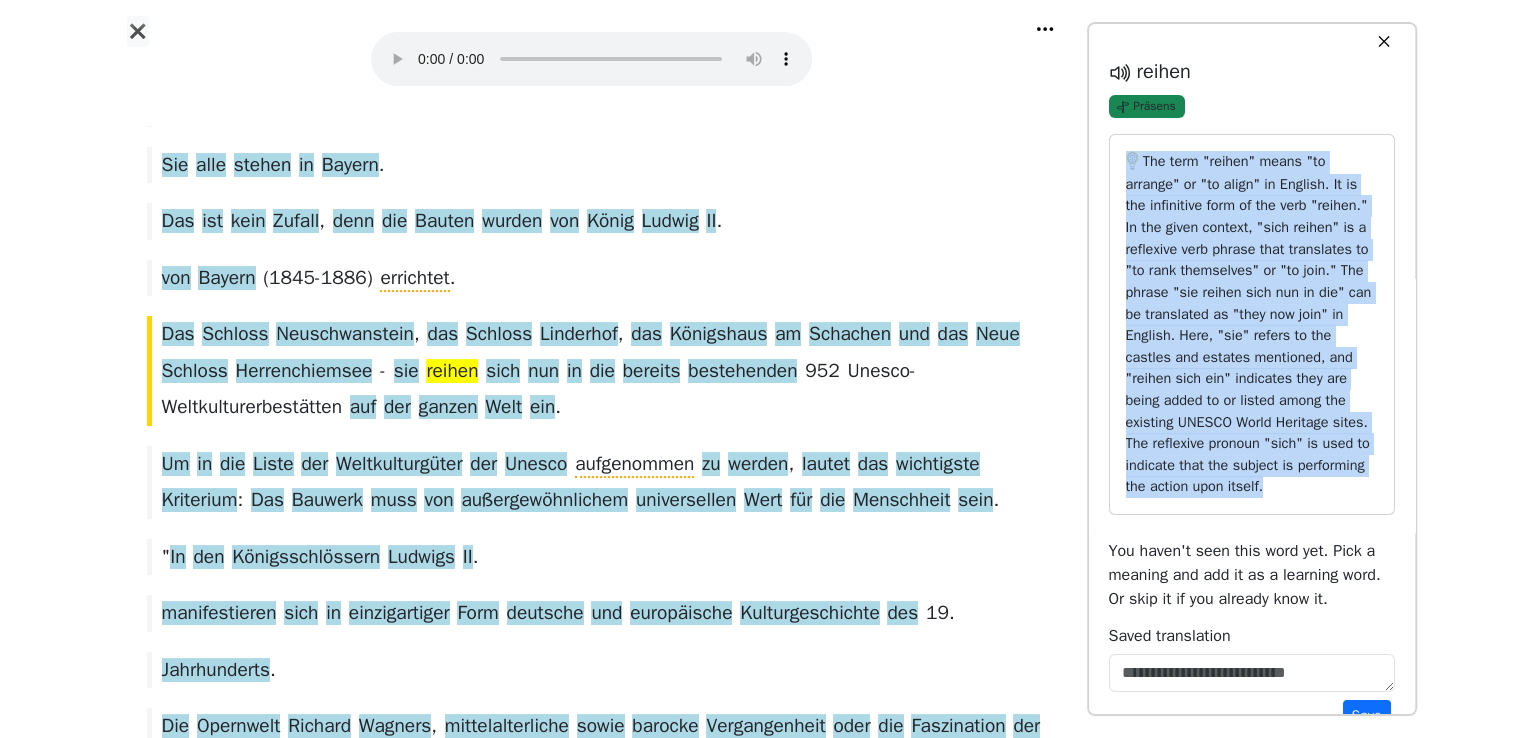 drag, startPoint x: 1292, startPoint y: 496, endPoint x: 1124, endPoint y: 114, distance: 417.31042 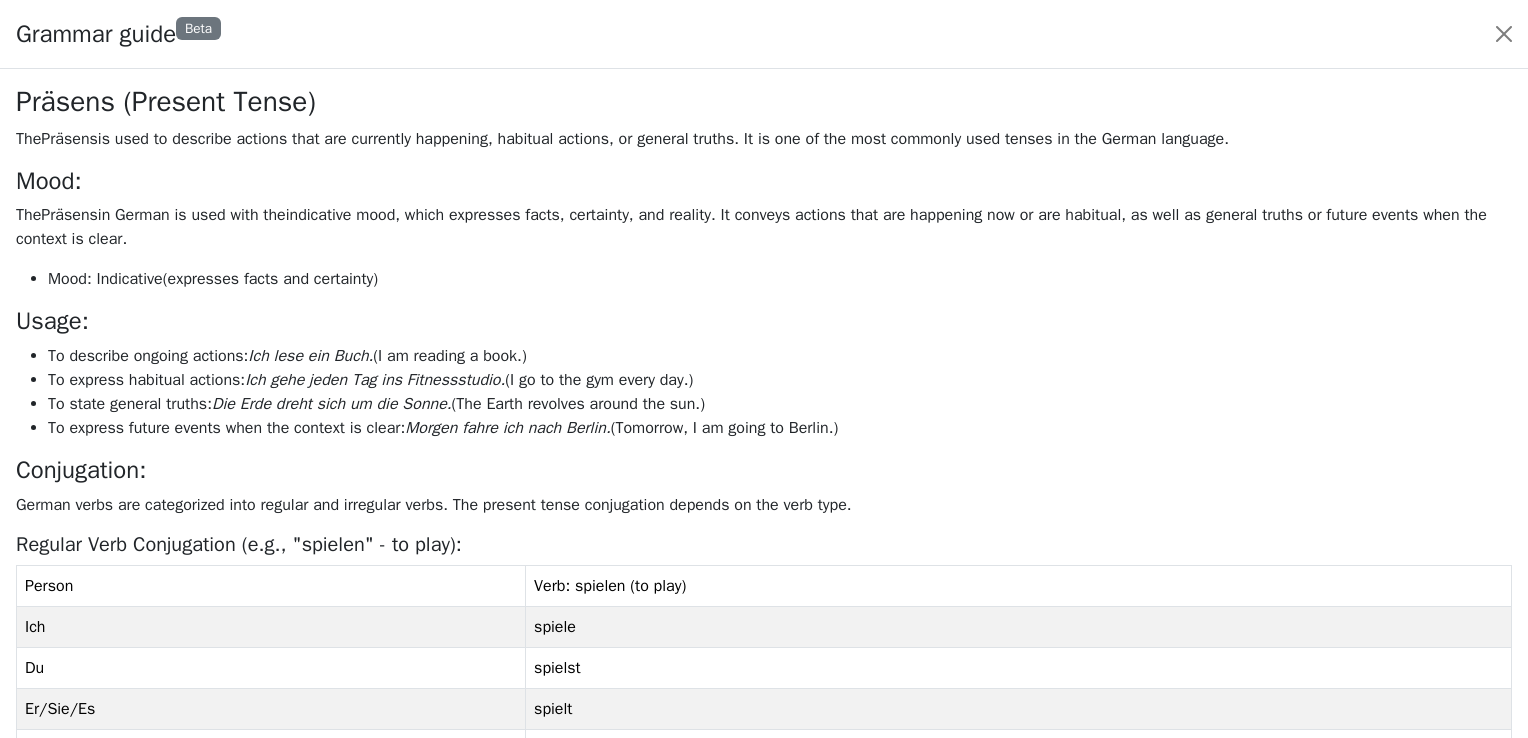 click on "Präsens (Present Tense)
The  Präsens  is used to describe actions that are currently happening, habitual actions, or general truths. It is one of the most commonly used tenses in the German language.
Mood:
The  Präsens  in German is used with the  indicative mood , which expresses facts, certainty, and reality. It conveys actions that are happening now or are habitual, as well as general truths or future events when the context is clear.
Mood: Indicative  (expresses facts and certainty)
Usage:
To describe ongoing actions:  Ich lese ein Buch.  (I am reading a book.)
To express habitual actions:  Ich gehe jeden Tag ins Fitnessstudio.  (I go to the gym every day.)
To state general truths:  Die Erde dreht sich um die Sonne.  (The Earth revolves around the sun.)
To express future events when the context is clear:  Morgen fahre ich nach Berlin.  (Tomorrow, I am going to Berlin.)
Conjugation:
Regular Verb Conjugation (e.g., "spielen" - to play):
Person Verb: spielen (to play) Ich" at bounding box center (764, 762) 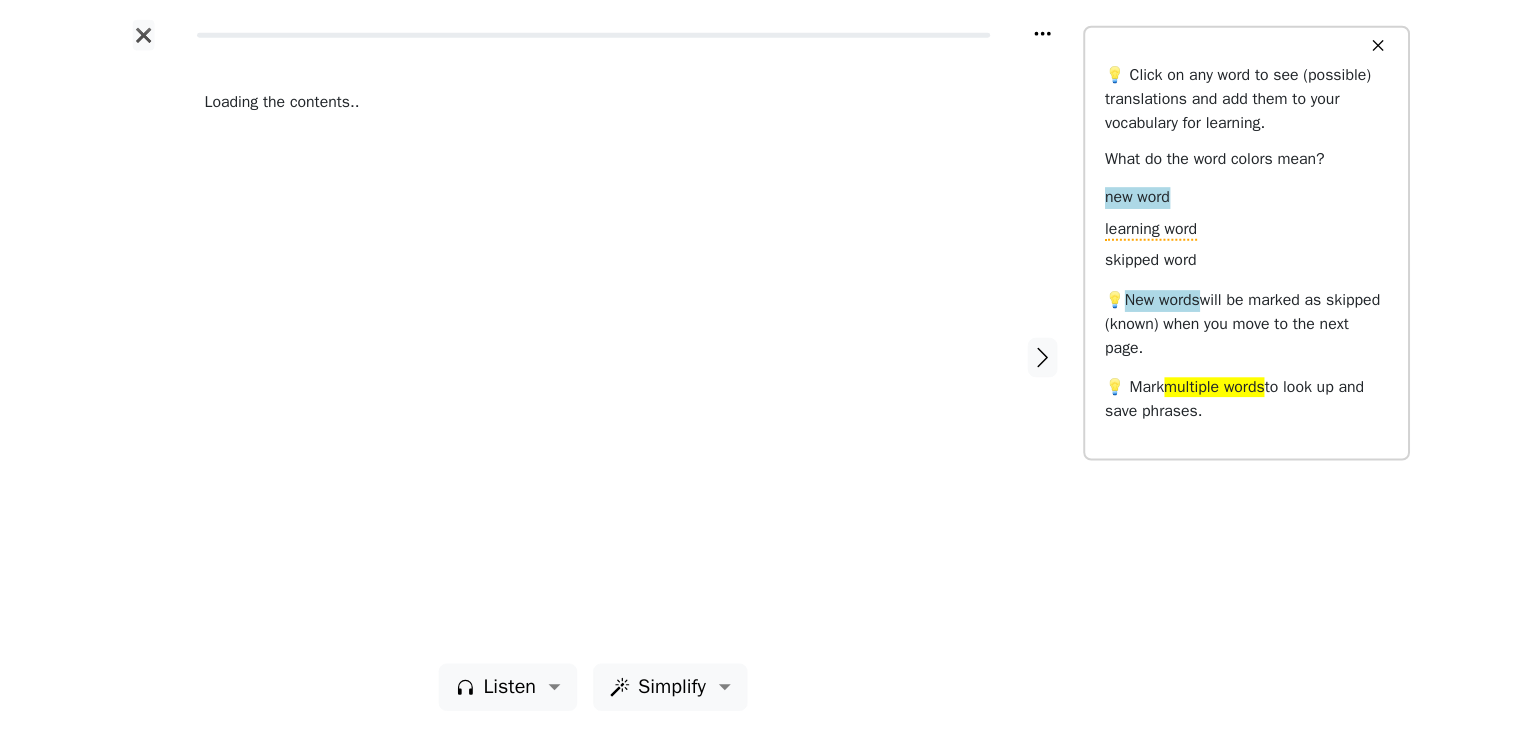 scroll, scrollTop: 0, scrollLeft: 0, axis: both 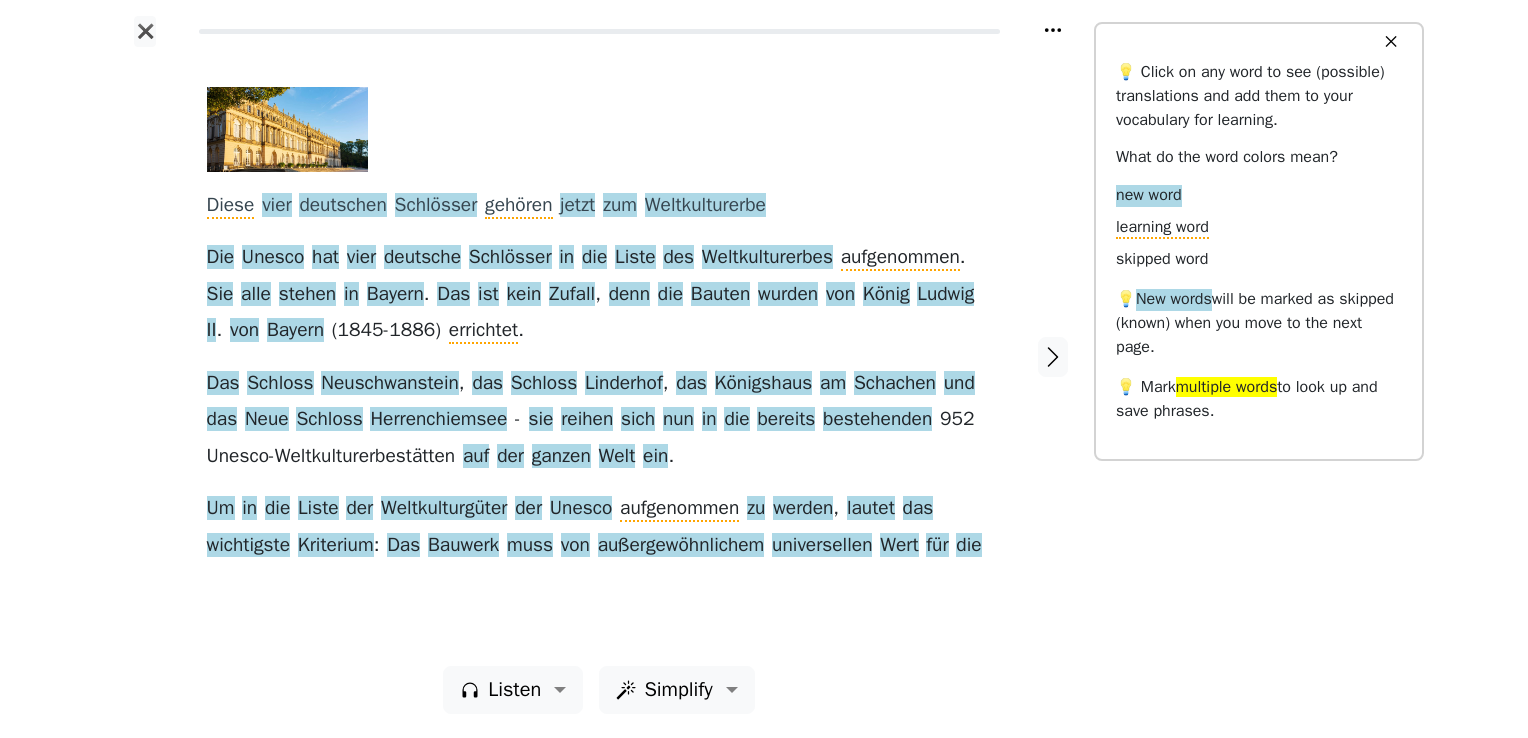 click on "✖ Diese vier deutschen Schlösser gehören jetzt zum Weltkulturerbe Die Unesco hat vier deutsche Schlösser in die Liste des Weltkulturerbes aufgenommen . Sie alle stehen in Bayern . Das ist kein Zufall , denn die Bauten wurden von König [PERSON] von Bayern ( 1845-1886 ) errichtet . Das Schloss Neuschwanstein , das Schloss Linderhof , das Königshaus am Schachen und das Neue Schloss Herrenchiemsee - sie reihen sich nun in die bereits bestehenden 952 Unesco-Weltkulturerbestätten auf der ganzen Welt ein . Um in die Liste der Weltkulturgüter der Unesco aufgenommen zu werden , lautet das wichtigste Kriterium : Das Bauwerk muss von" at bounding box center [764, 369] 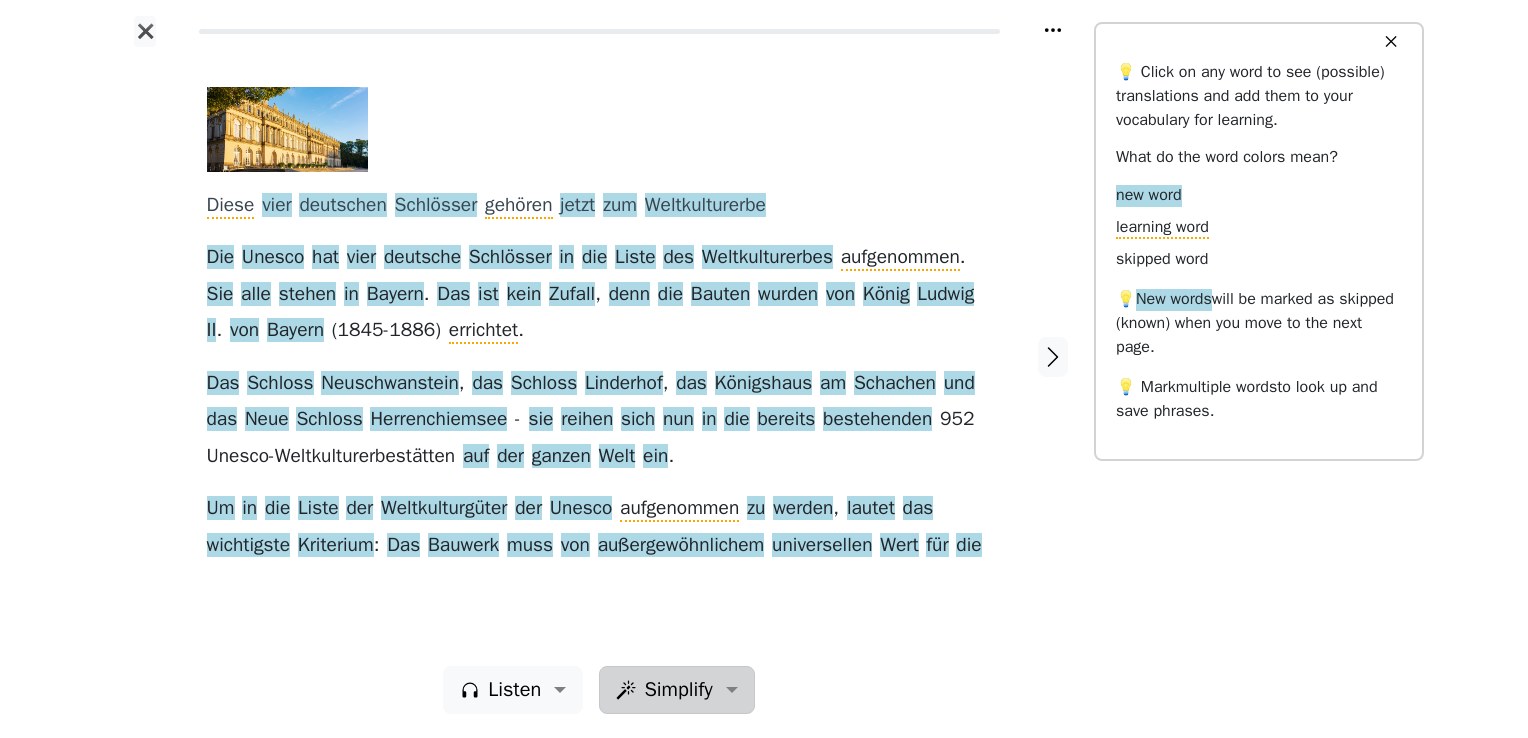 click on "Simplify" at bounding box center (513, 690) 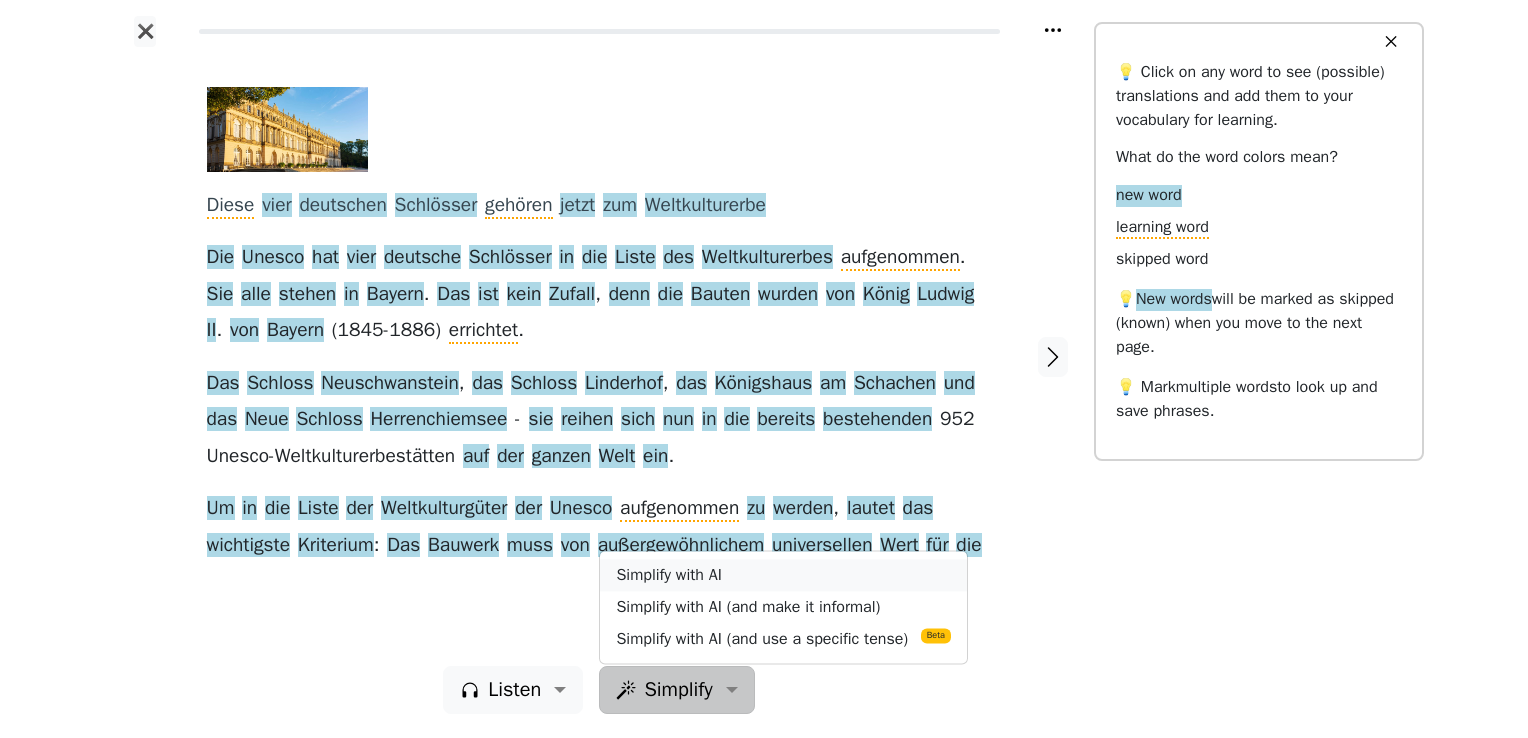 click on "Simplify with AI" at bounding box center (783, 575) 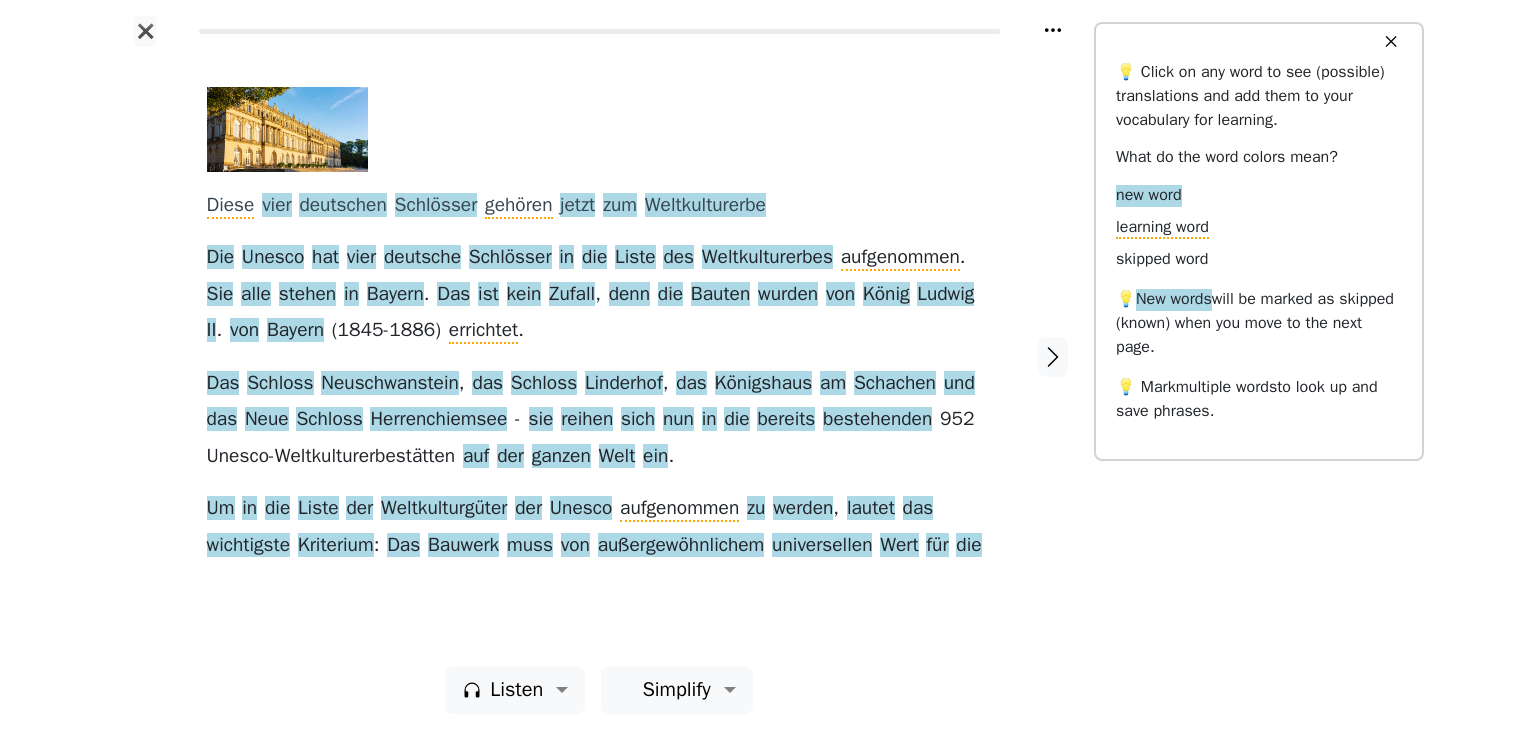 click at bounding box center (145, 356) 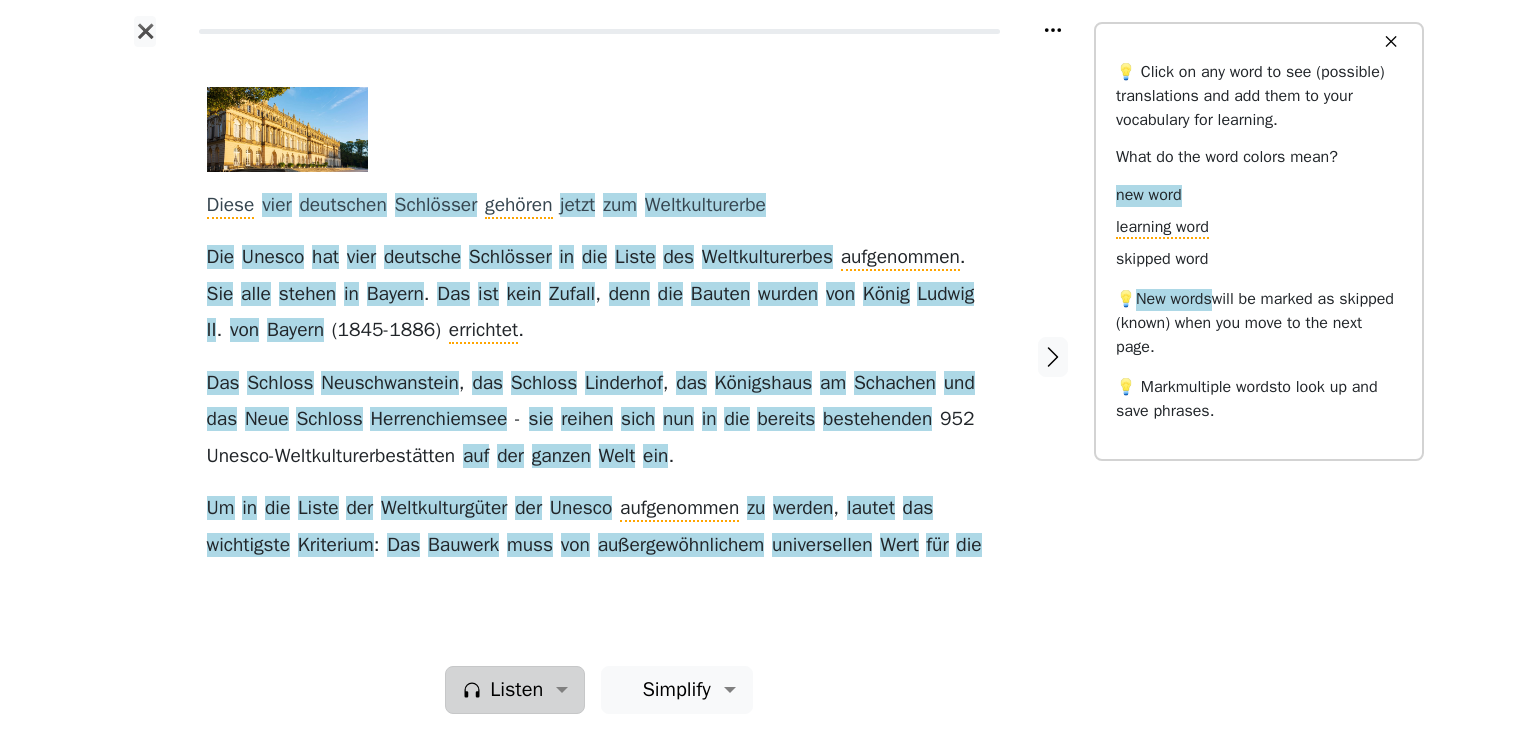 click on "Listen" at bounding box center [516, 690] 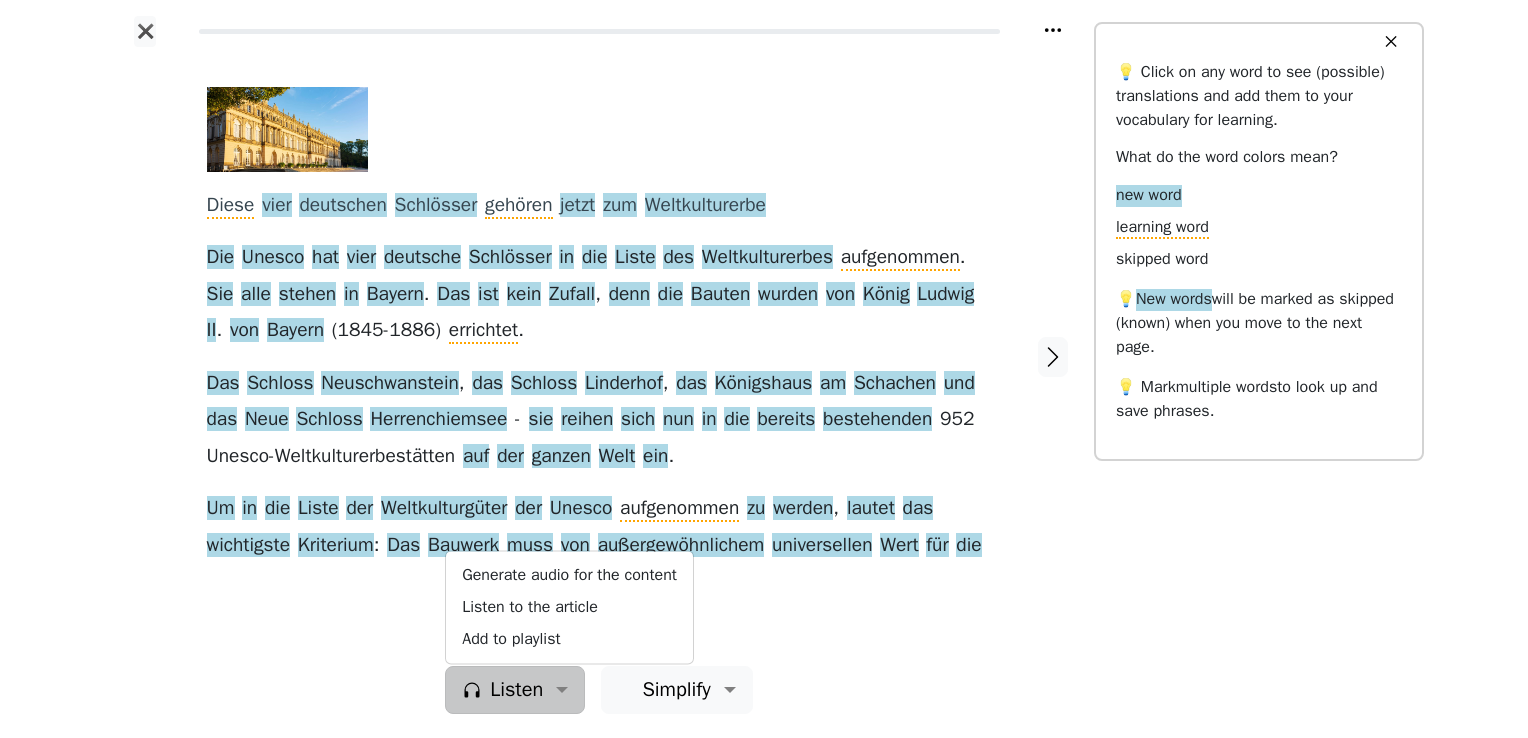 click on "Diese   vier   deutschen   Schlösser   gehören   jetzt   zum   Weltkulturerbe Die   Unesco   hat   vier   deutsche   Schlösser   in   die   Liste   des   Weltkulturerbes   aufgenommen .   Sie   alle   stehen   in   Bayern .   Das   ist   kein   Zufall ,   denn   die   Bauten   wurden   von   König   Ludwig   II .   von   Bayern   ( 1845-1886 )   errichtet . Das   Schloss   Neuschwanstein ,   das   Schloss   Linderhof ,   das   Königshaus   am   Schachen   und   das   Neue   Schloss   Herrenchiemsee   -   sie   reihen   sich   nun   in   die   bereits   bestehenden   952   Unesco-Weltkulturerbestätten   auf   der   ganzen   Welt   ein . Um   in   die   Liste   der   Weltkulturgüter   der   Unesco   aufgenommen   zu   werden ,   lautet   das   wichtigste   Kriterium :   Das   Bauwerk   muss   von   außergewöhnlichem   universellen   Wert   für   die" at bounding box center [599, 356] 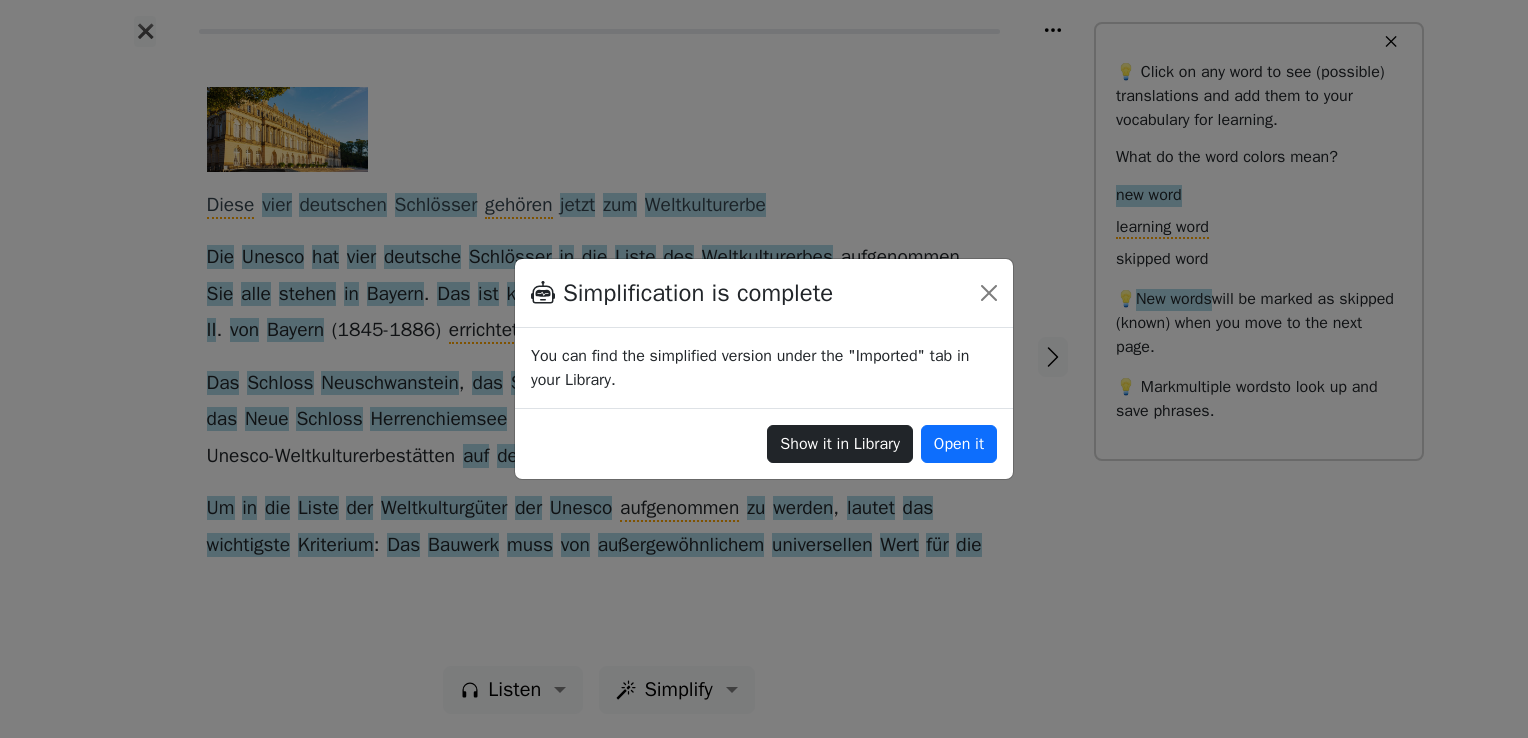 click on "Show it in Library" at bounding box center (840, 444) 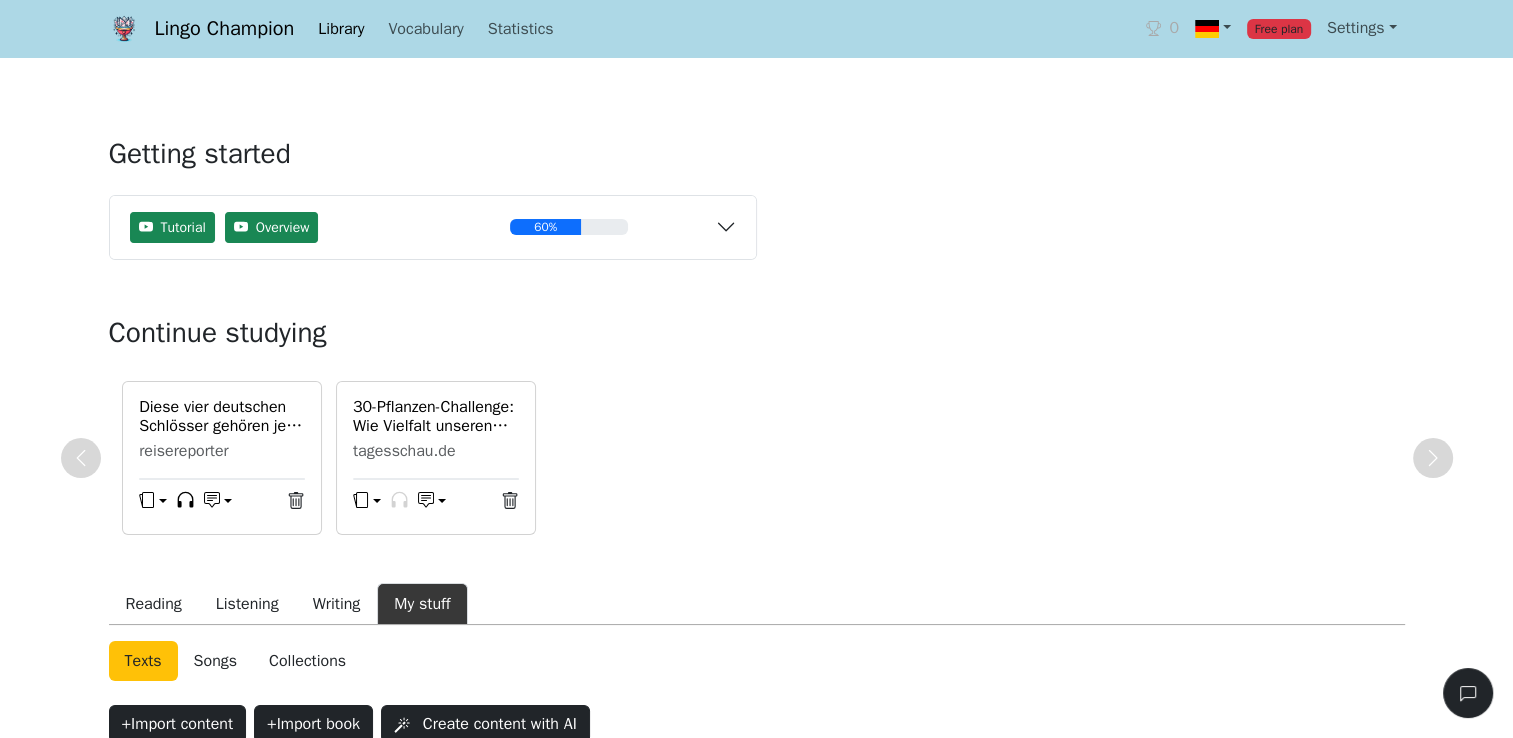 click on "Lingo Champion   Library Vocabulary Statistics 0 Free plan Settings Browser extension Support 0 Free plan Lingo Champion Account Change plan Browser extension Support Feedback & bugs What's new? Get the Android app New Get the iOS app Log out Library Vocabulary Shortcuts Statistics Settings Getting started Tutorial Overview 60% Read a news article or story Save words to your vocabulary Practice words with flashcards Import or generate your own content Install the mobile app : iOS Android Continue studying Diese vier deutschen Schlösser gehören jetzt zum Weltkulturerbe reisereporter 30-Pflanzen-Challenge: Wie Vielfalt unseren Darm stärkt tagesschau.de Reading Listening Writing My stuff News Texts Collections Videos Songs Playlists Chat with AI You can also discuss articles with AI. Just click on the chat icon on any article under "Continue studying". Texts Songs Collections +  Import content +  Import book   Create content with AI AI: Vier Schlösser in Bayern sind jetzt Weltkulturerbe Lingo Champion  |" at bounding box center [756, 539] 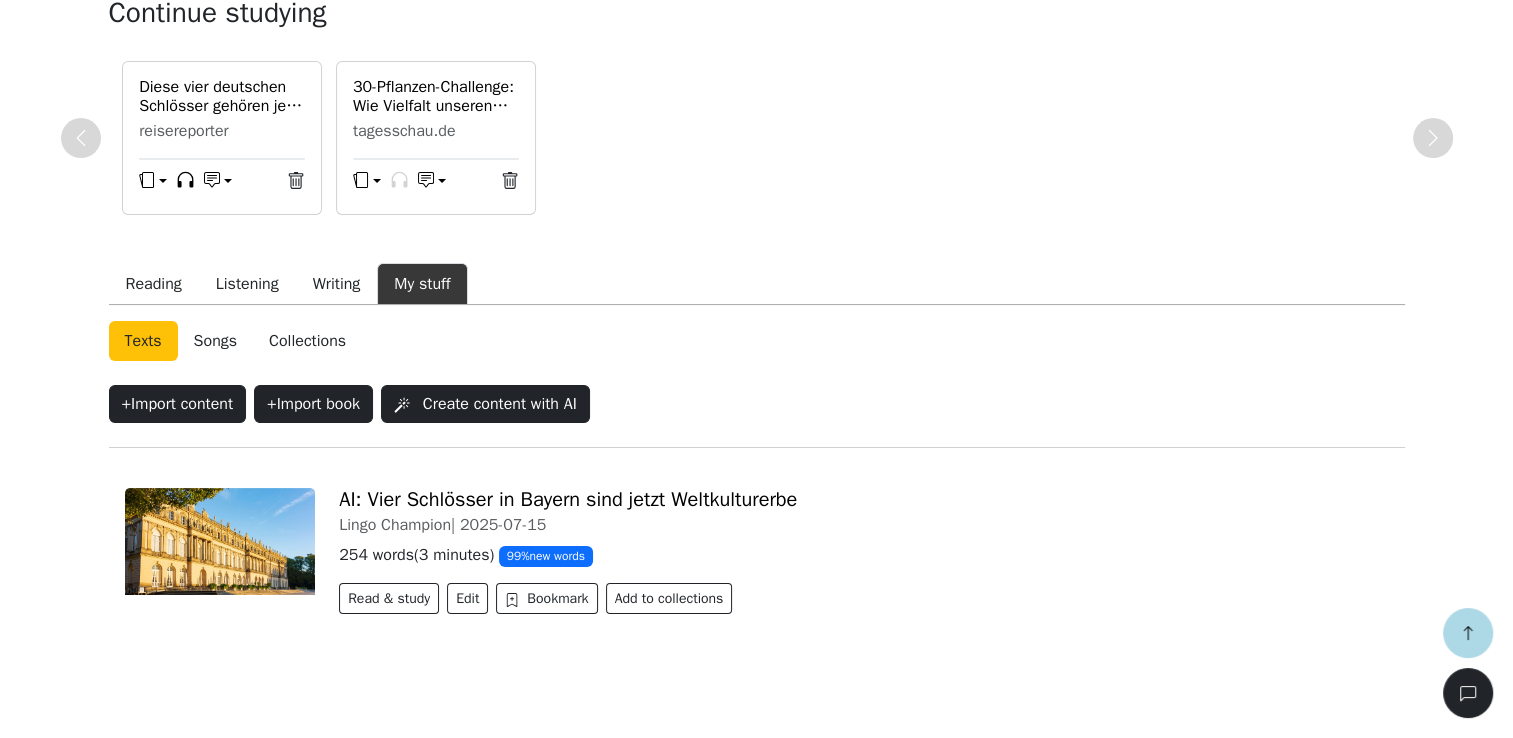 scroll, scrollTop: 339, scrollLeft: 0, axis: vertical 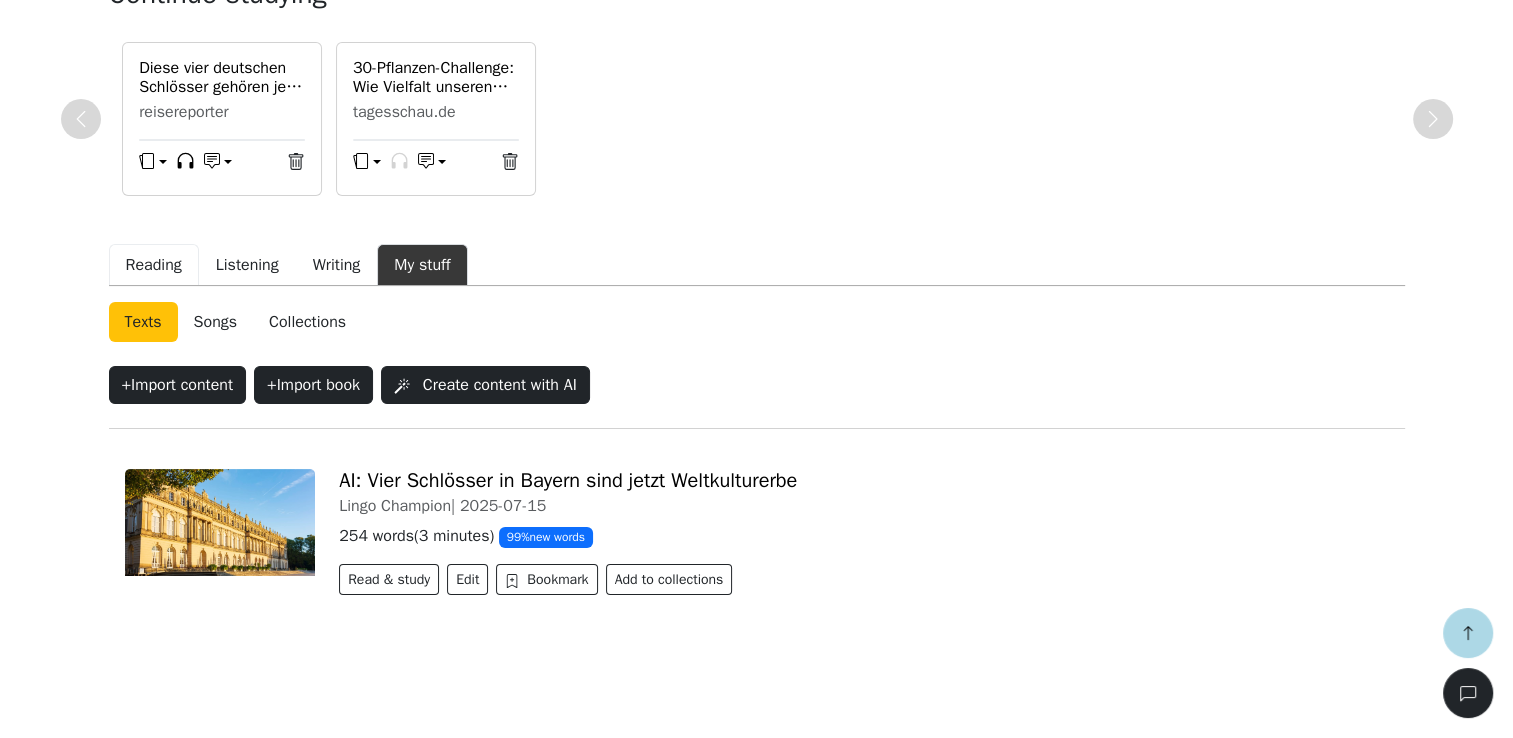 click on "Reading" at bounding box center [154, 265] 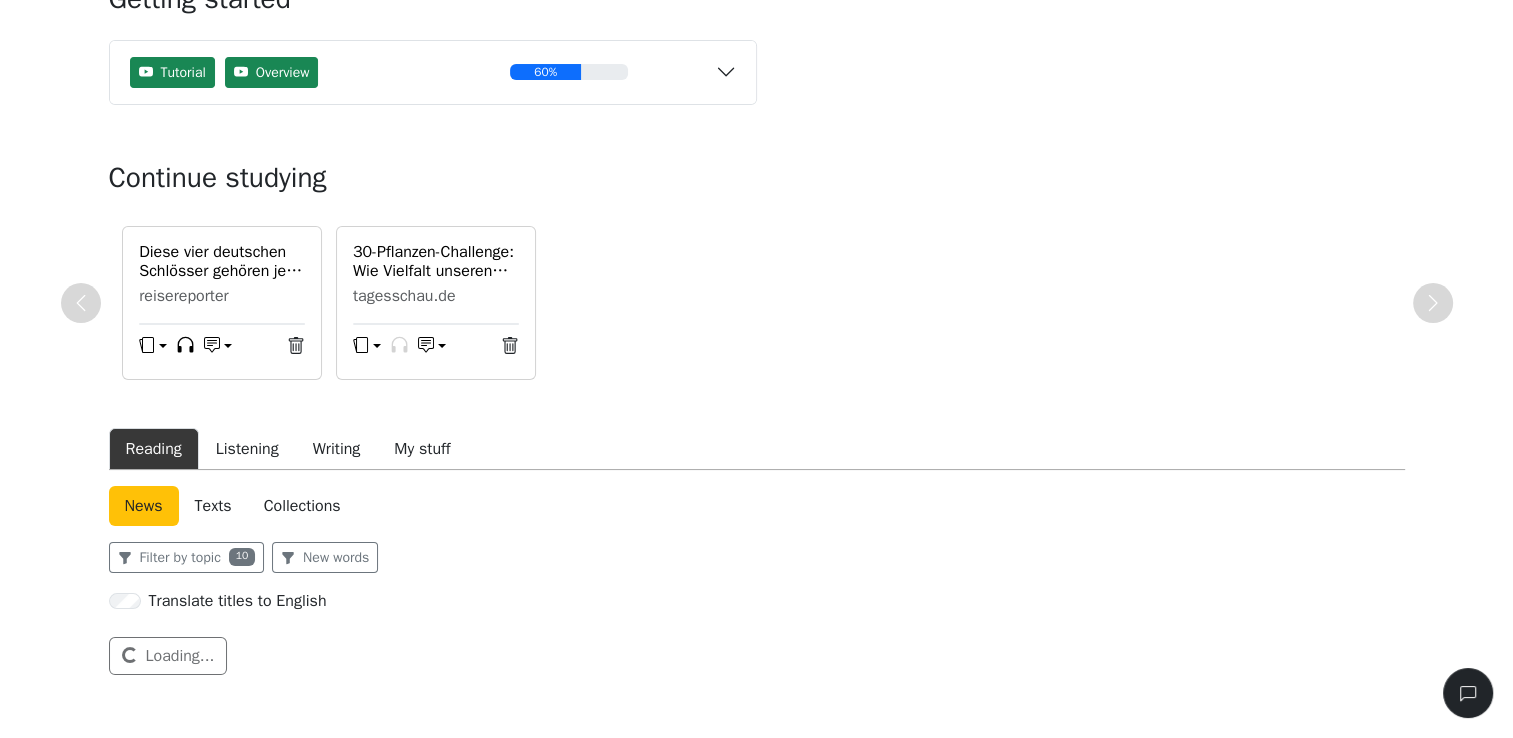 scroll, scrollTop: 339, scrollLeft: 0, axis: vertical 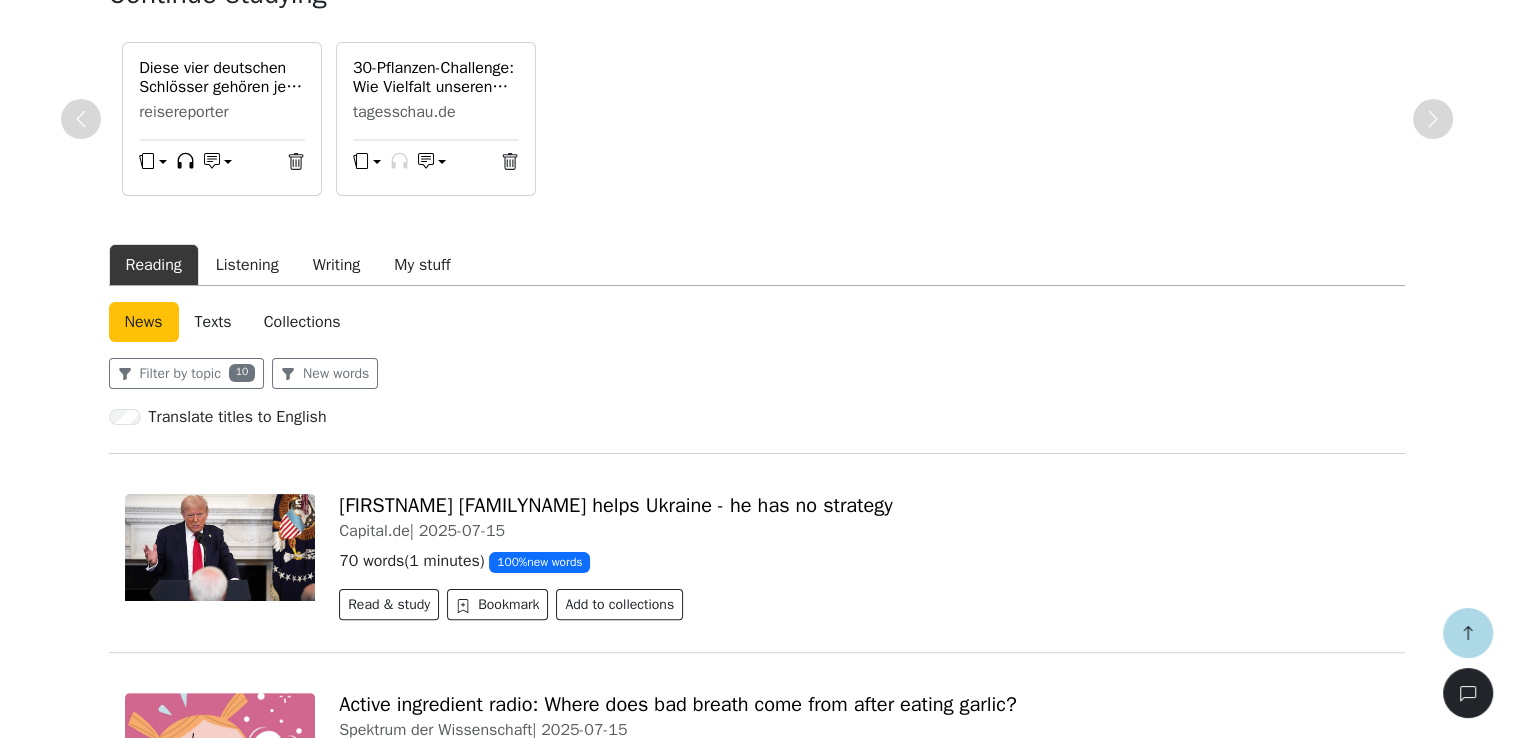 type 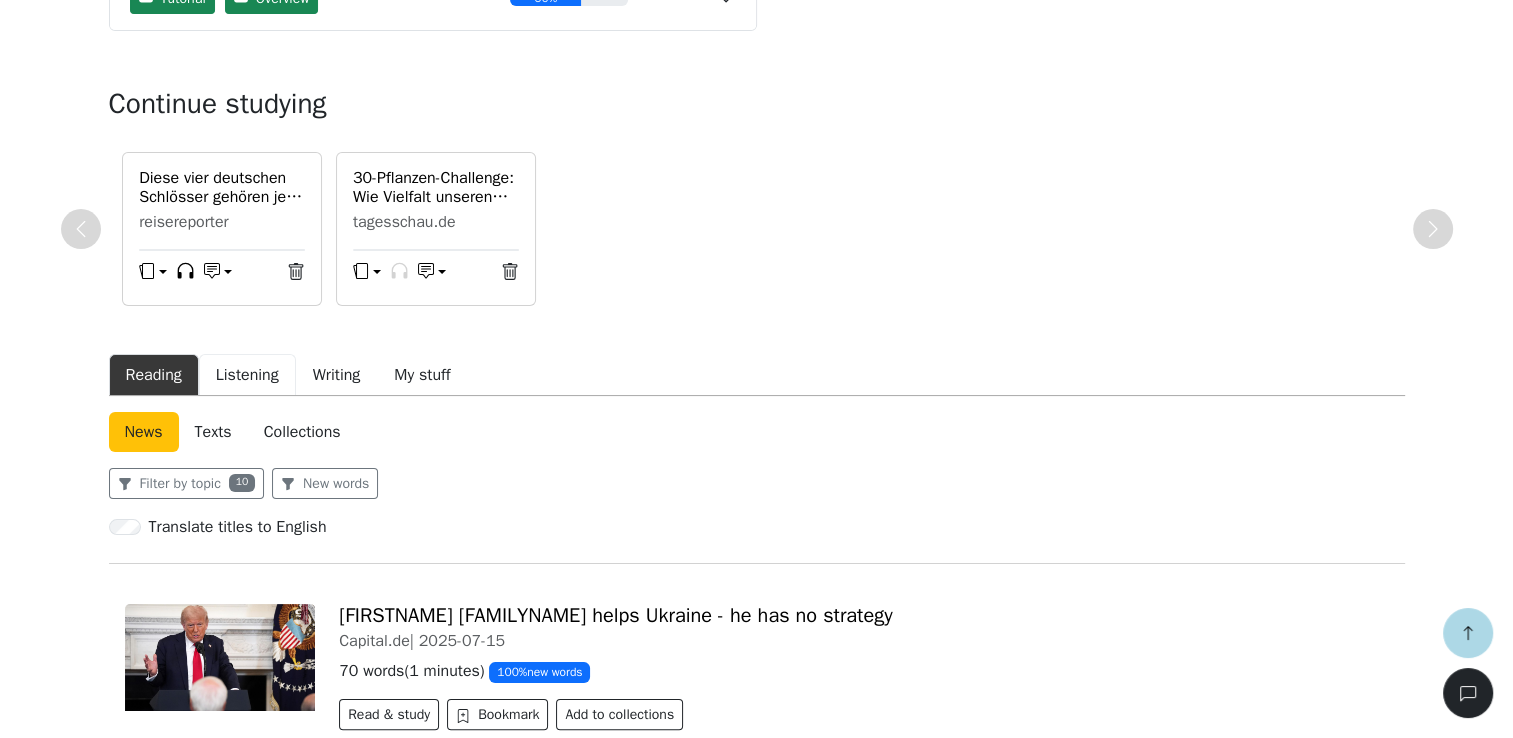 type 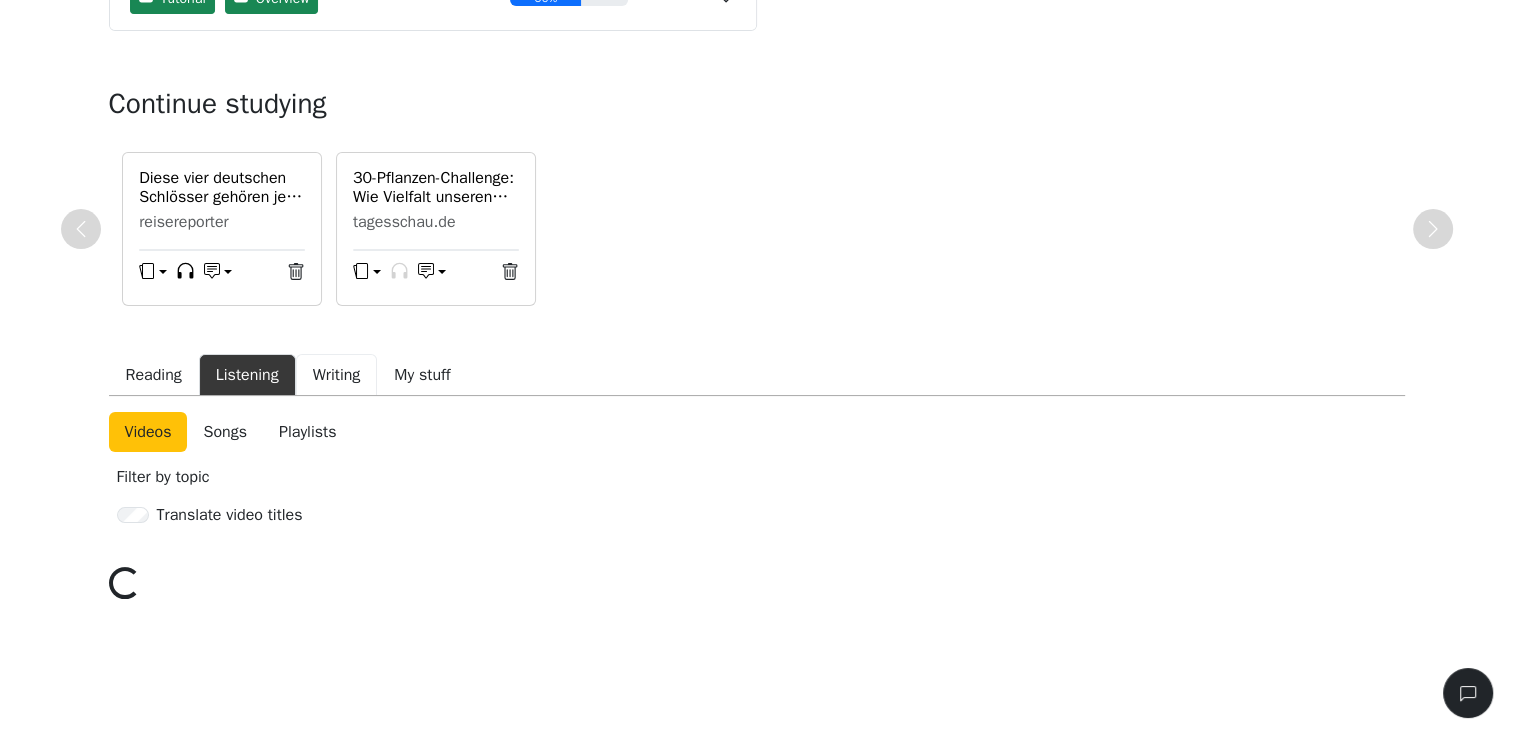 scroll, scrollTop: 110, scrollLeft: 0, axis: vertical 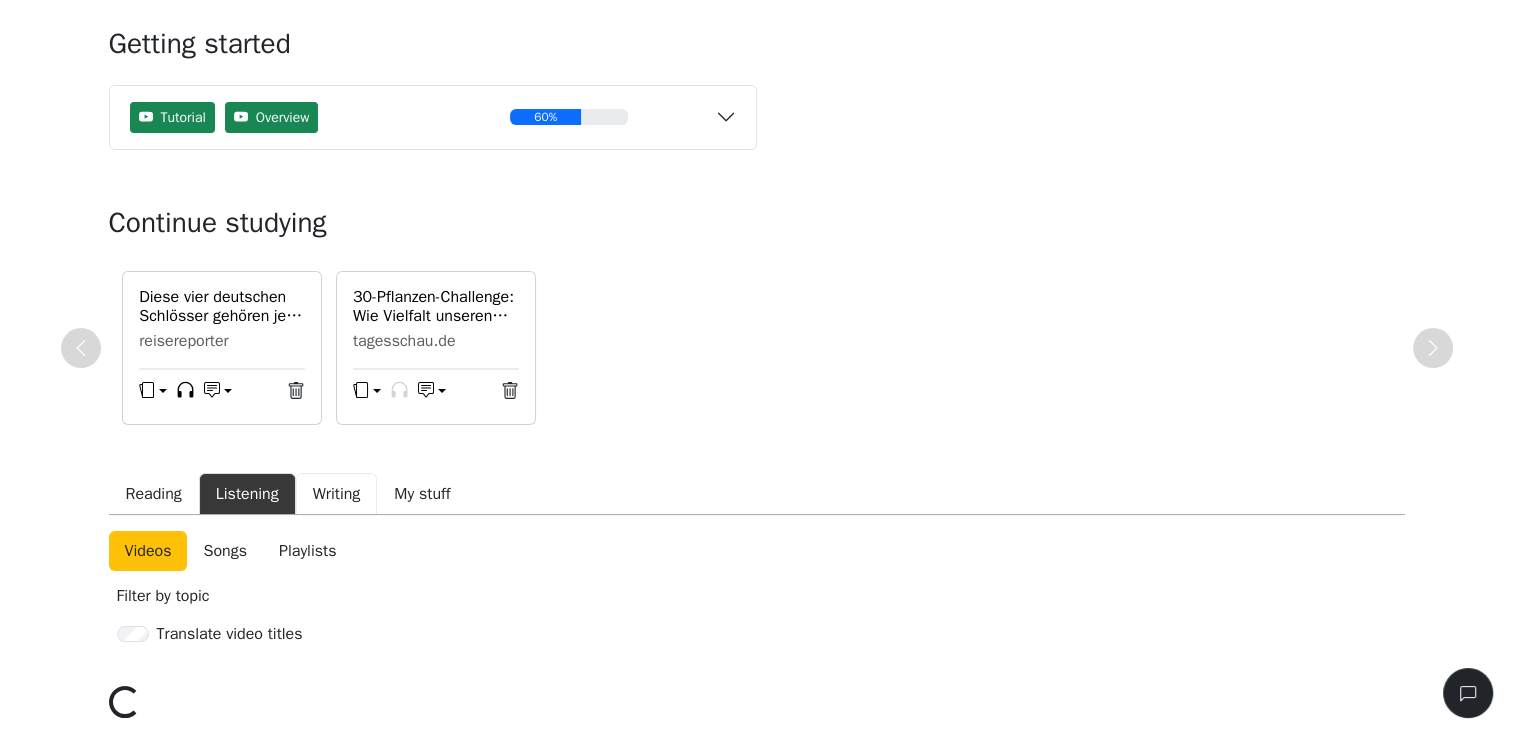 type 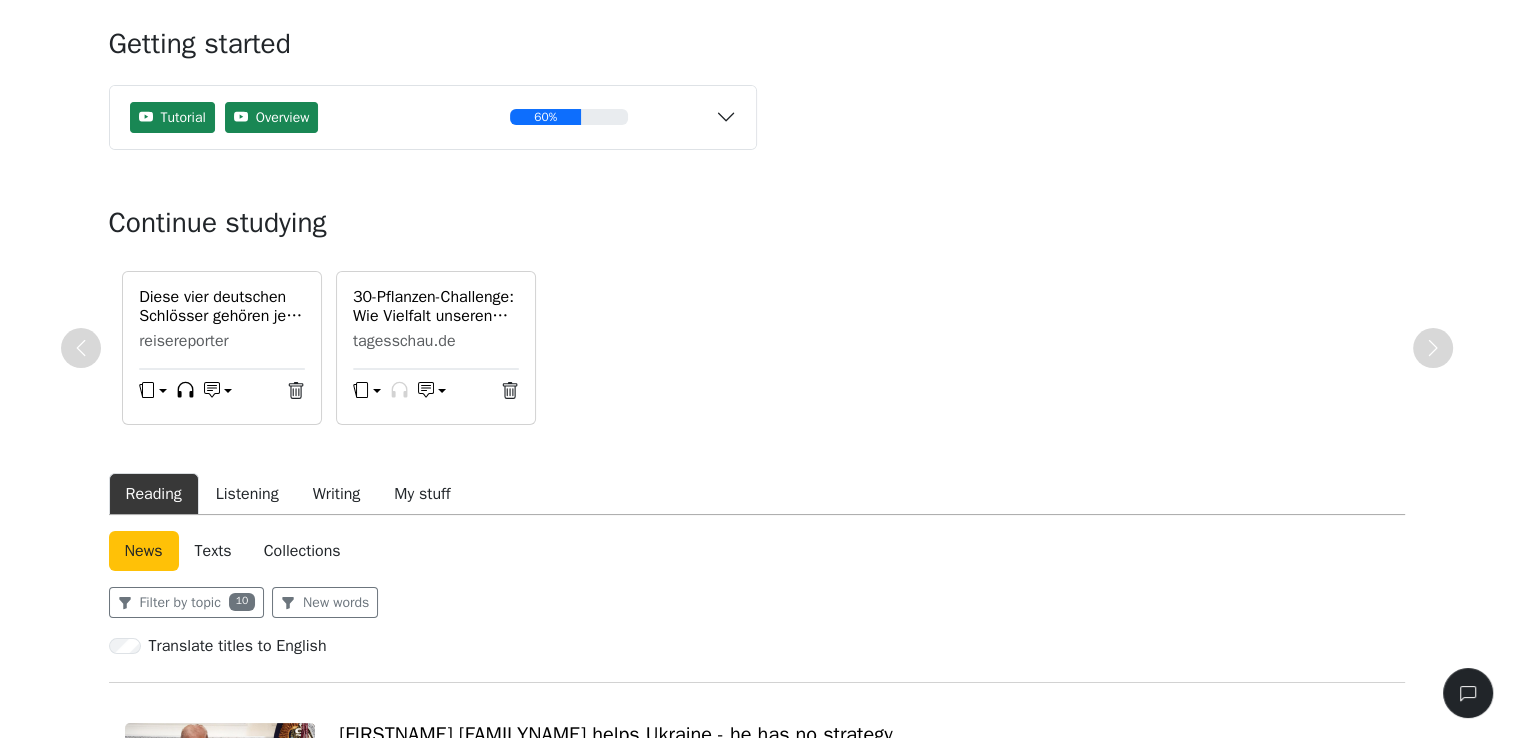 click on "Lingo Champion   Library Vocabulary Statistics 0 Free plan Settings Browser extension Support 0 Free plan Lingo Champion Account Change plan Browser extension Support Feedback & bugs What's new? Get the Android app New Get the iOS app Log out Library Vocabulary Shortcuts Statistics Settings Getting started Tutorial Overview 60% Read a news article or story Save words to your vocabulary Practice words with flashcards Import or generate your own content Install the mobile app : iOS Android Continue studying Diese vier deutschen Schlösser gehören jetzt zum Weltkulturerbe reisereporter 30-Pflanzen-Challenge: Wie Vielfalt unseren Darm stärkt tagesschau.de Reading Listening Writing My stuff News Texts Collections Filter by topic 10 New words Translate titles to English Donald Trump helps Ukraine - he has no strategy Capital.de  |   2025-07-15 70   words  ( 1   minutes )   100 %  new words Read & study Bookmark Add to collections Active ingredient radio: Where does bad breath come from after eating garlic?  |" at bounding box center [756, 3325] 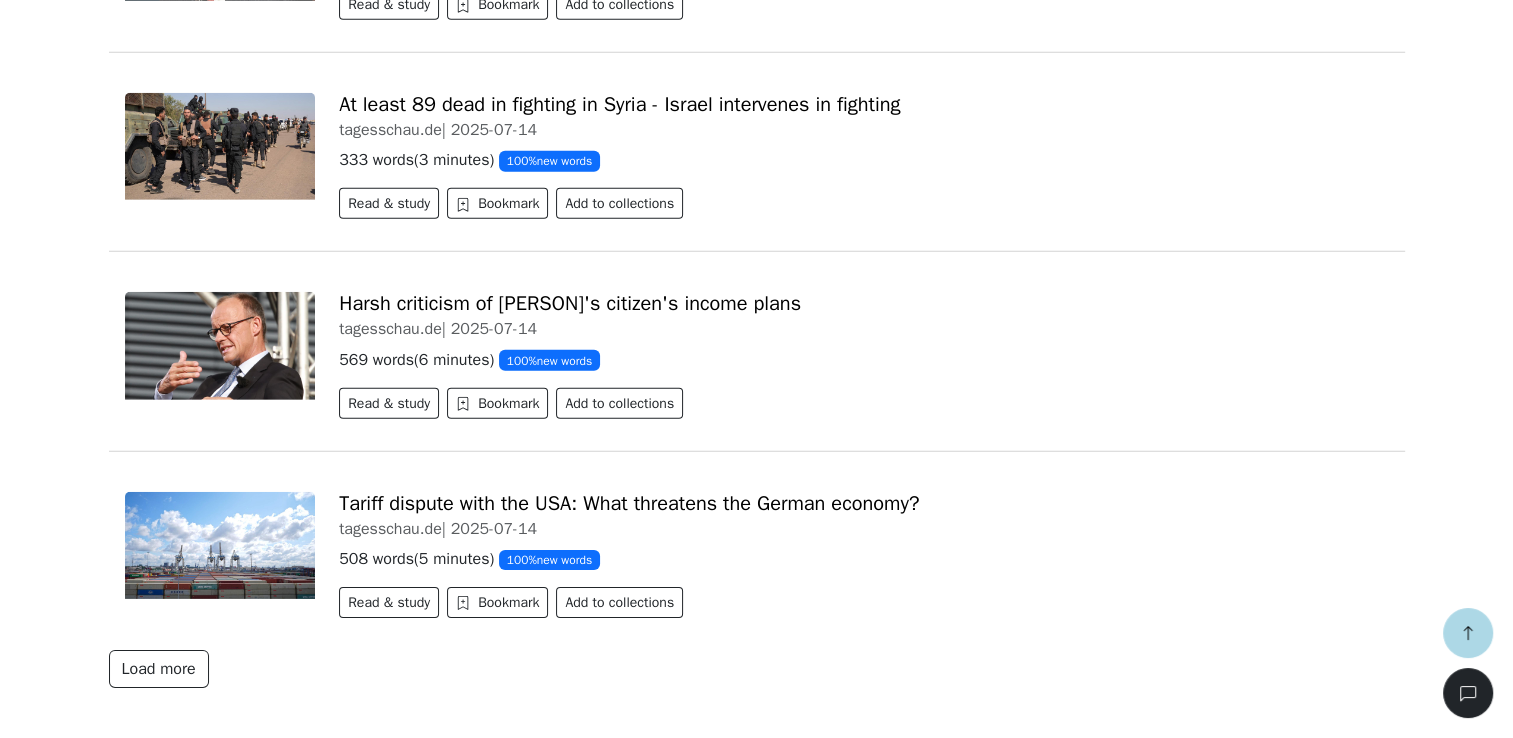 scroll, scrollTop: 6119, scrollLeft: 0, axis: vertical 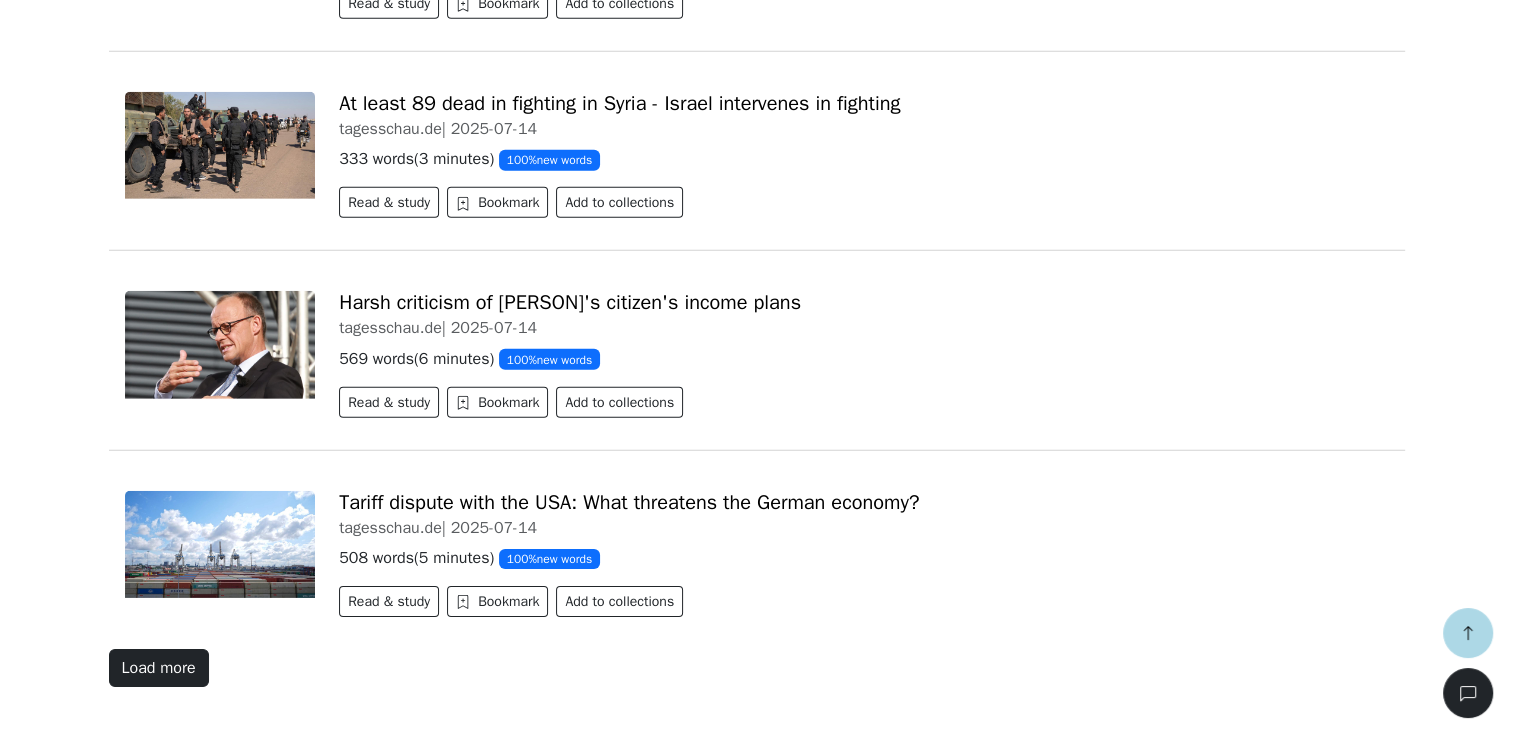 click on "Load more" at bounding box center [159, 668] 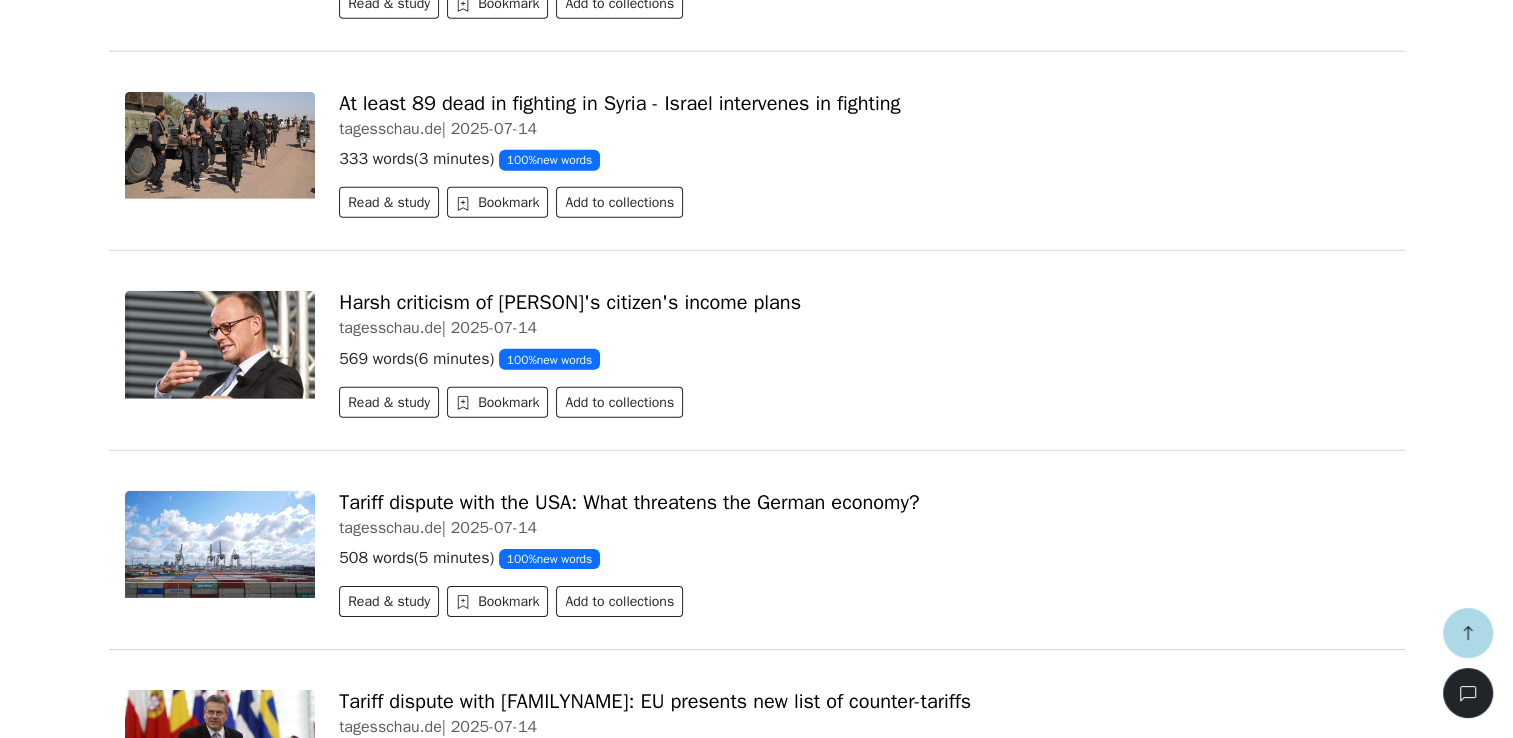 click on "Lingo Champion   Library Vocabulary Statistics 0 Free plan Settings Browser extension Support 0 Free plan Lingo Champion Account Change plan Browser extension Support Feedback & bugs What's new? Get the Android app New Get the iOS app Log out Library Vocabulary Shortcuts Statistics Settings Getting started Tutorial Overview 60% Read a news article or story Save words to your vocabulary Practice words with flashcards Import or generate your own content Install the mobile app : iOS Android Continue studying Diese vier deutschen Schlösser gehören jetzt zum Weltkulturerbe reisereporter 30-Pflanzen-Challenge: Wie Vielfalt unseren Darm stärkt tagesschau.de Reading Listening Writing My stuff News Texts Collections Filter by topic 10 New words Translate titles to English Donald Trump helps Ukraine - he has no strategy Capital.de  |   2025-07-15 70   words  ( 1   minutes )   100 %  new words Read & study Bookmark Add to collections Active ingredient radio: Where does bad breath come from after eating garlic?  |" at bounding box center (756, 303) 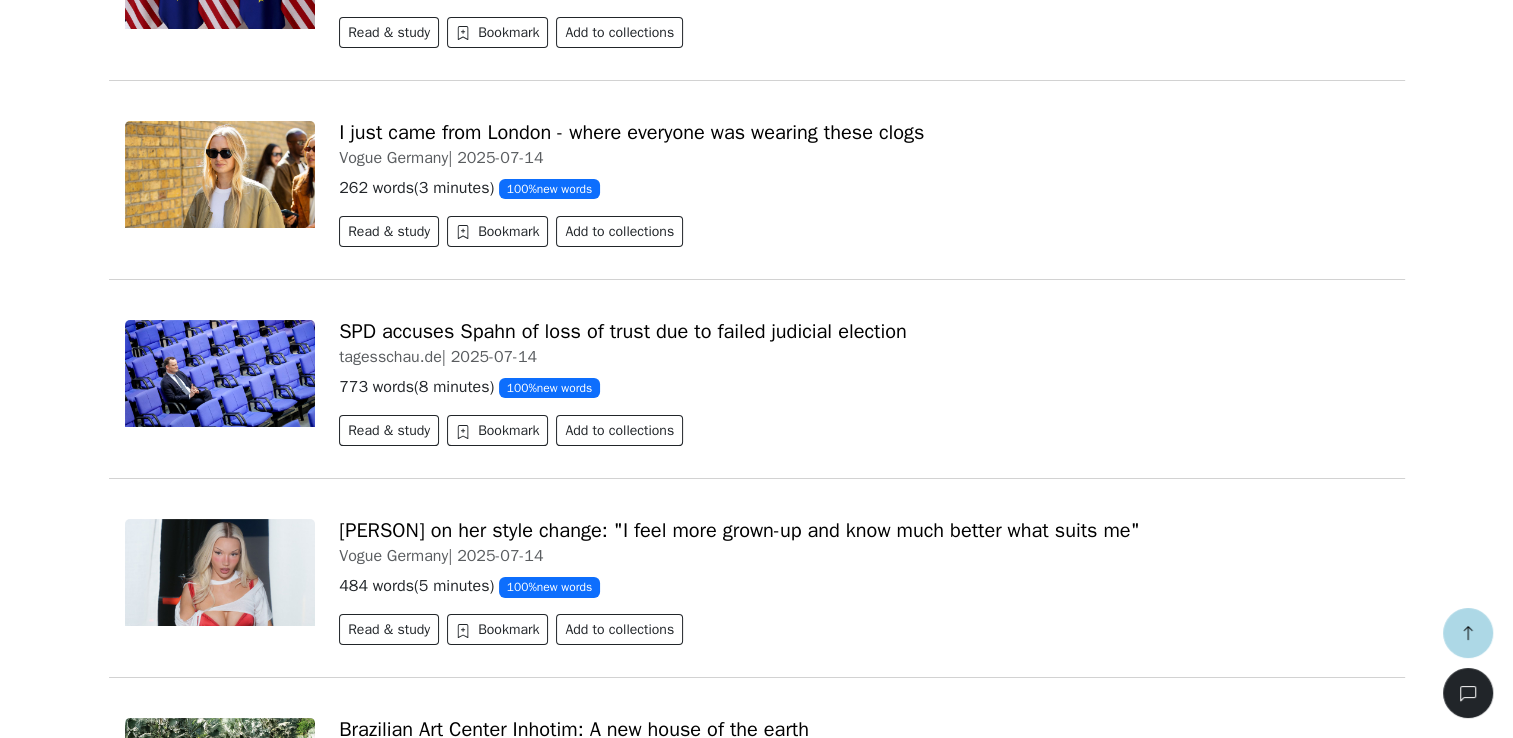 scroll, scrollTop: 7719, scrollLeft: 0, axis: vertical 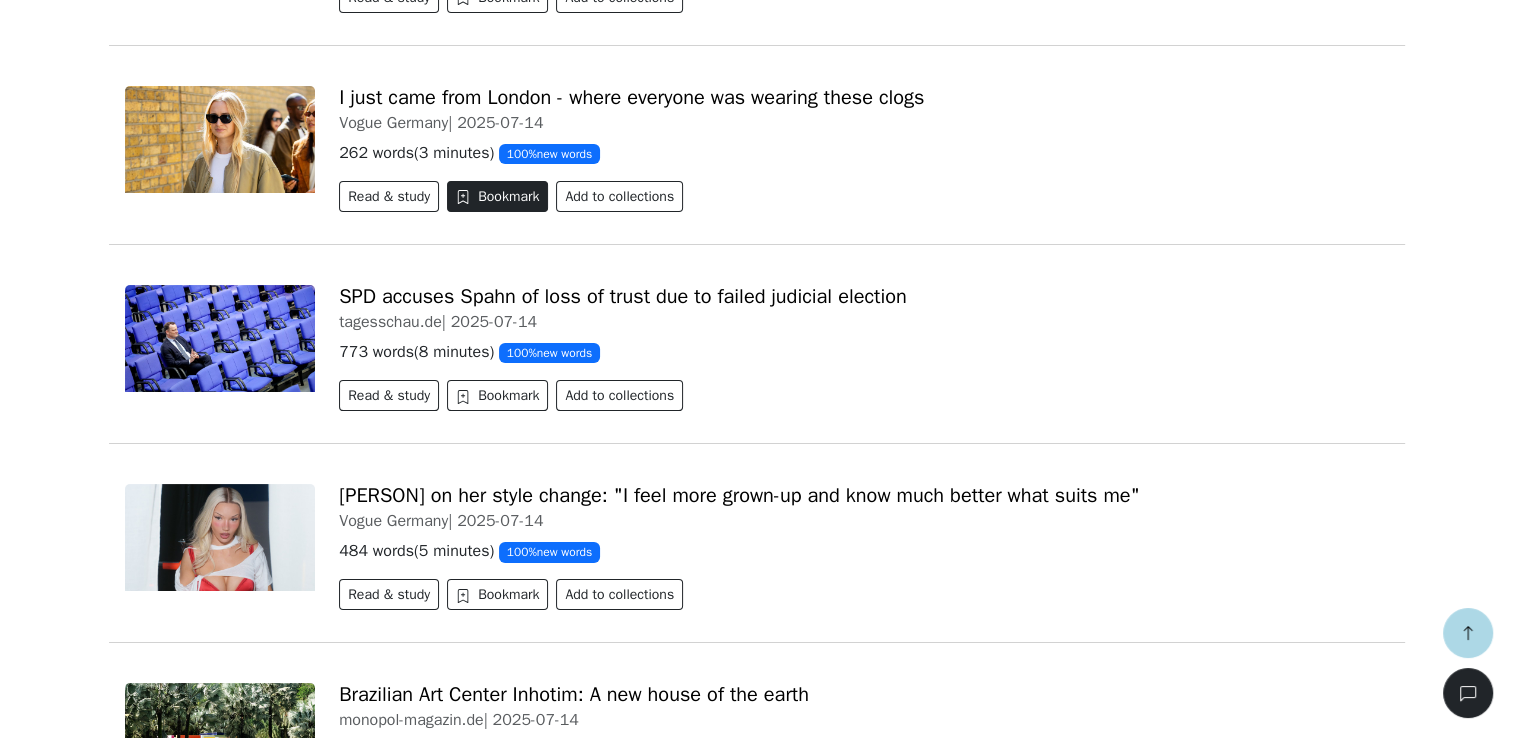 click 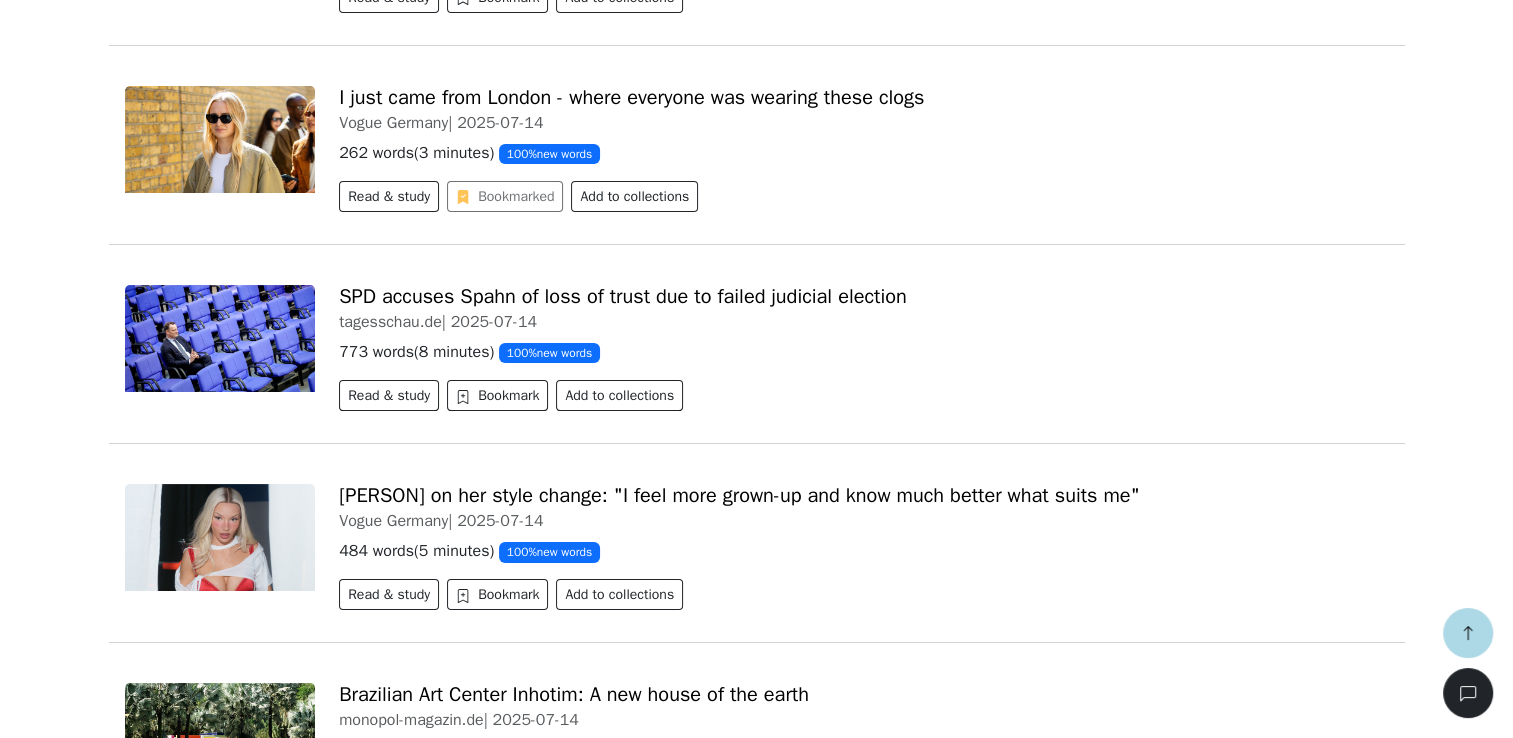 type 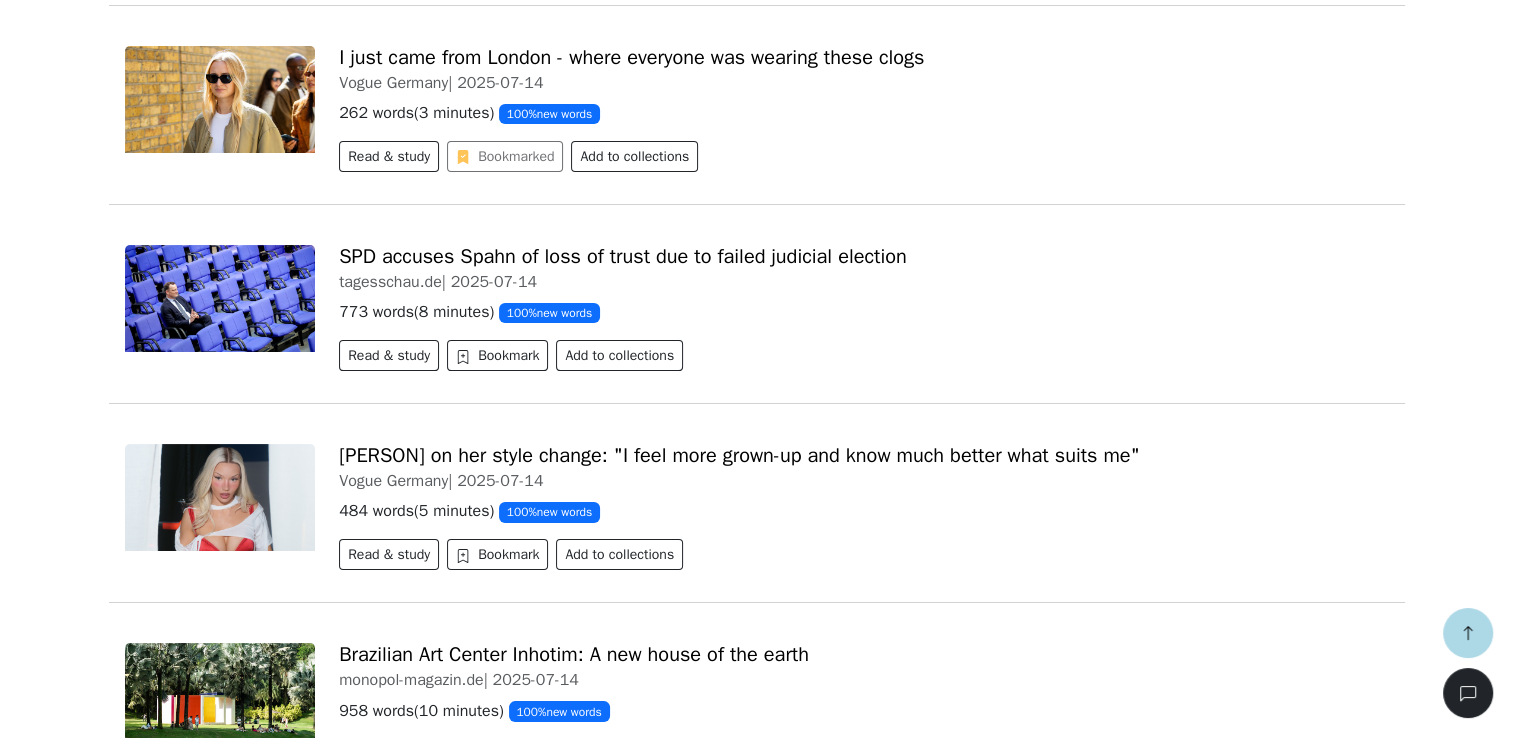 click on "SPD accuses Spahn of loss of trust due to failed judicial election tagesschau.de  |   2025-07-14 773   words  ( 8   minutes )   100 %  new words Read & study Bookmark Add to collections" at bounding box center [757, 299] 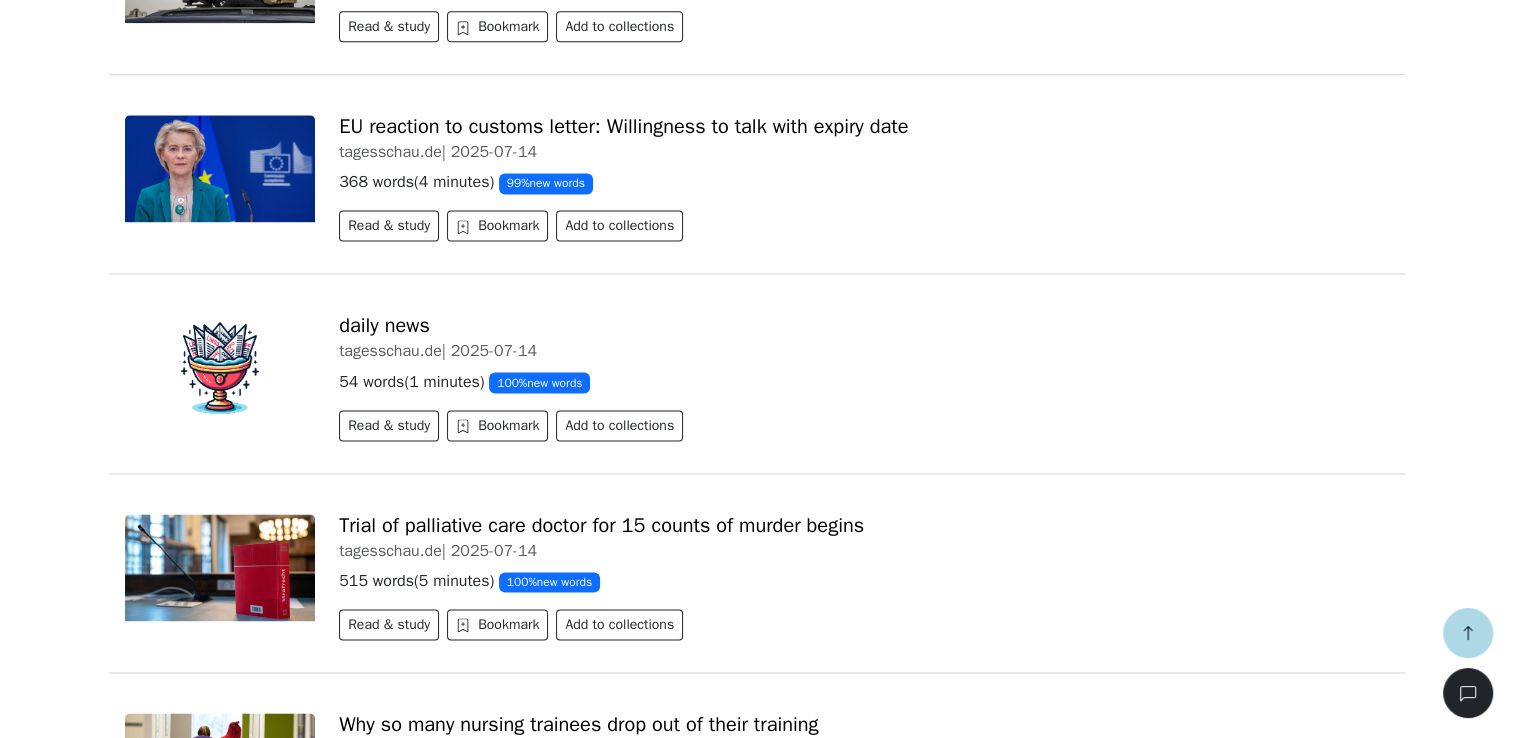 scroll, scrollTop: 10319, scrollLeft: 0, axis: vertical 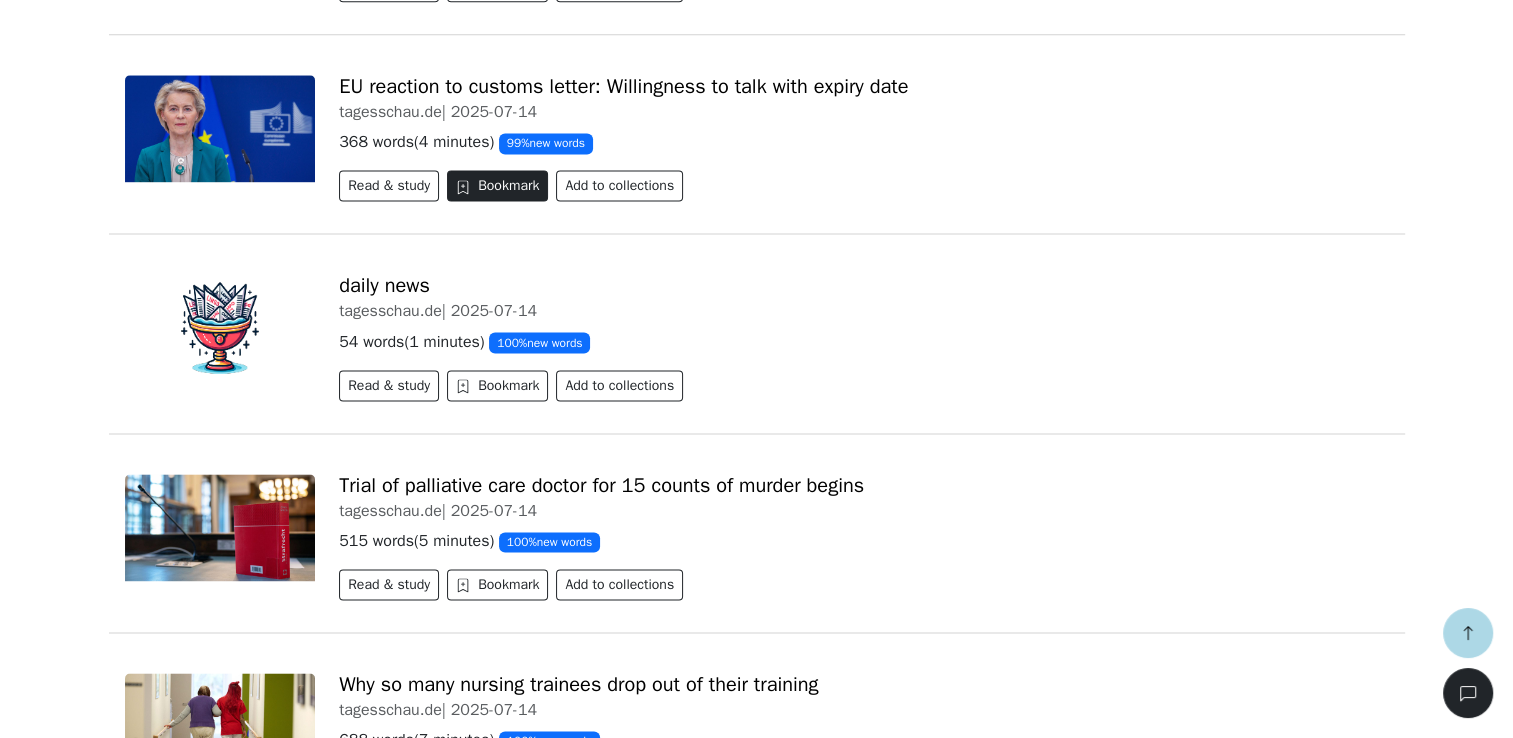 click on "Bookmark" at bounding box center (497, 185) 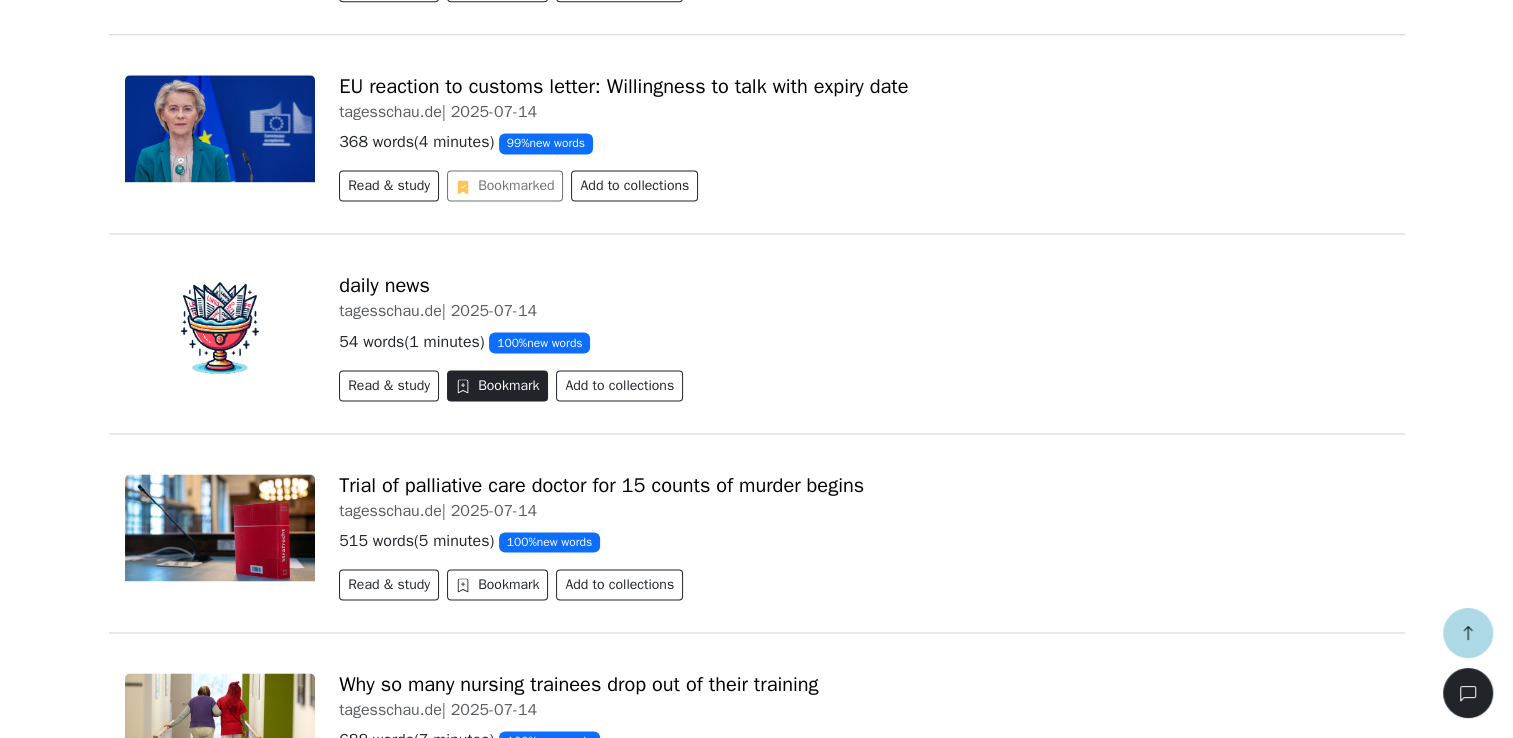 click on "Bookmark" at bounding box center (497, 385) 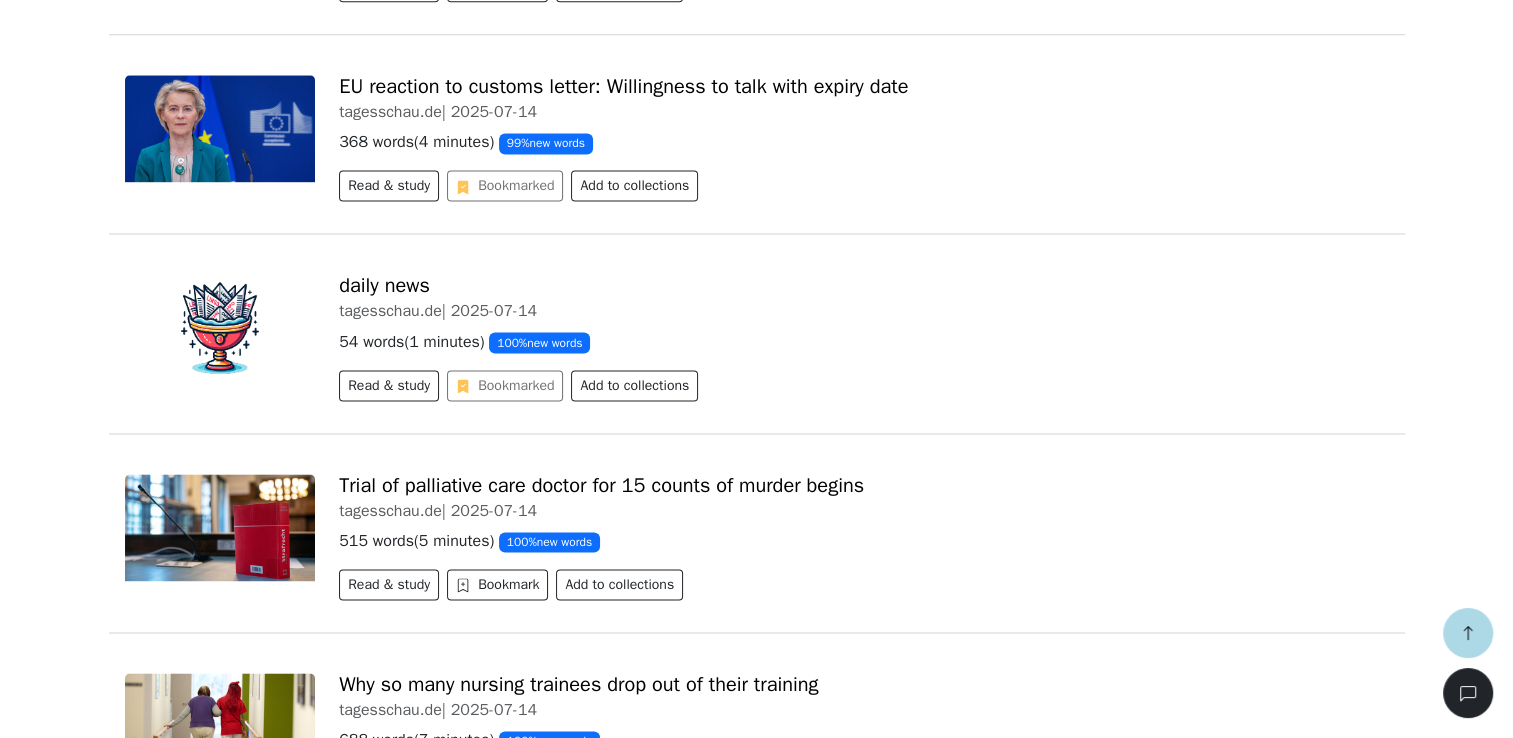 type 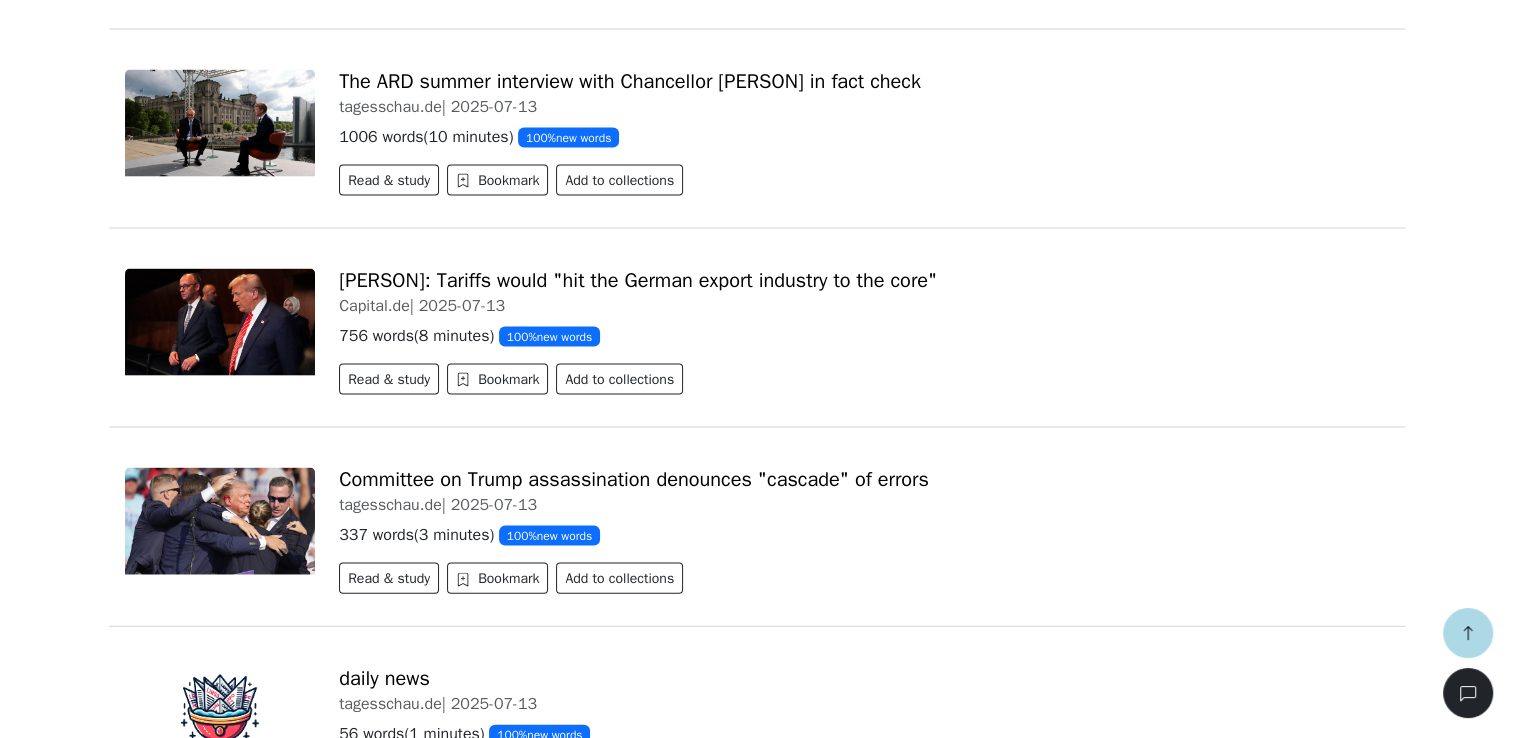 scroll, scrollTop: 11679, scrollLeft: 0, axis: vertical 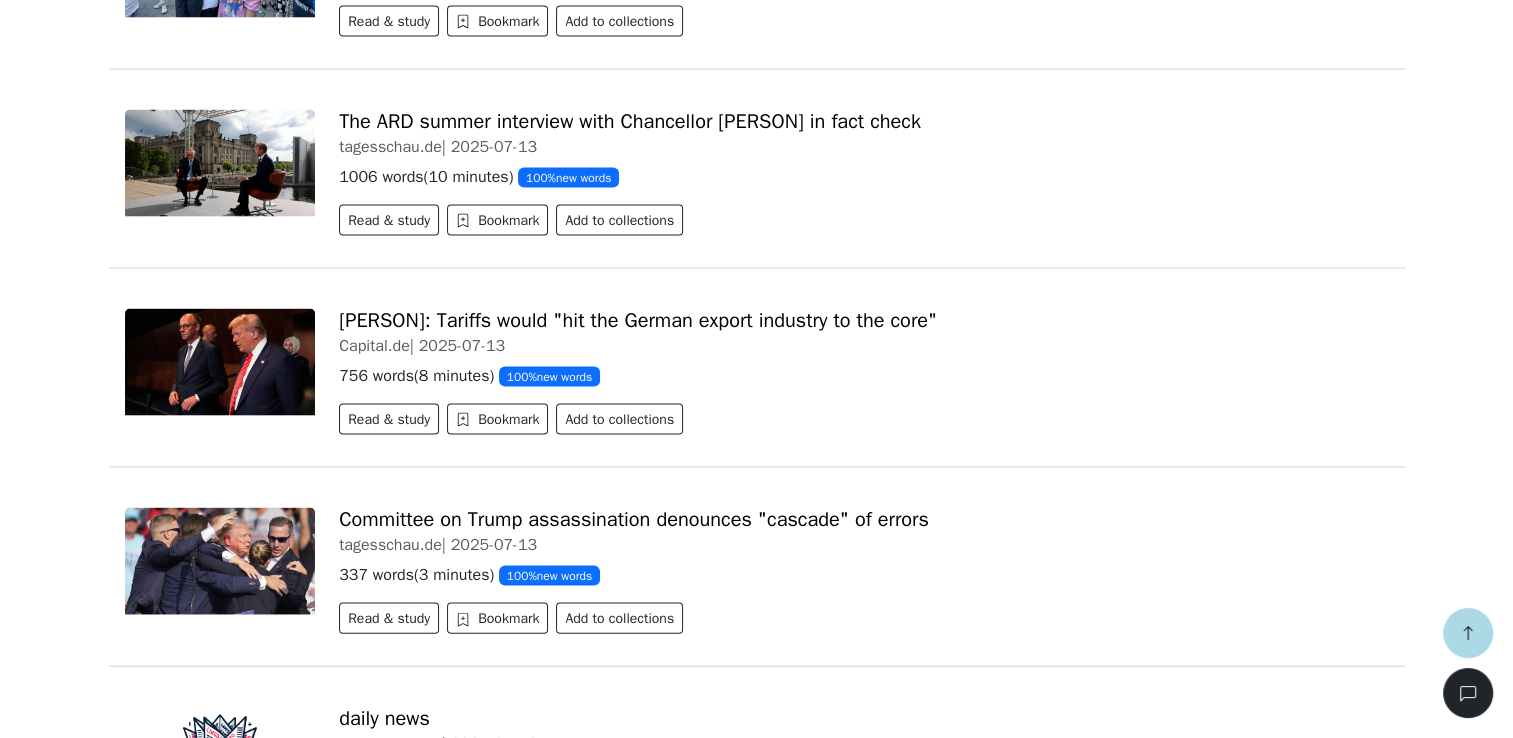 click on "Lingo Champion   Library Vocabulary Statistics 0 Free plan Settings Browser extension Support 0 Free plan Lingo Champion Account Change plan Browser extension Support Feedback & bugs What's new? Get the Android app New Get the iOS app Log out Library Vocabulary Shortcuts Statistics Settings Getting started Tutorial Overview 60% Read a news article or story Save words to your vocabulary Practice words with flashcards Import or generate your own content Install the mobile app : iOS Android Continue studying tagesschau tagesschau.de EU-Reaktion auf Zollbrief: Gesprächsbereitschaft mit Ablaufdatum tagesschau.de Ich komme gerade aus London - wo alle diese Clogs getragen haben Vogue Germany Diese vier deutschen Schlösser gehören jetzt zum Weltkulturerbe reisereporter 30-Pflanzen-Challenge: Wie Vielfalt unseren Darm stärkt tagesschau.de Reading Listening Writing My stuff News Texts Collections Filter by topic 10 New words Translate titles to English Donald Trump helps Ukraine - he has no strategy Capital.de  |" at bounding box center (756, -5257) 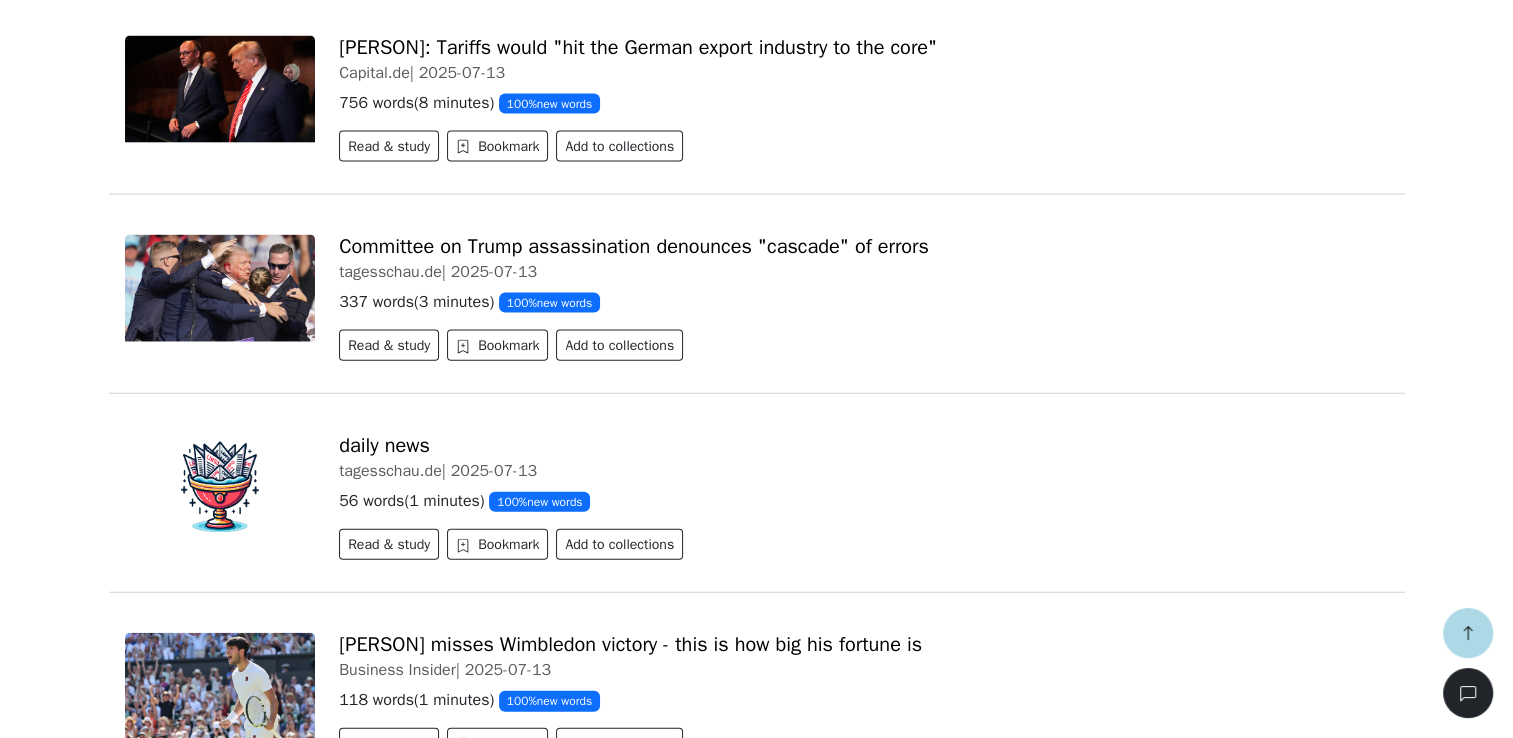scroll, scrollTop: 12083, scrollLeft: 0, axis: vertical 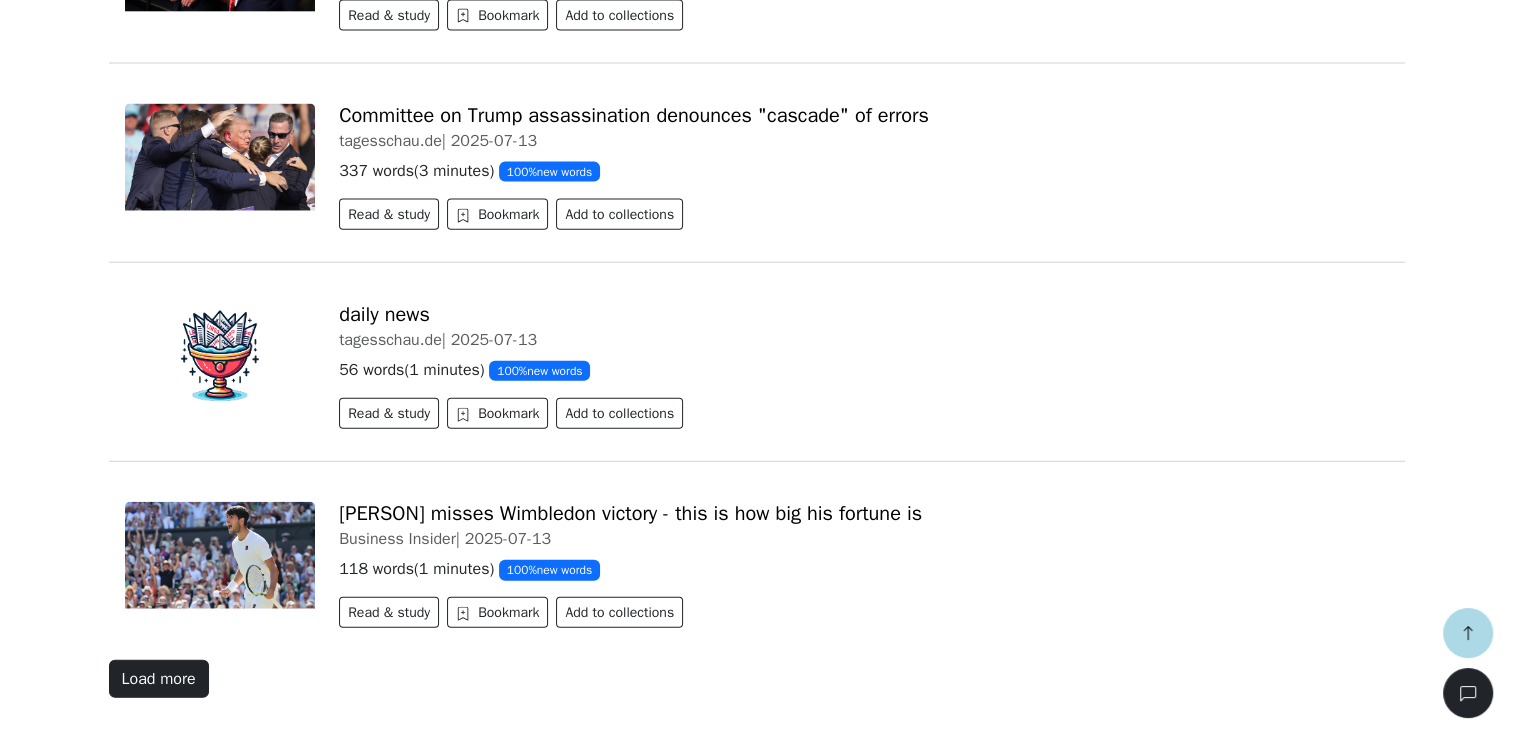 click on "Load more" at bounding box center [159, 679] 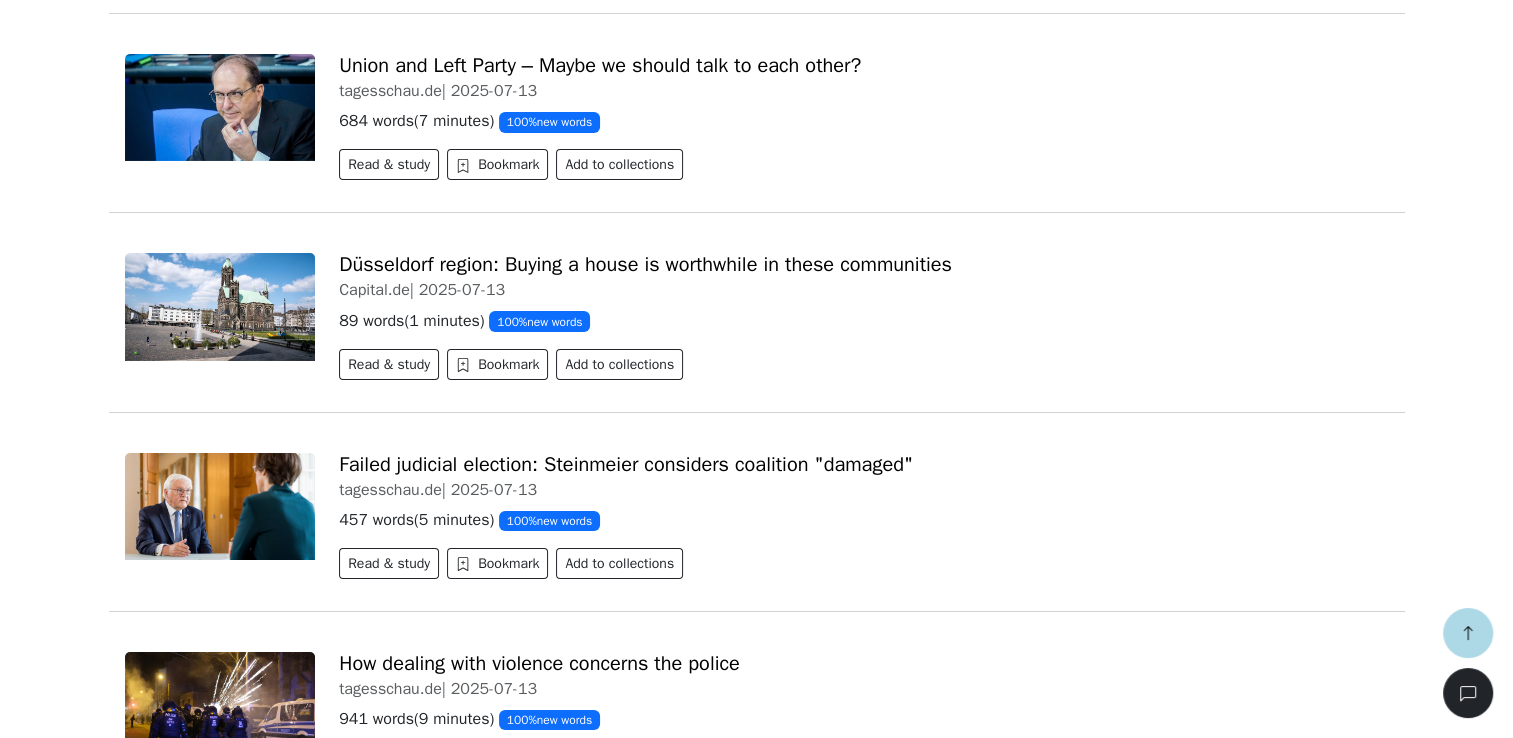 scroll, scrollTop: 14563, scrollLeft: 0, axis: vertical 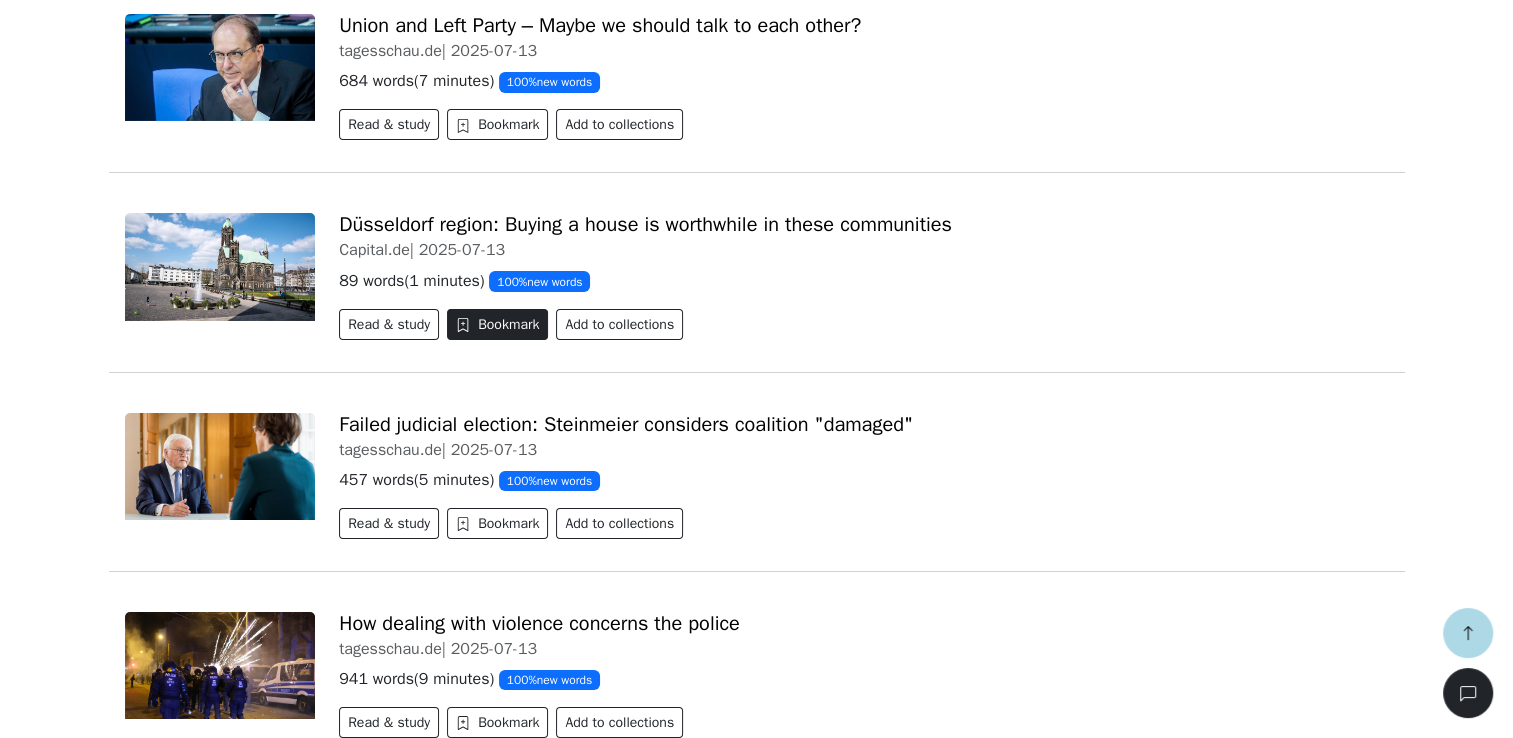 click on "Bookmark" at bounding box center [497, 324] 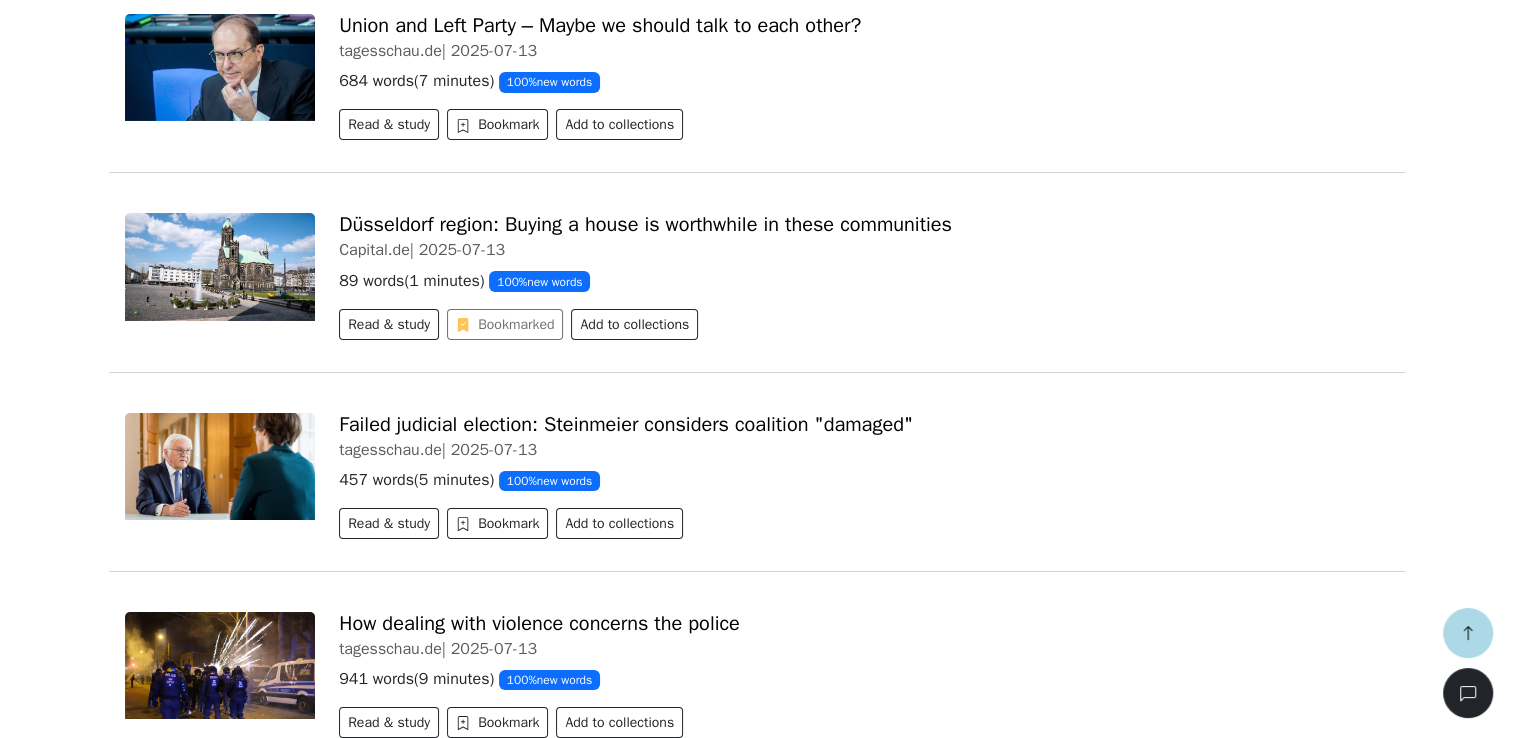 type 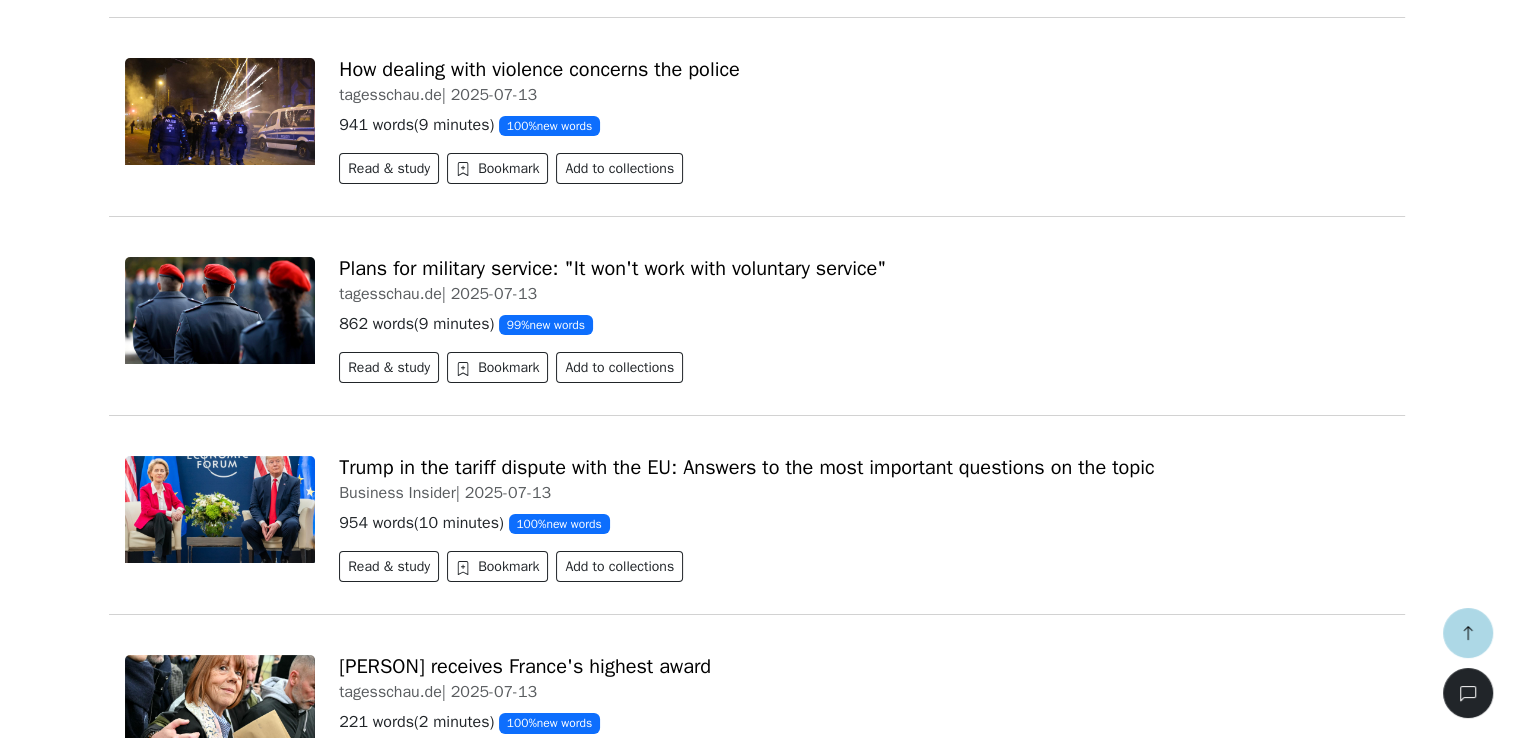 scroll, scrollTop: 15123, scrollLeft: 0, axis: vertical 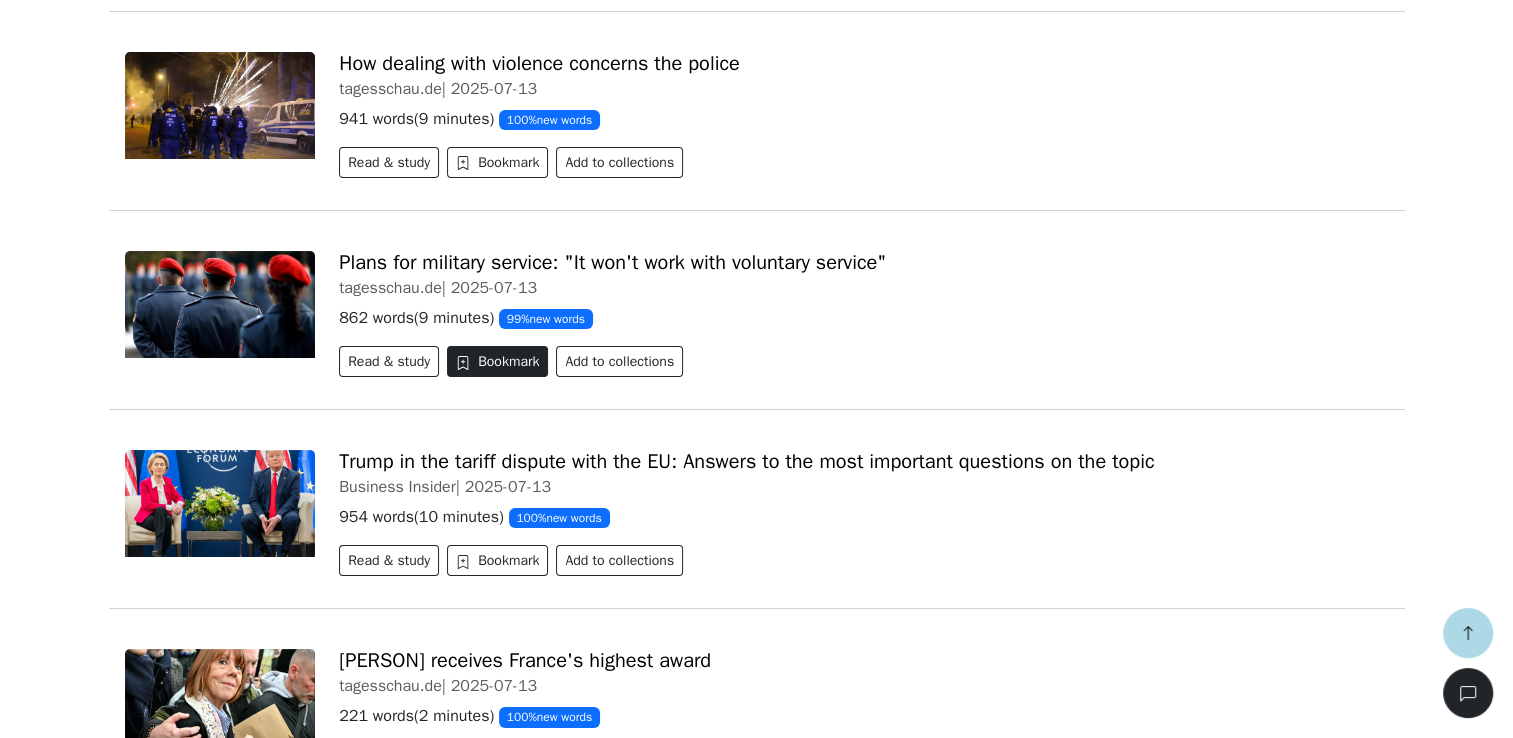 click on "Bookmark" at bounding box center (497, 361) 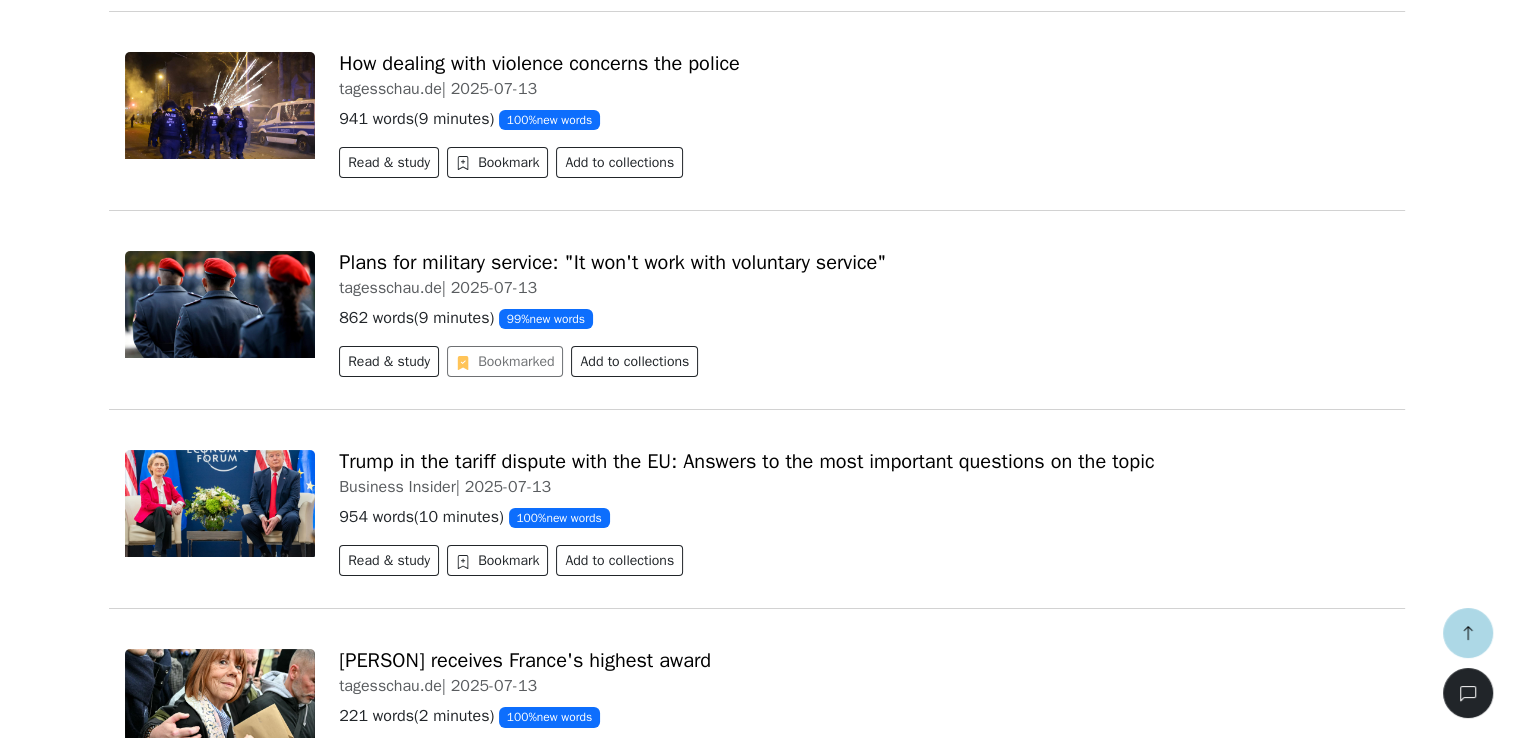 type 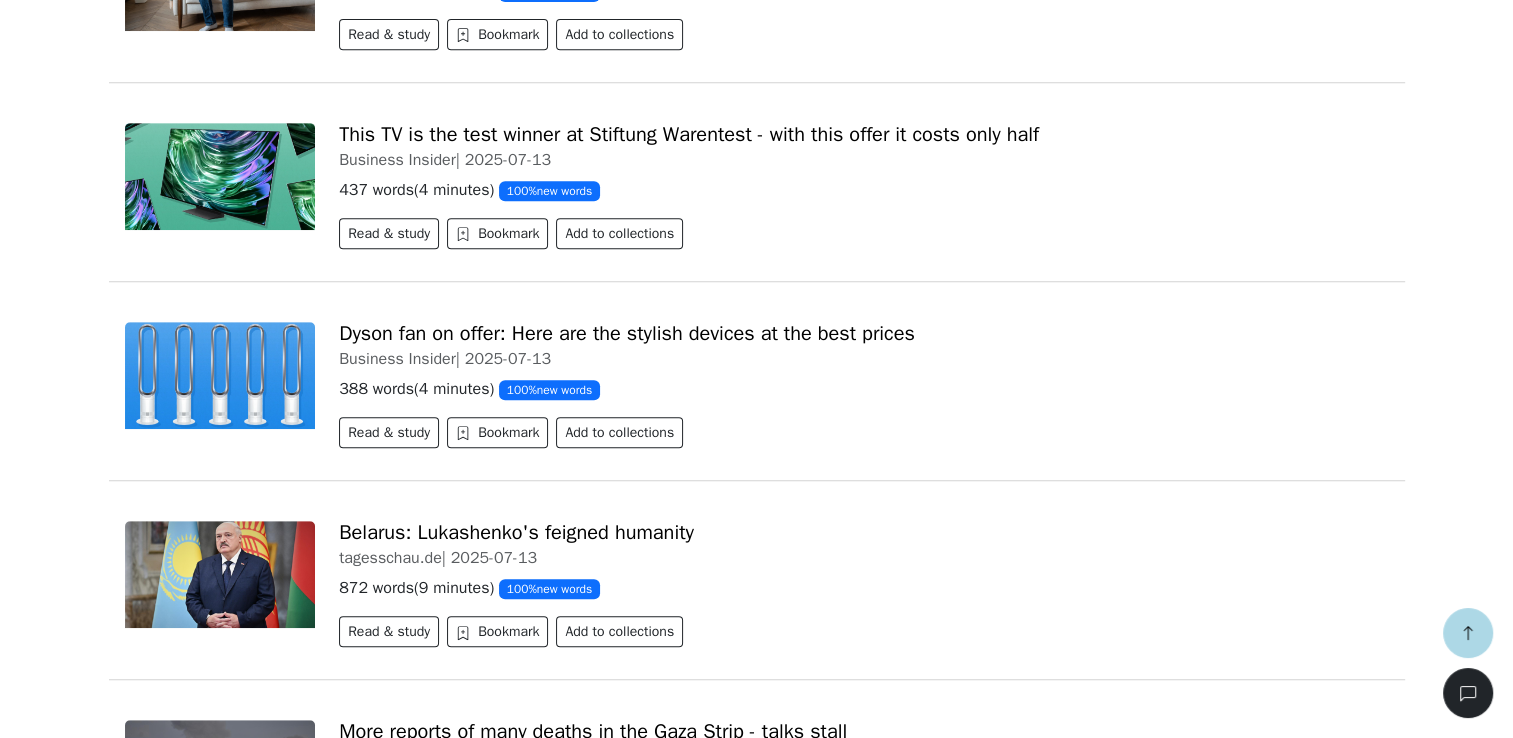 scroll, scrollTop: 16123, scrollLeft: 0, axis: vertical 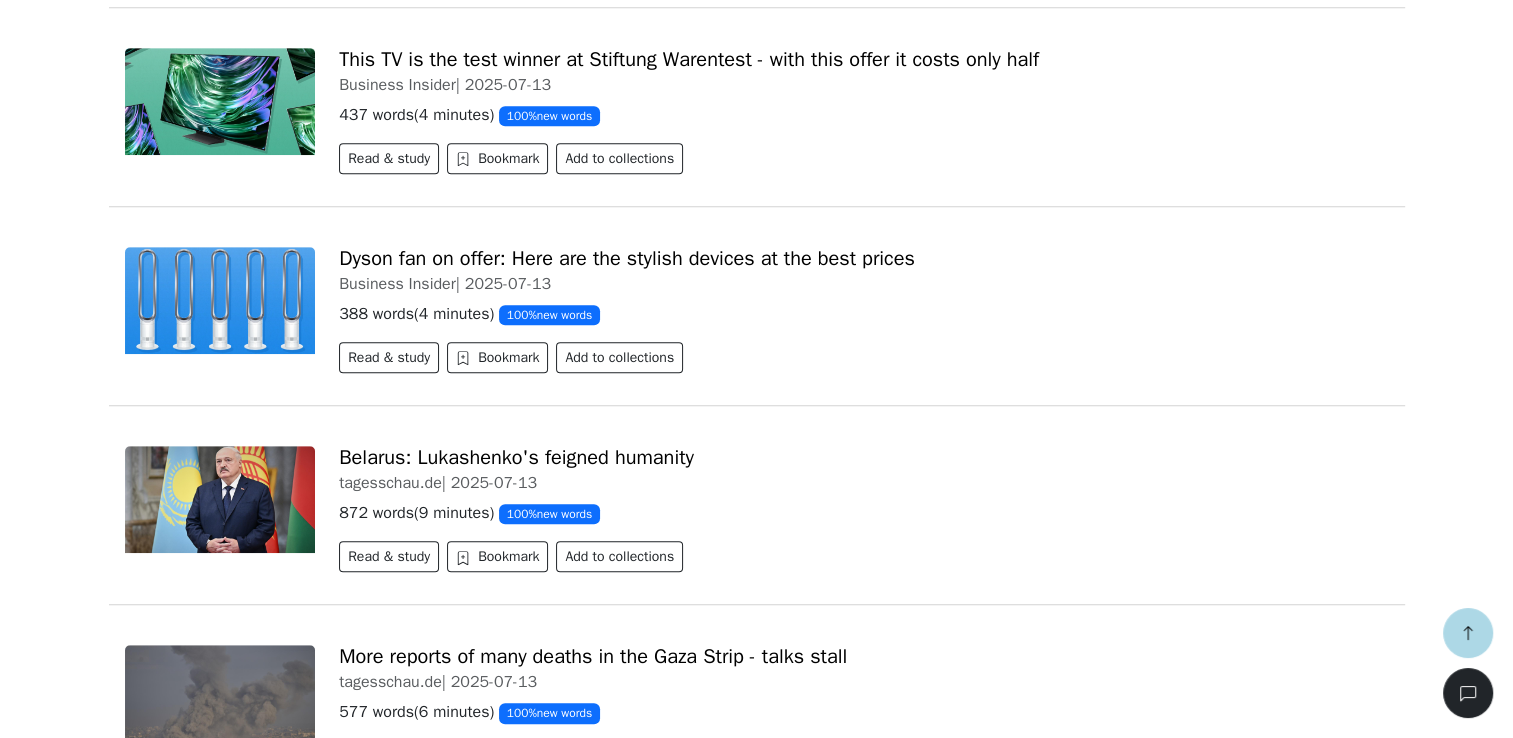 click on "Lingo Champion Library Vocabulary Statistics 0 Free plan Settings Browser extension Support 0 Free plan Lingo Champion Account Change plan Browser extension Support Feedback & bugs What's new? Get the Android app New Get the iOS app Log out Library Vocabulary Shortcuts Statistics Settings Getting started Tutorial Overview 60% Read a news article or story Save words to your vocabulary Practice words with flashcards Import or generate your own content Install the mobile app : iOS Android Continue studying Pläne zum Wehrdienst: "Es wird mit Freiwilligkeit nicht funktionieren" tagesschau.de Region Düsseldorf: In diesen Gemeinden lohnt sich der Hauskauf Capital.de tagesschau tagesschau.de EU-Reaktion auf Zollbrief: Gesprächsbereitschaft mit Ablaufdatum tagesschau.de Ich komme gerade aus London - wo alle diese Clogs getragen haben Vogue Germany Diese vier deutschen Schlösser gehören jetzt zum Weltkulturerbe reisereporter 30-Pflanzen-Challenge: Wie Vielfalt unseren Darm stärkt tagesschau.de Reading Writing" at bounding box center [756, -6713] 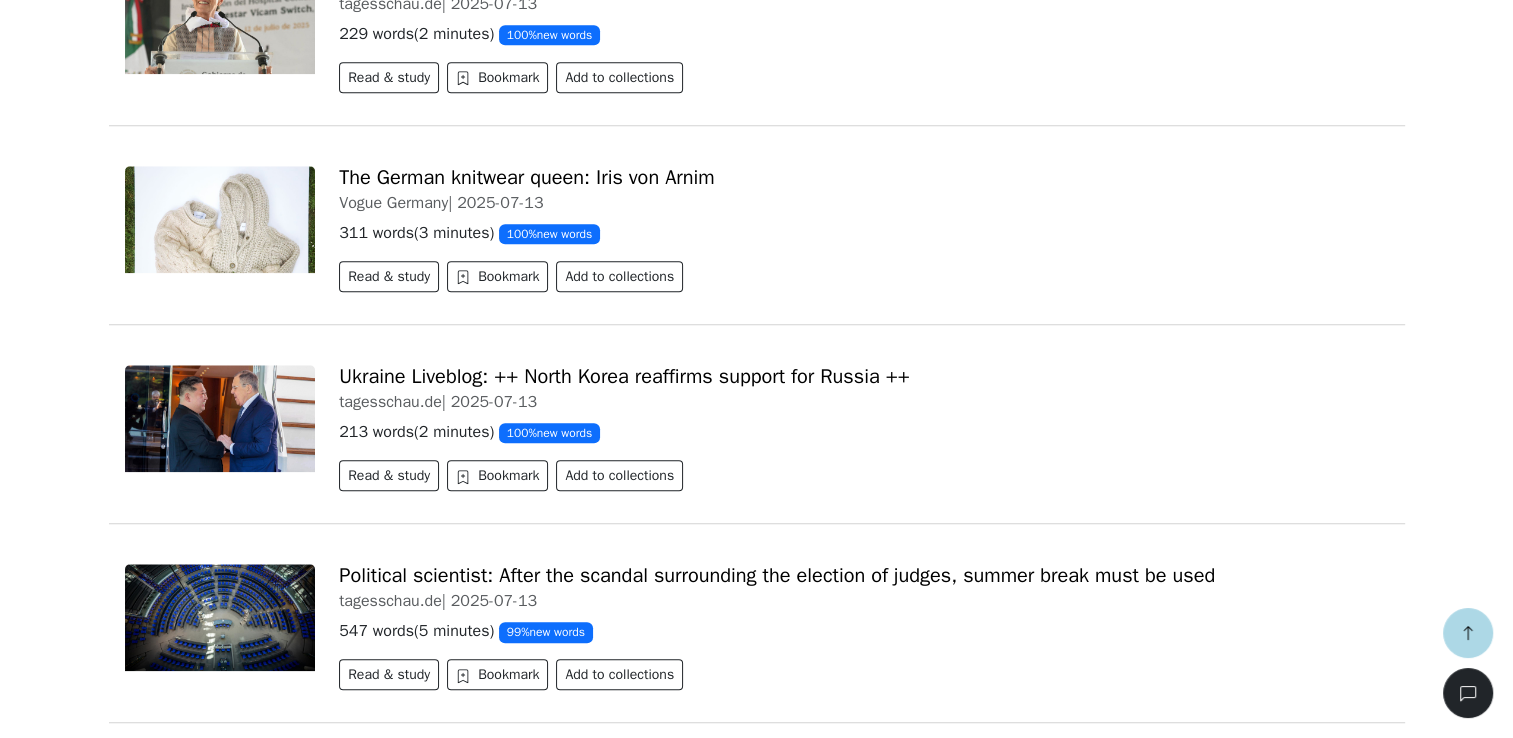 scroll, scrollTop: 17203, scrollLeft: 0, axis: vertical 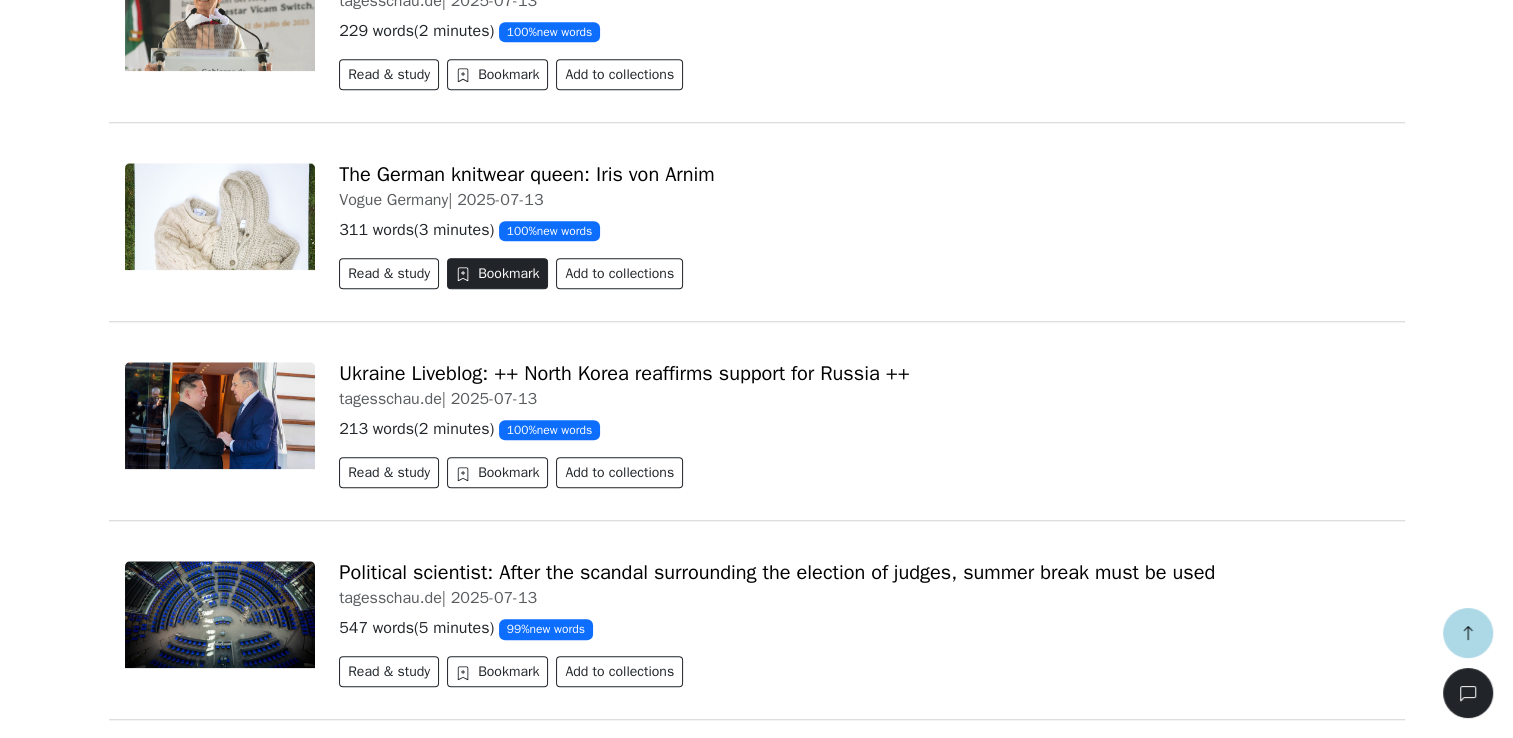 click on "Bookmark" at bounding box center [497, 273] 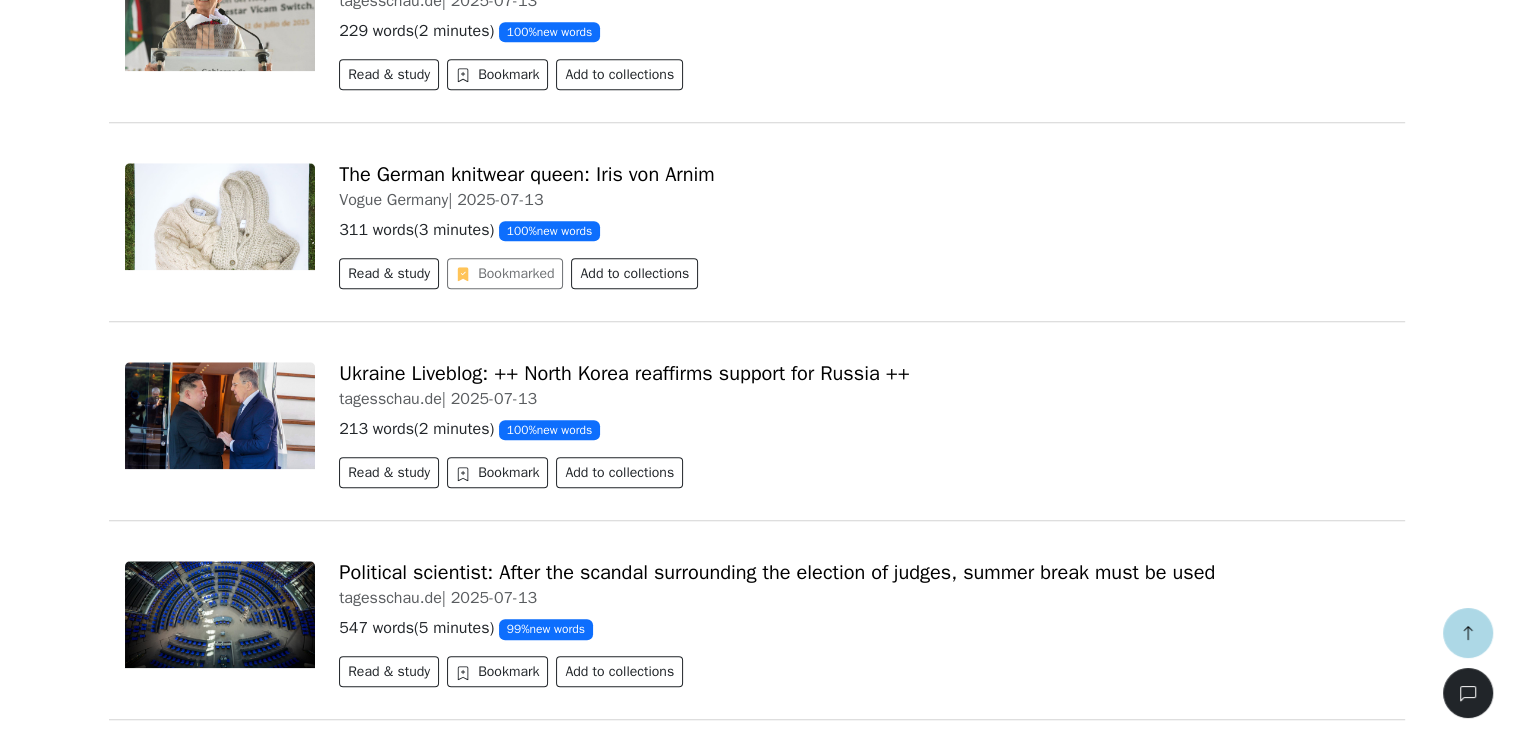 type 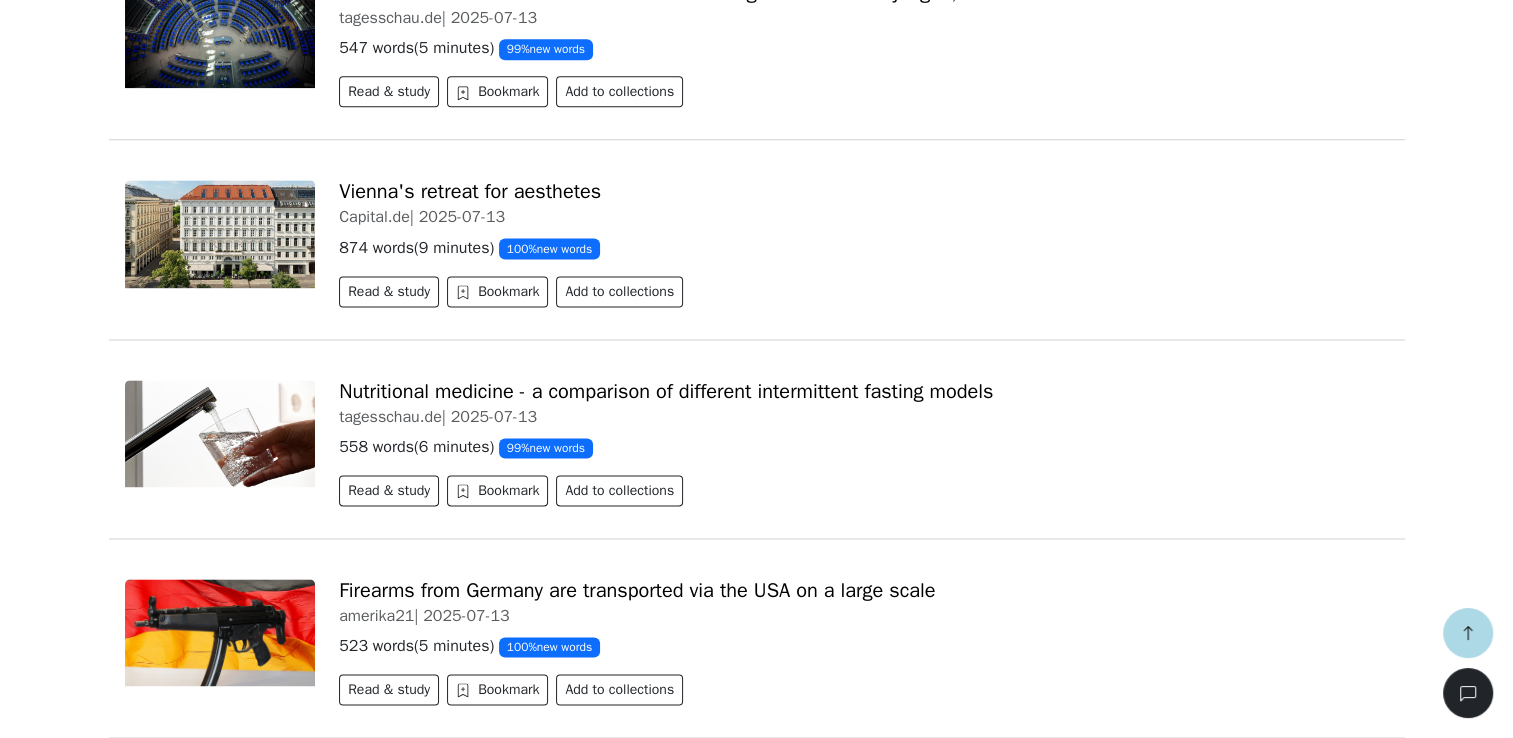 scroll, scrollTop: 17843, scrollLeft: 0, axis: vertical 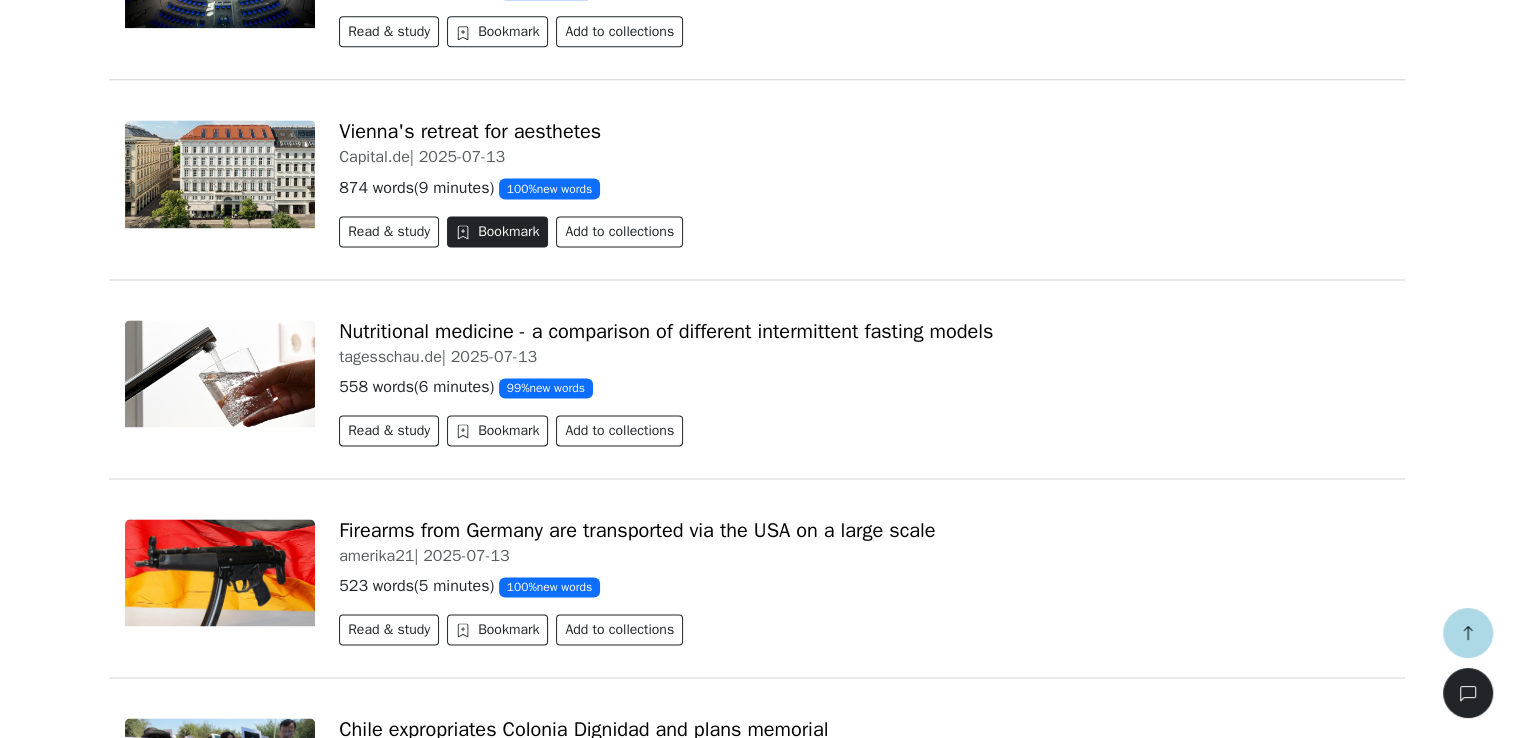 click on "Bookmark" at bounding box center [497, 231] 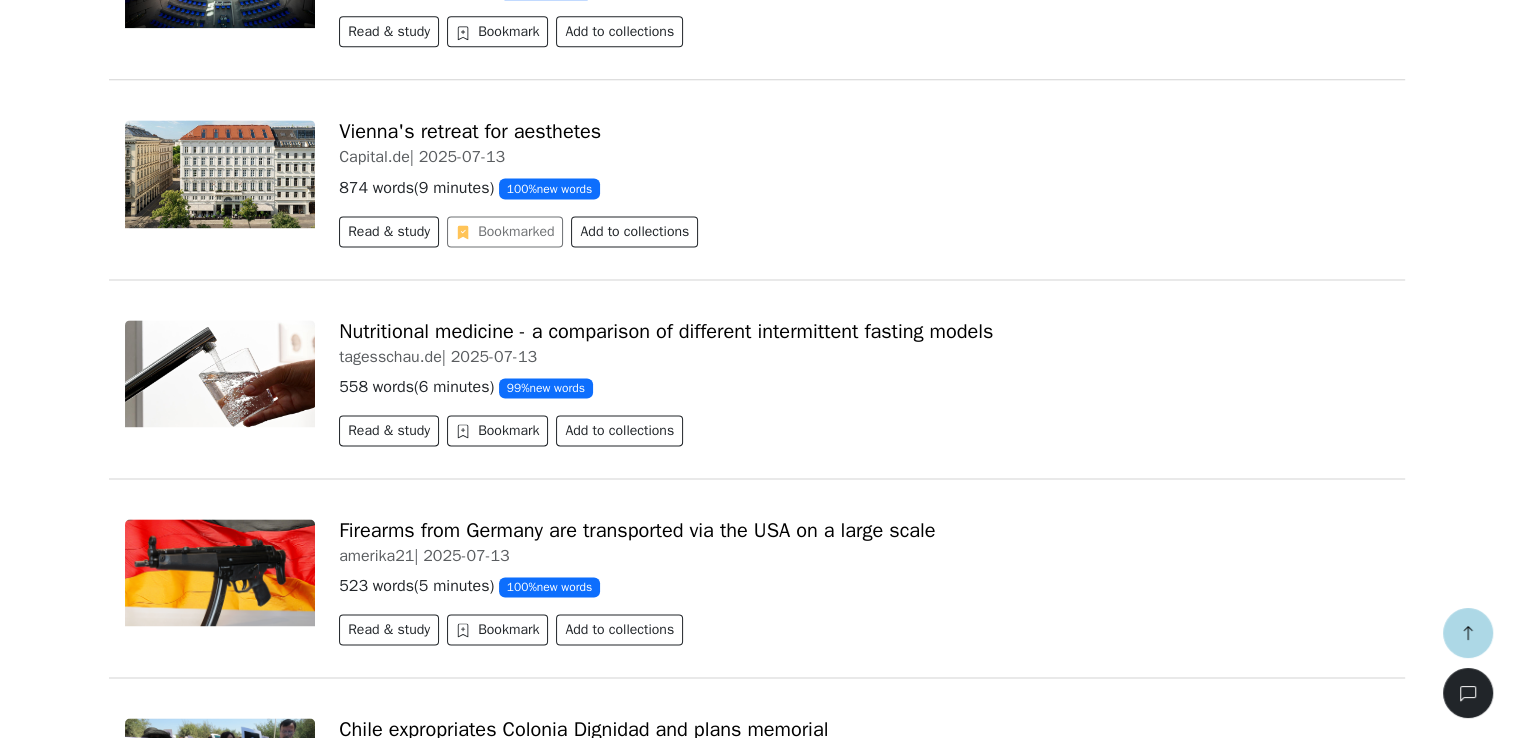 type 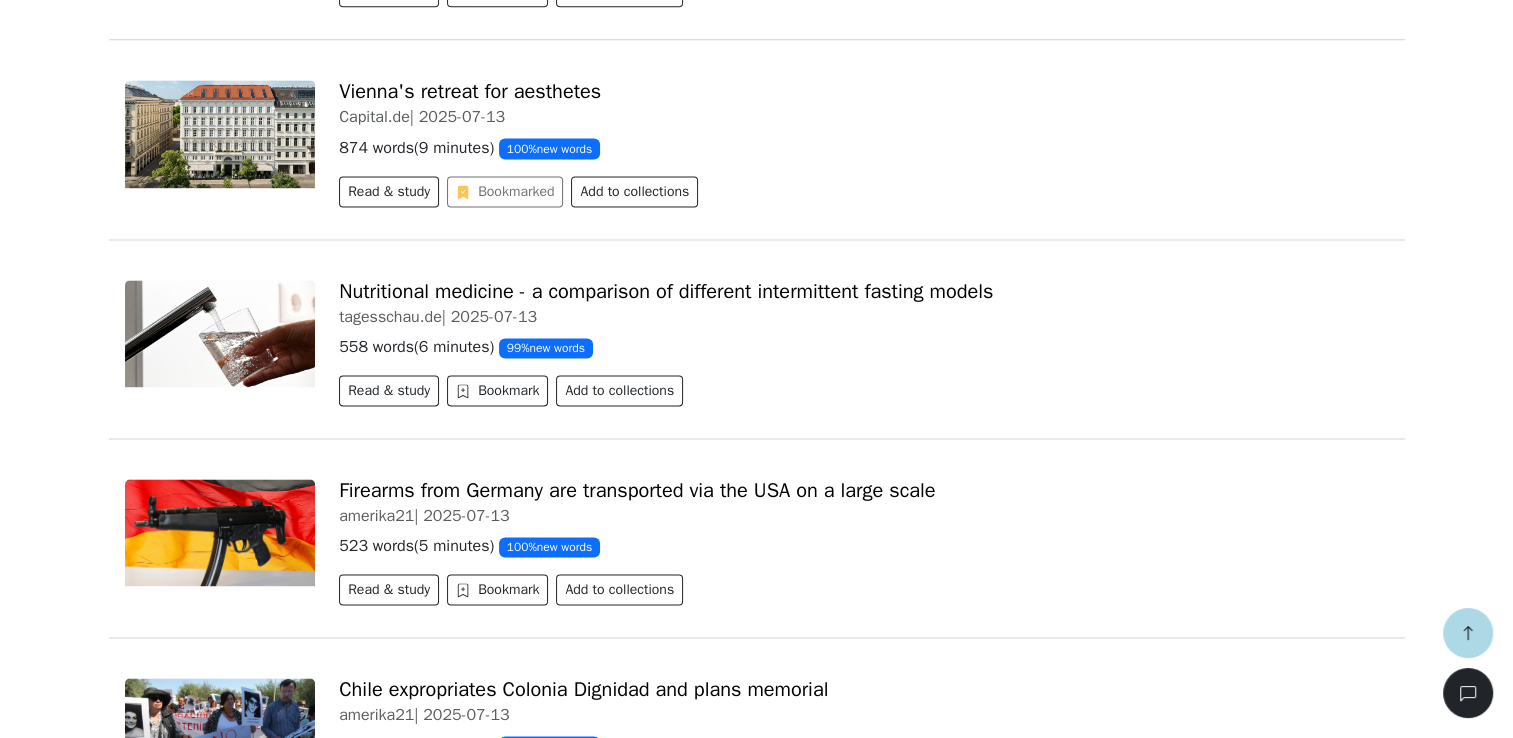 scroll, scrollTop: 17923, scrollLeft: 0, axis: vertical 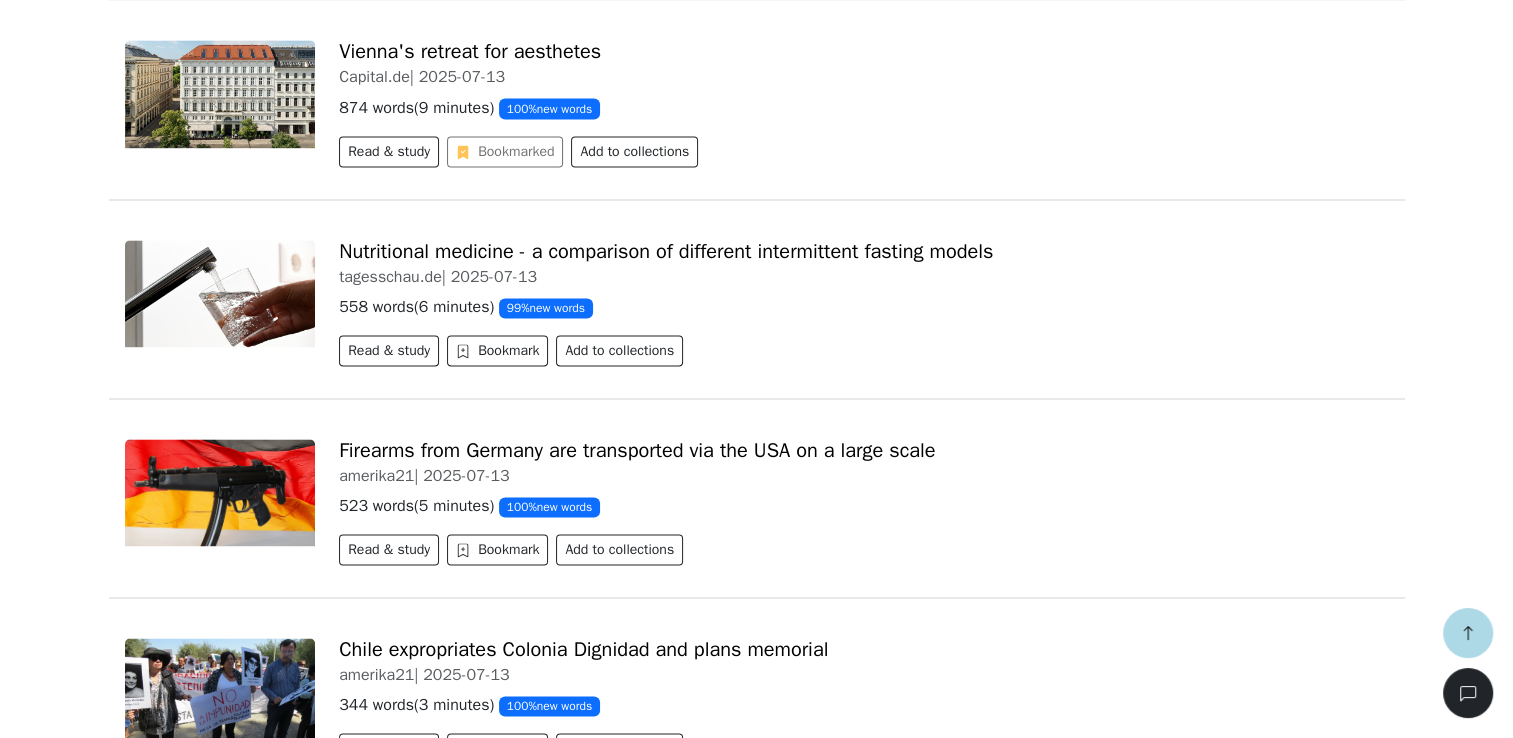 click on "Lingo Champion   Library Vocabulary Statistics 0 Free plan Settings Browser extension Support 0 Free plan Lingo Champion Account Change plan Browser extension Support Feedback & bugs What's new? Get the Android app New Get the iOS app Log out Library Vocabulary Shortcuts Statistics Settings Getting started Tutorial Overview 60% Read a news article or story Save words to your vocabulary Practice words with flashcards Import or generate your own content Install the mobile app : iOS Android Continue studying Wiens Rückzugsort für Ästheten Capital.de Die deutsche Knitwear-Königin: Iris von Arnim Vogue Germany Pläne zum Wehrdienst: "Es wird mit Freiwilligkeit nicht funktionieren" tagesschau.de Region Düsseldorf: In diesen Gemeinden lohnt sich der Hauskauf Capital.de tagesschau tagesschau.de EU-Reaktion auf Zollbrief: Gesprächsbereitschaft mit Ablaufdatum tagesschau.de Ich komme gerade aus London - wo alle diese Clogs getragen haben Vogue Germany reisereporter tagesschau.de Reading Listening Writing News" at bounding box center (756, -8513) 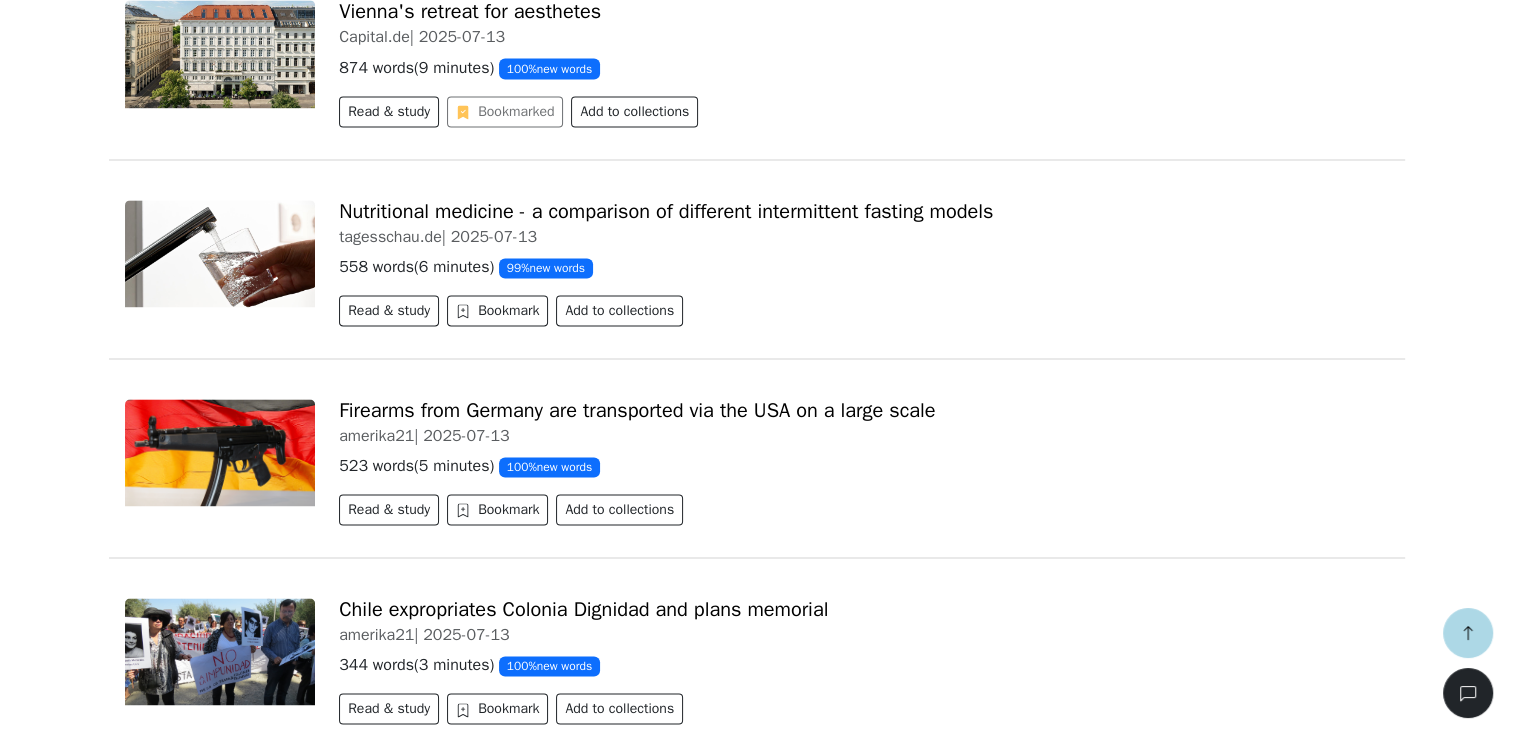scroll, scrollTop: 18047, scrollLeft: 0, axis: vertical 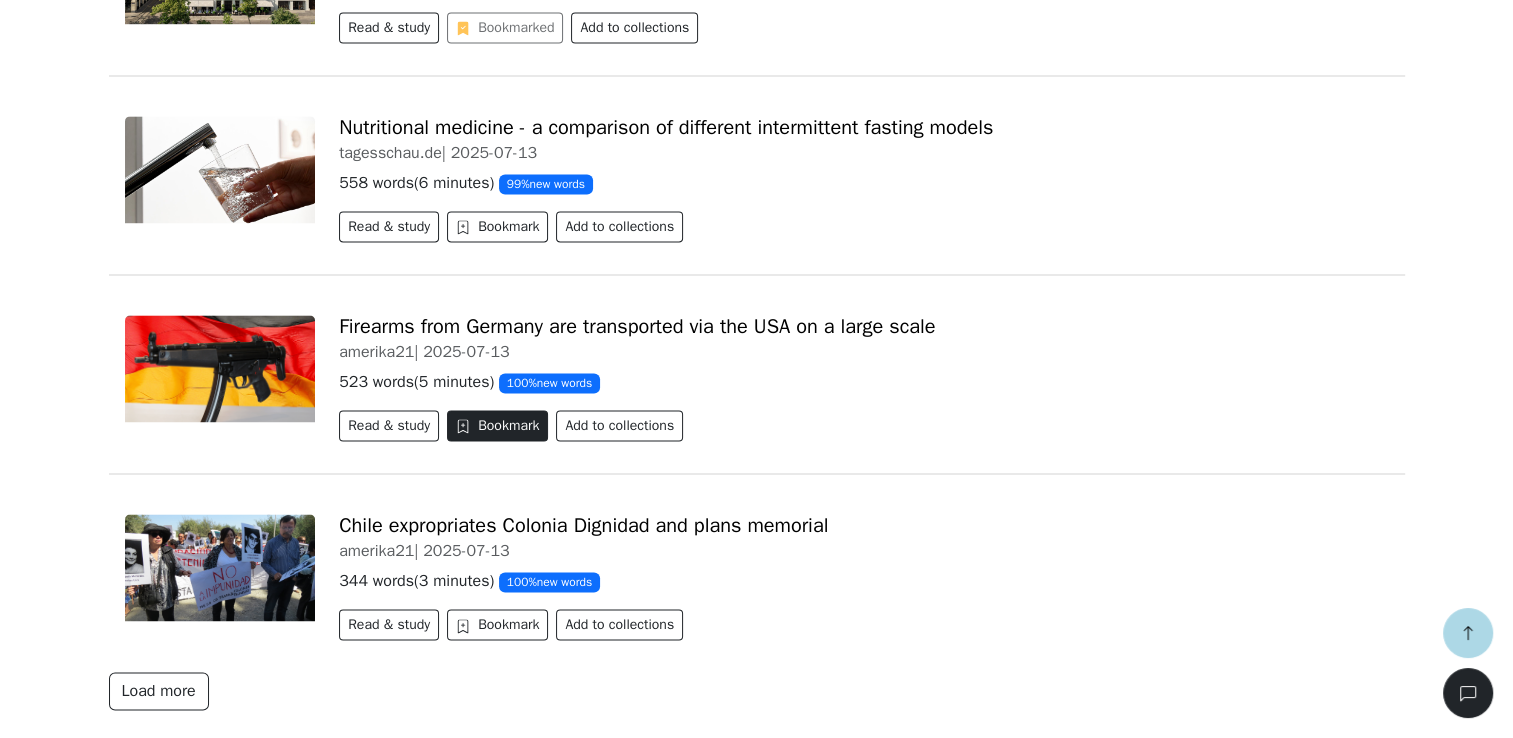click on "Bookmark" at bounding box center (497, 425) 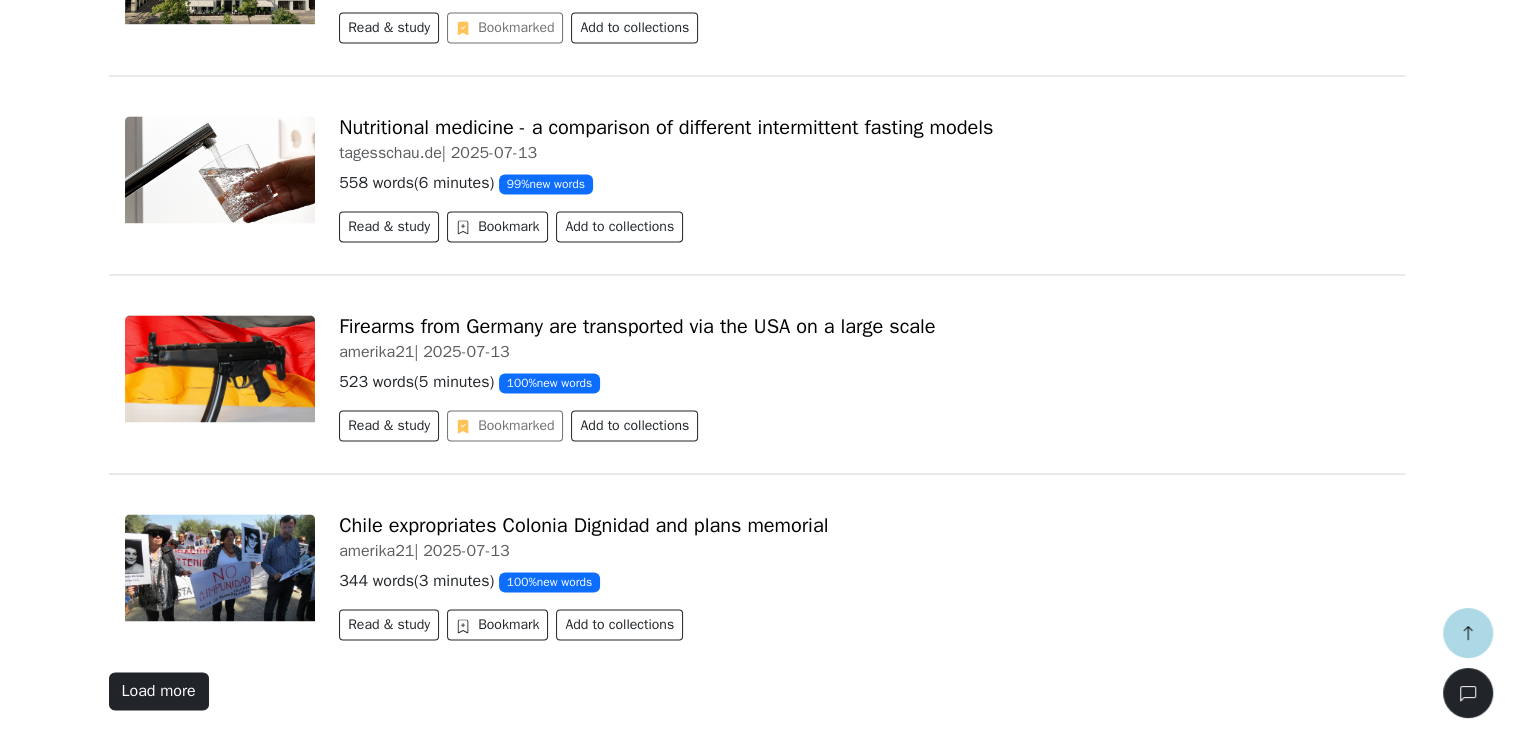 click on "Load more" at bounding box center [159, 691] 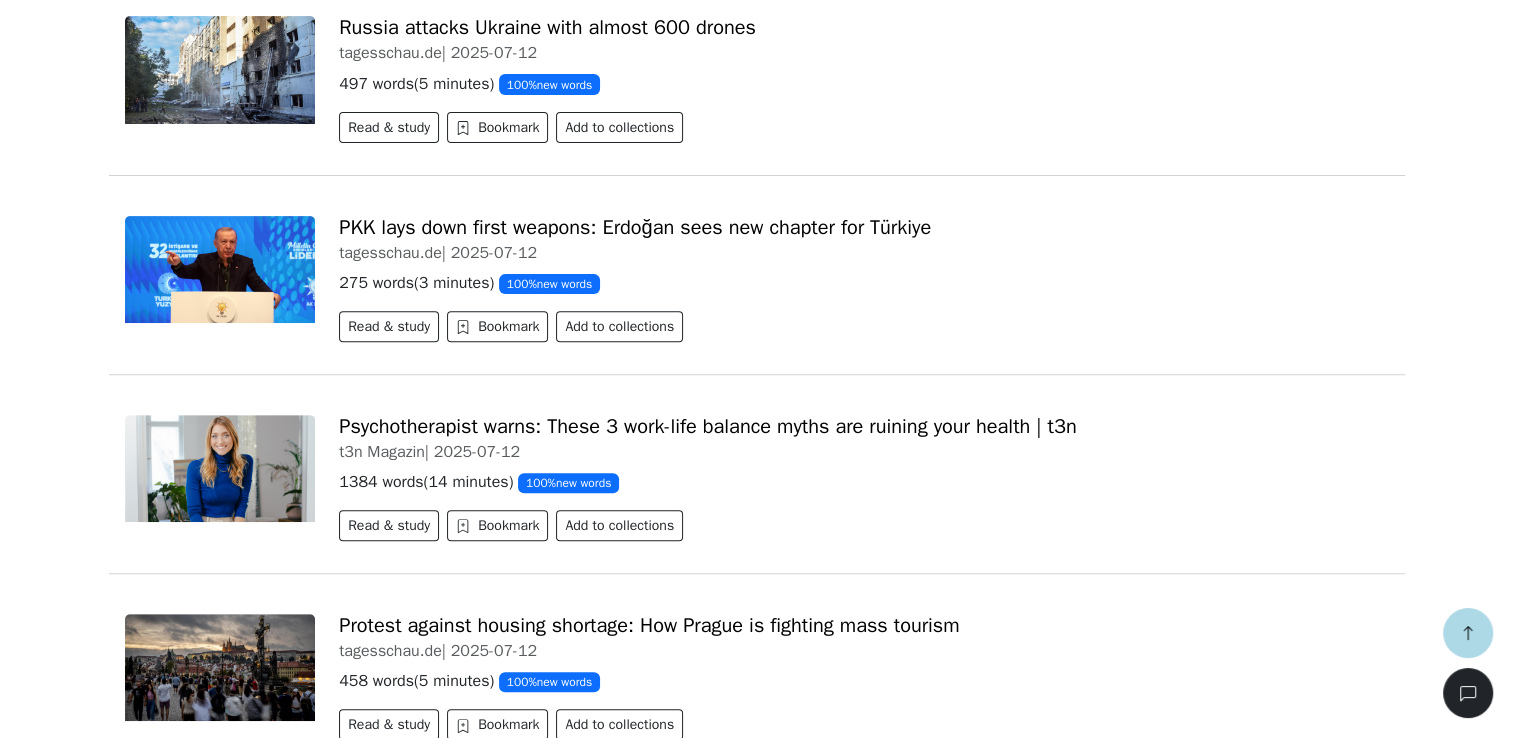 scroll, scrollTop: 23327, scrollLeft: 0, axis: vertical 